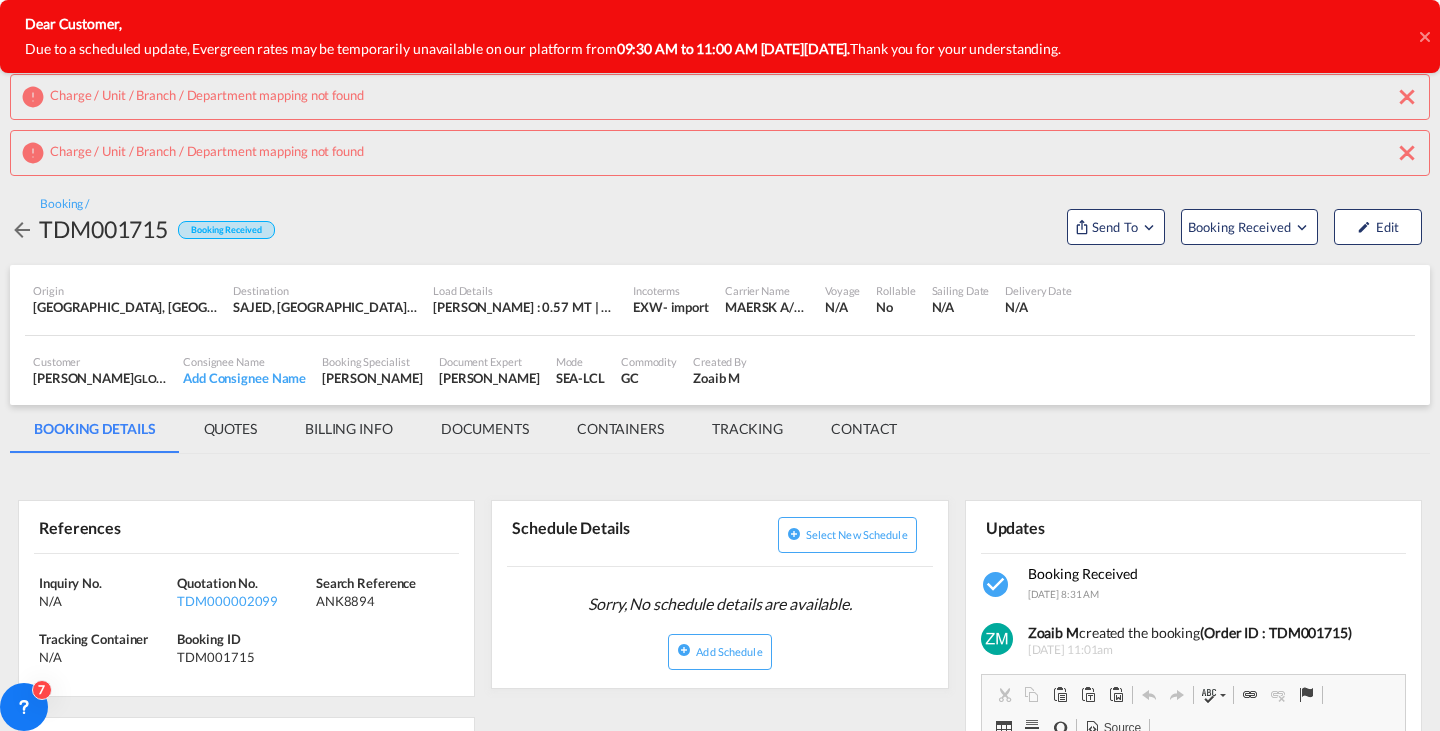 scroll, scrollTop: 0, scrollLeft: 0, axis: both 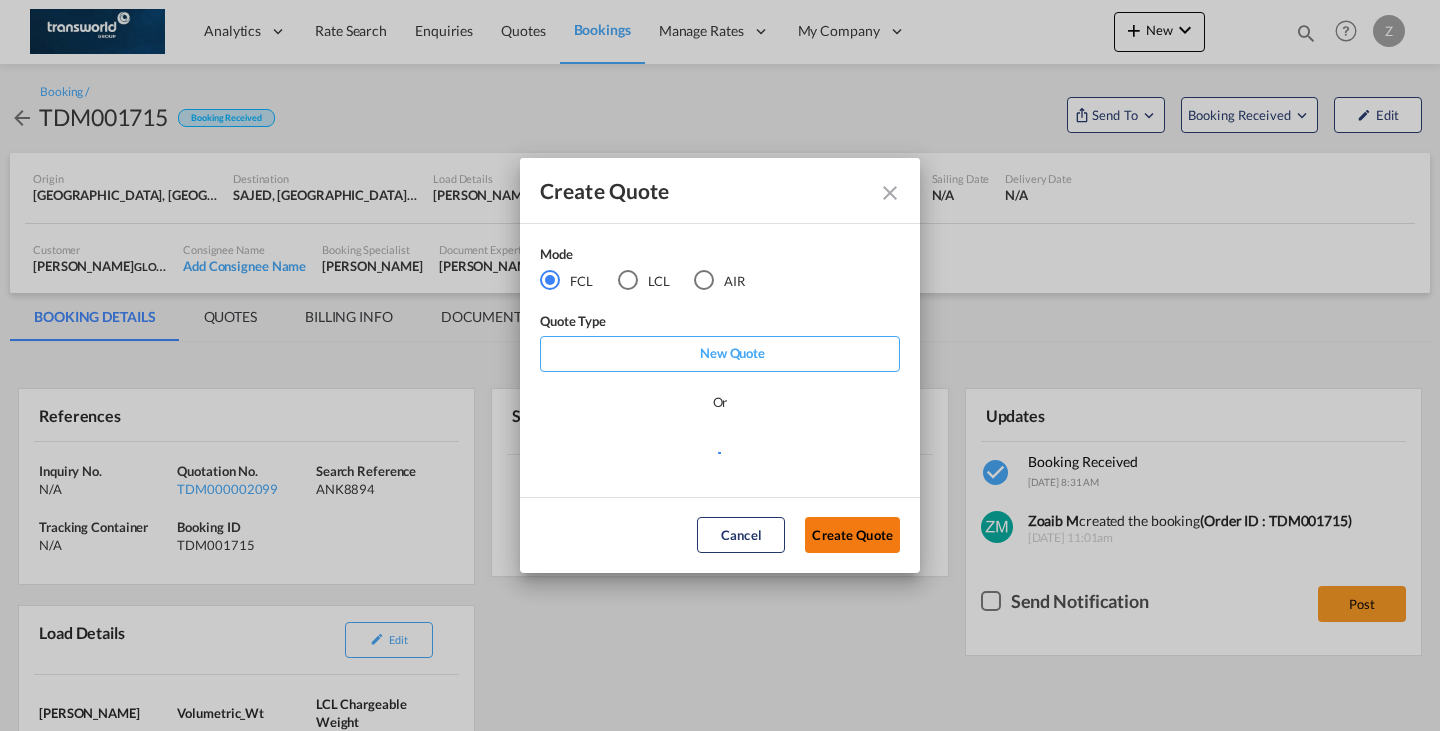 drag, startPoint x: 0, startPoint y: 0, endPoint x: 832, endPoint y: 531, distance: 987.0081 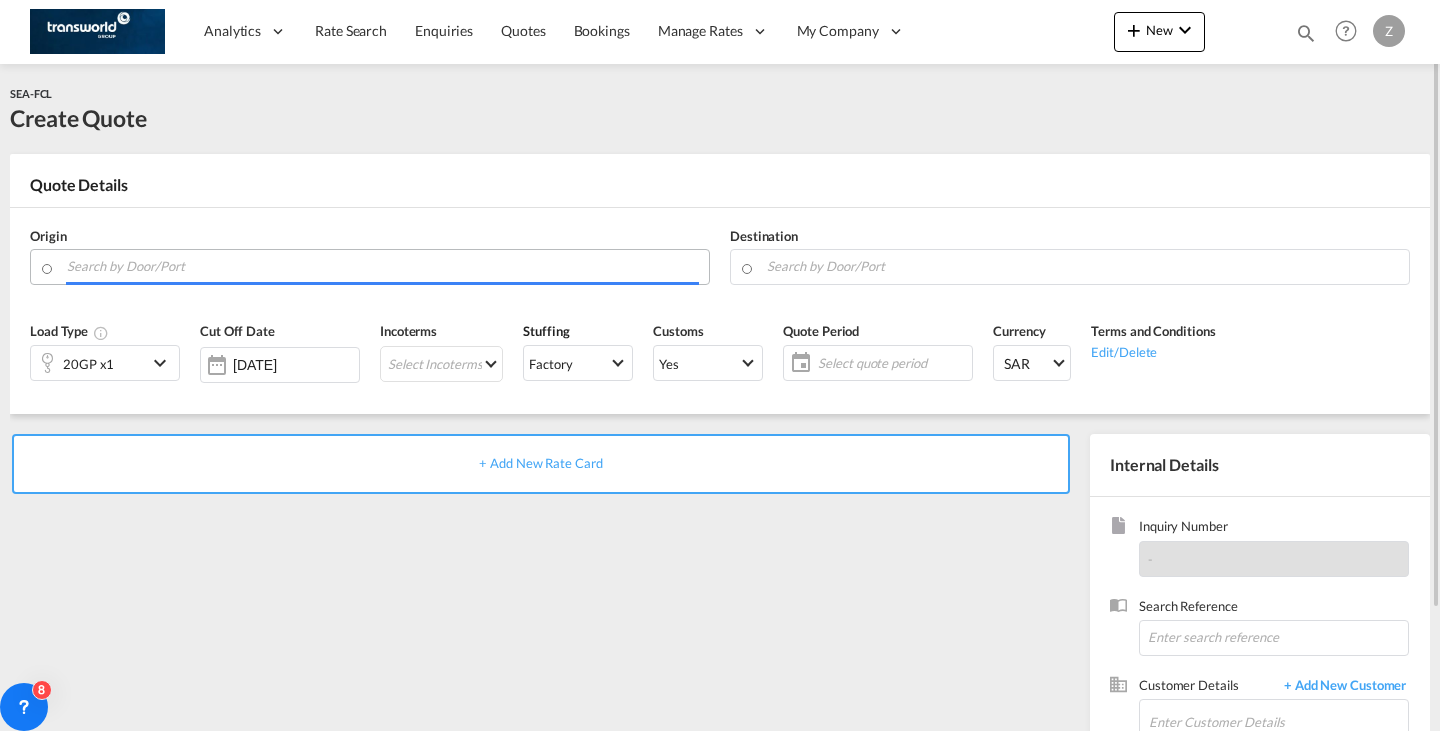 click at bounding box center [383, 266] 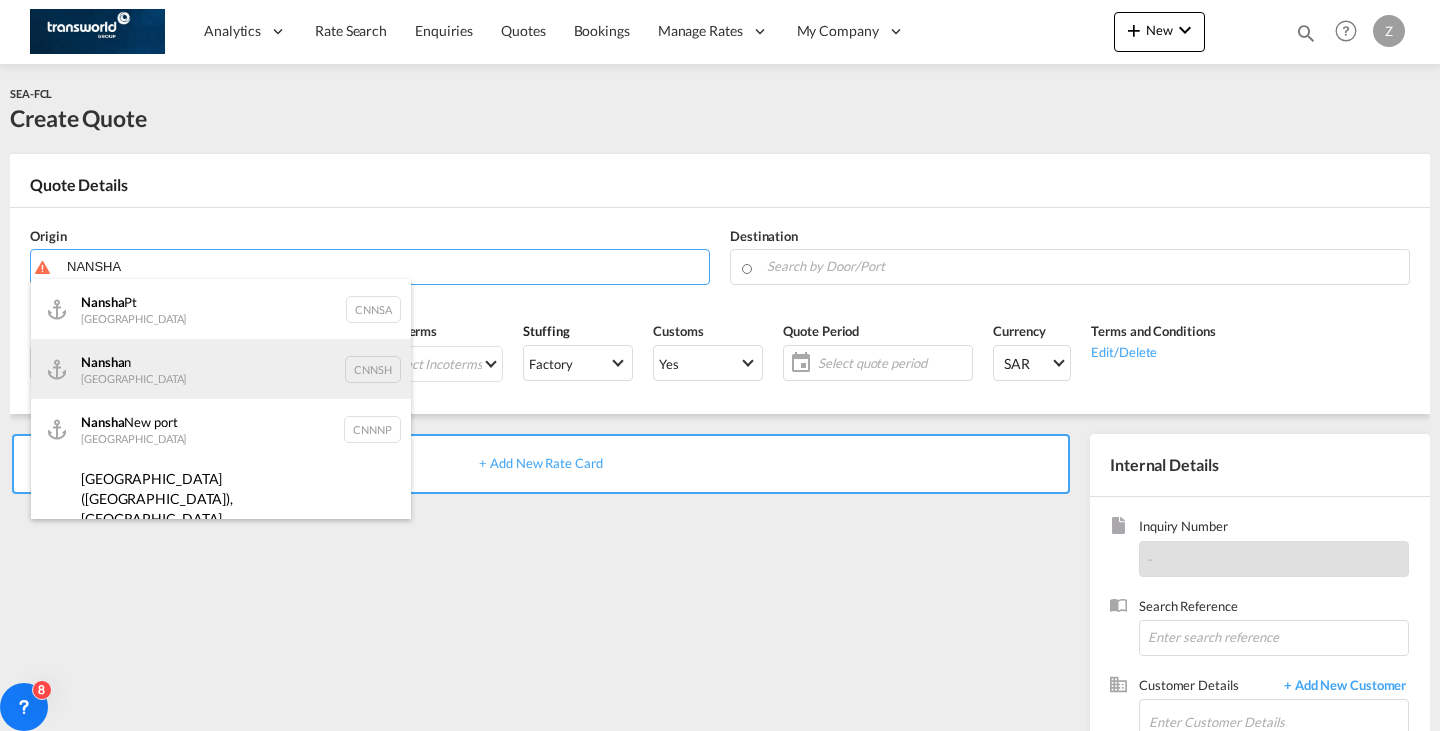 click on "Nansha n China
CNNSH" at bounding box center [221, 369] 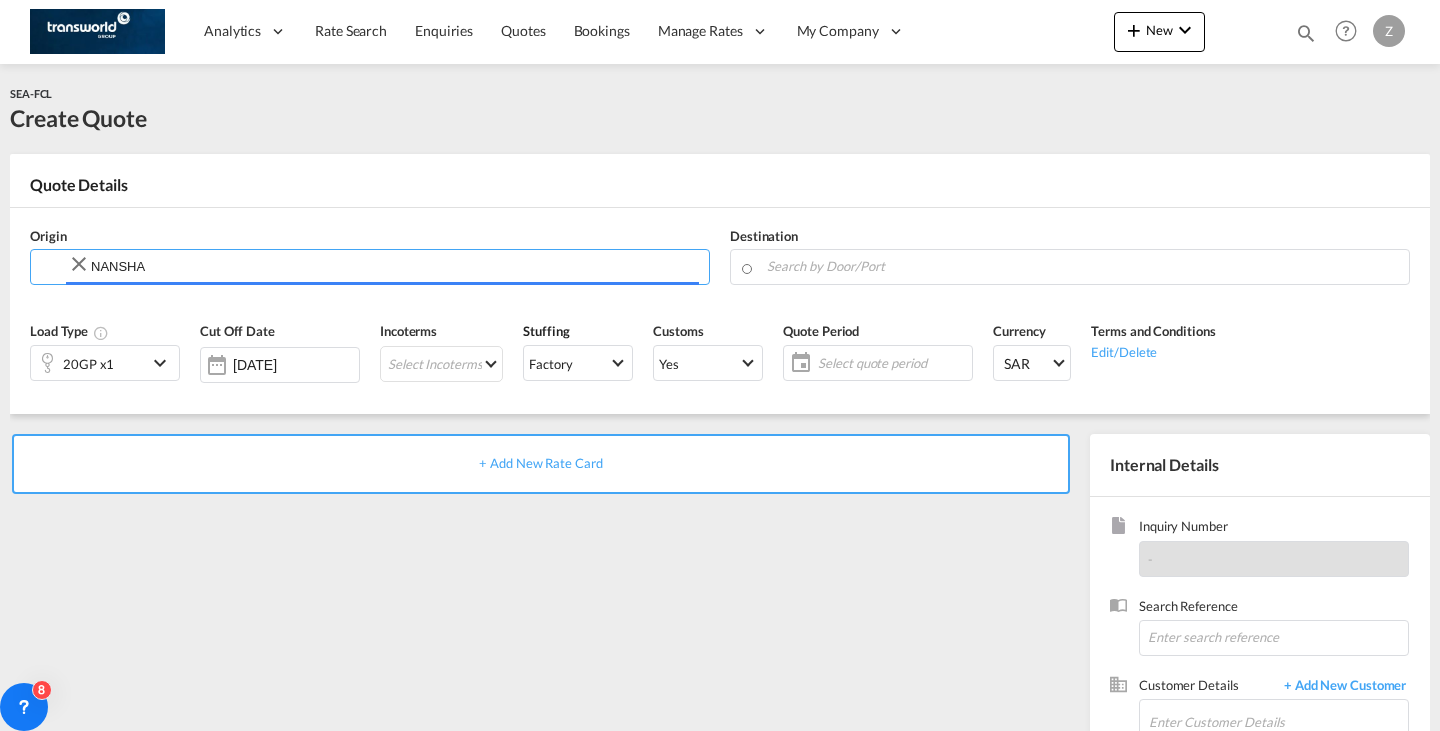 type on "Nanshan, CNNSH" 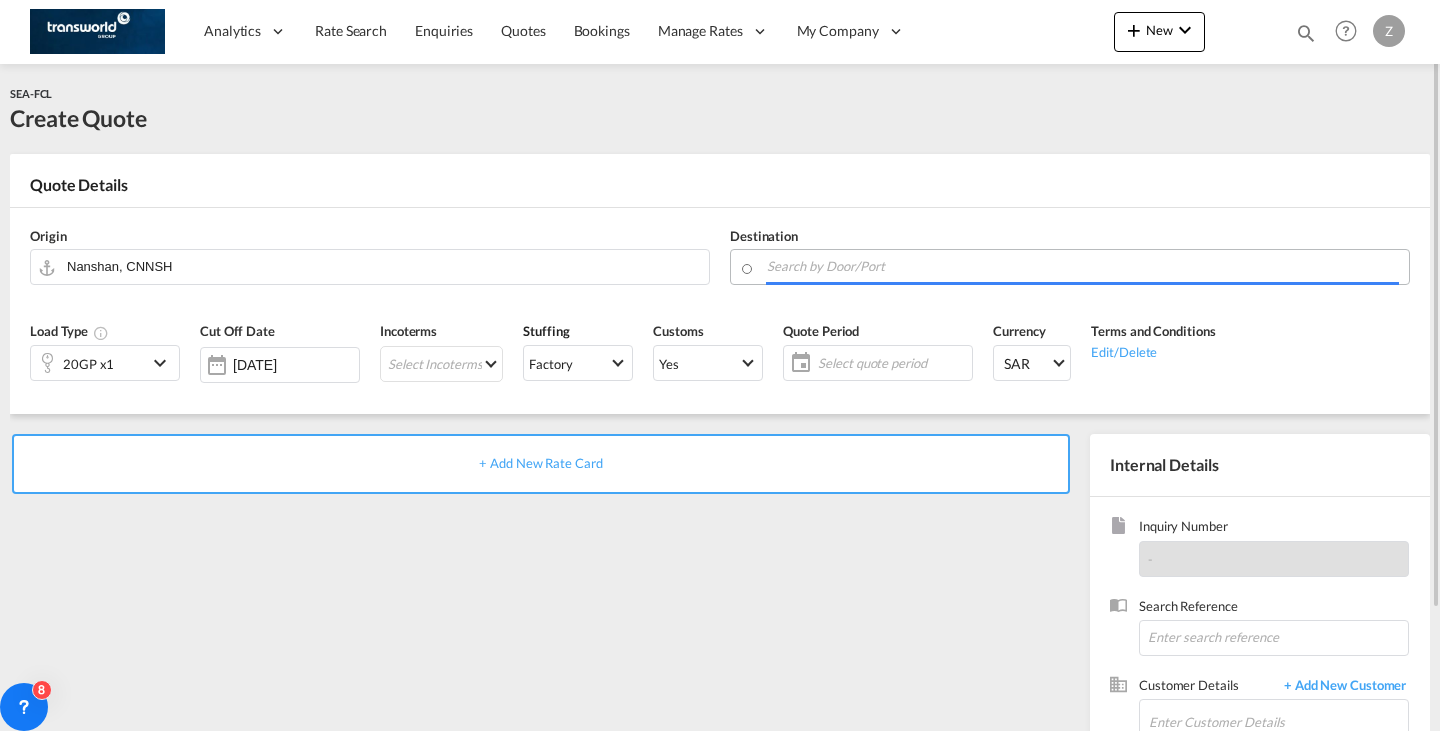 click at bounding box center [1083, 266] 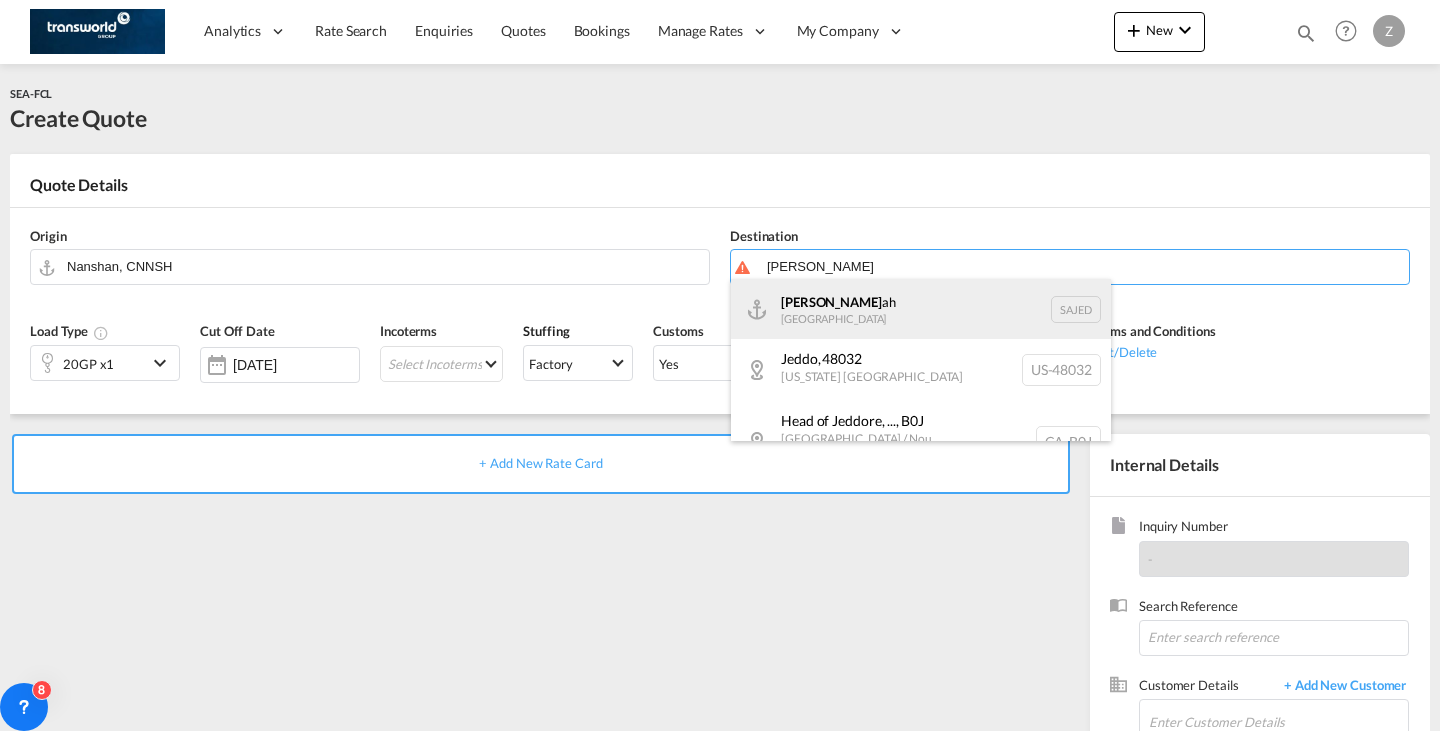 click on "Jedd ah
Saudi Arabia
SAJED" at bounding box center [921, 309] 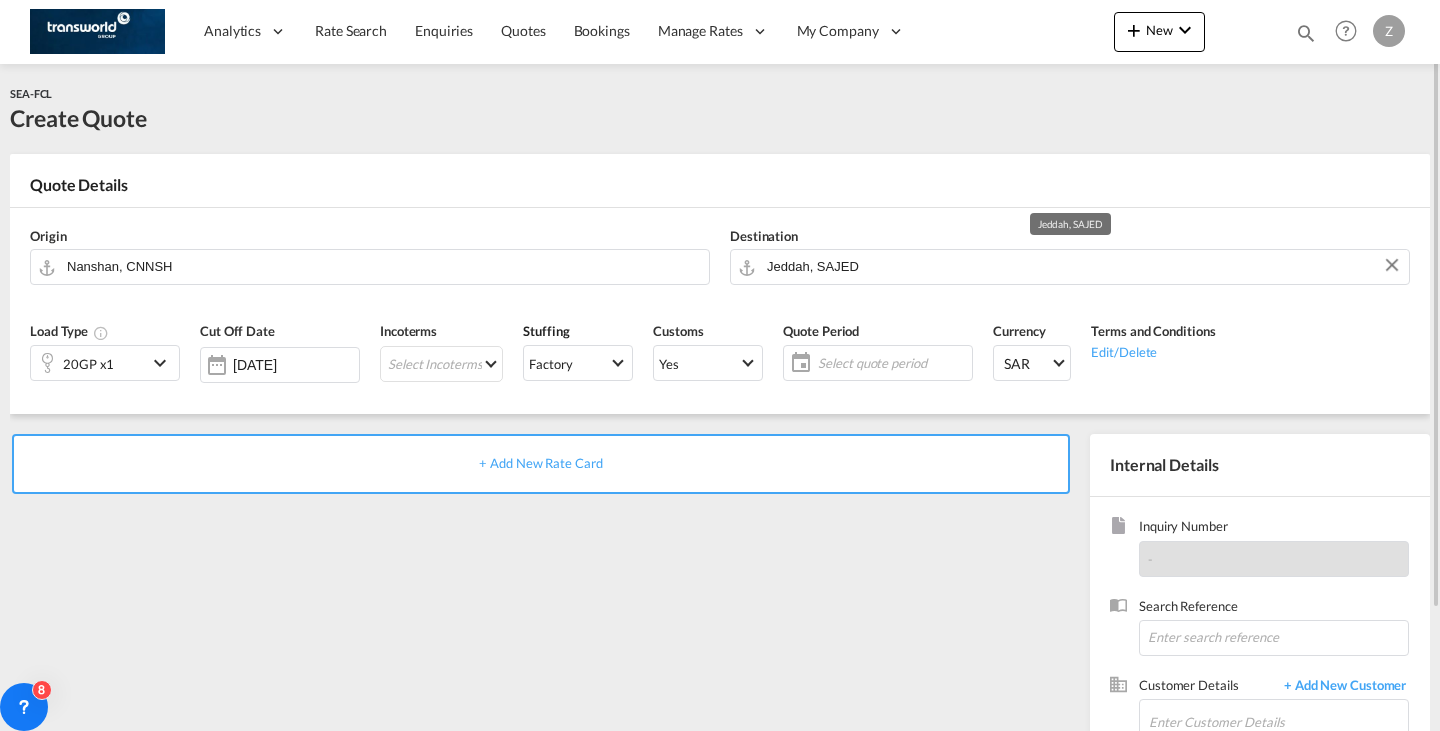 click at bounding box center [163, 363] 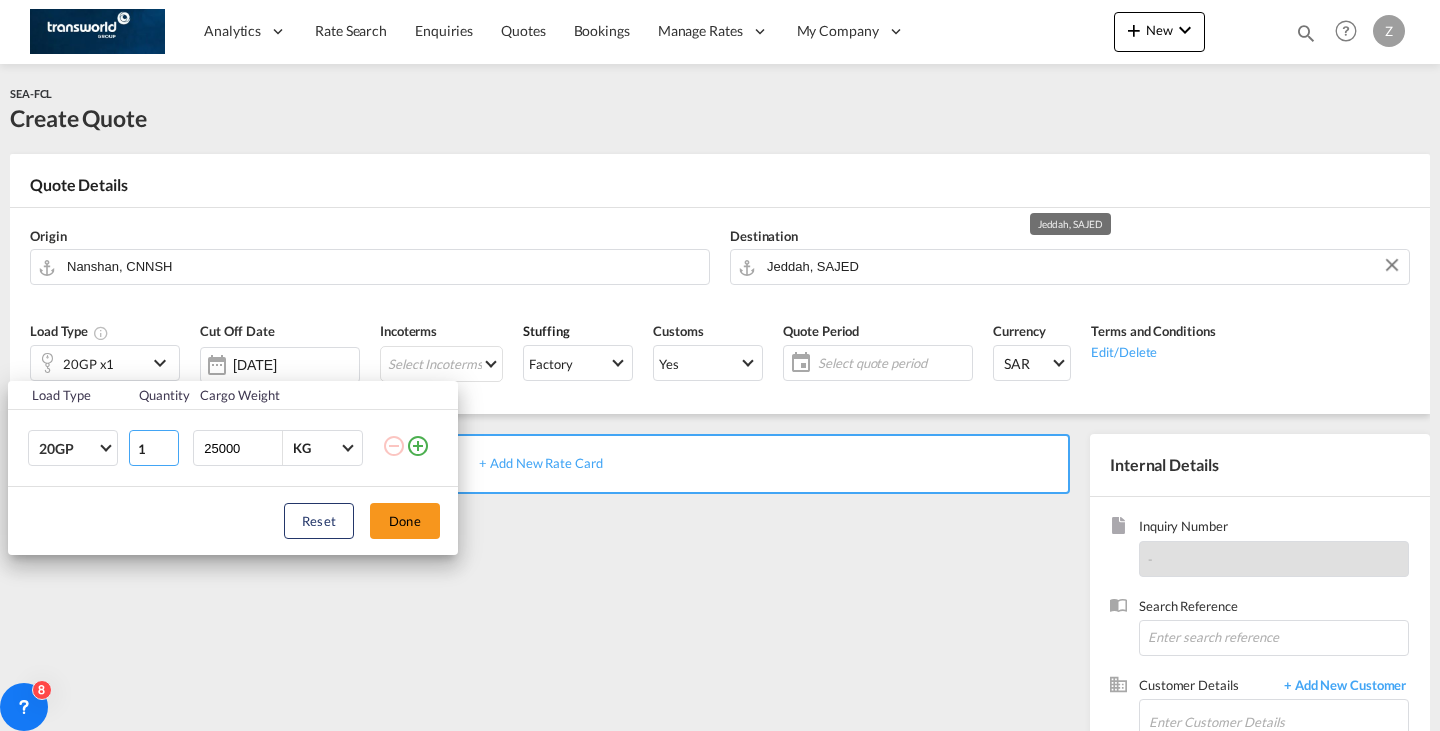 click on "1" at bounding box center (154, 448) 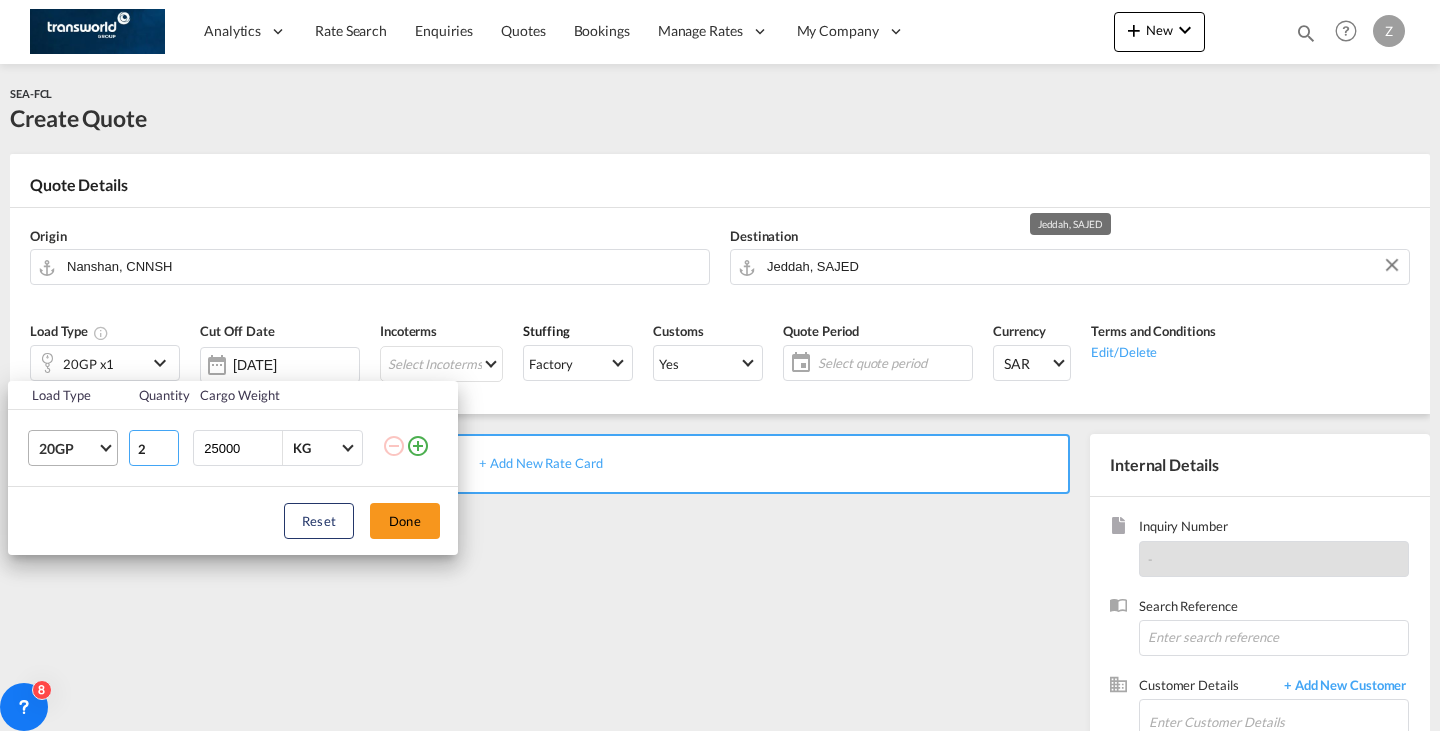 type on "2" 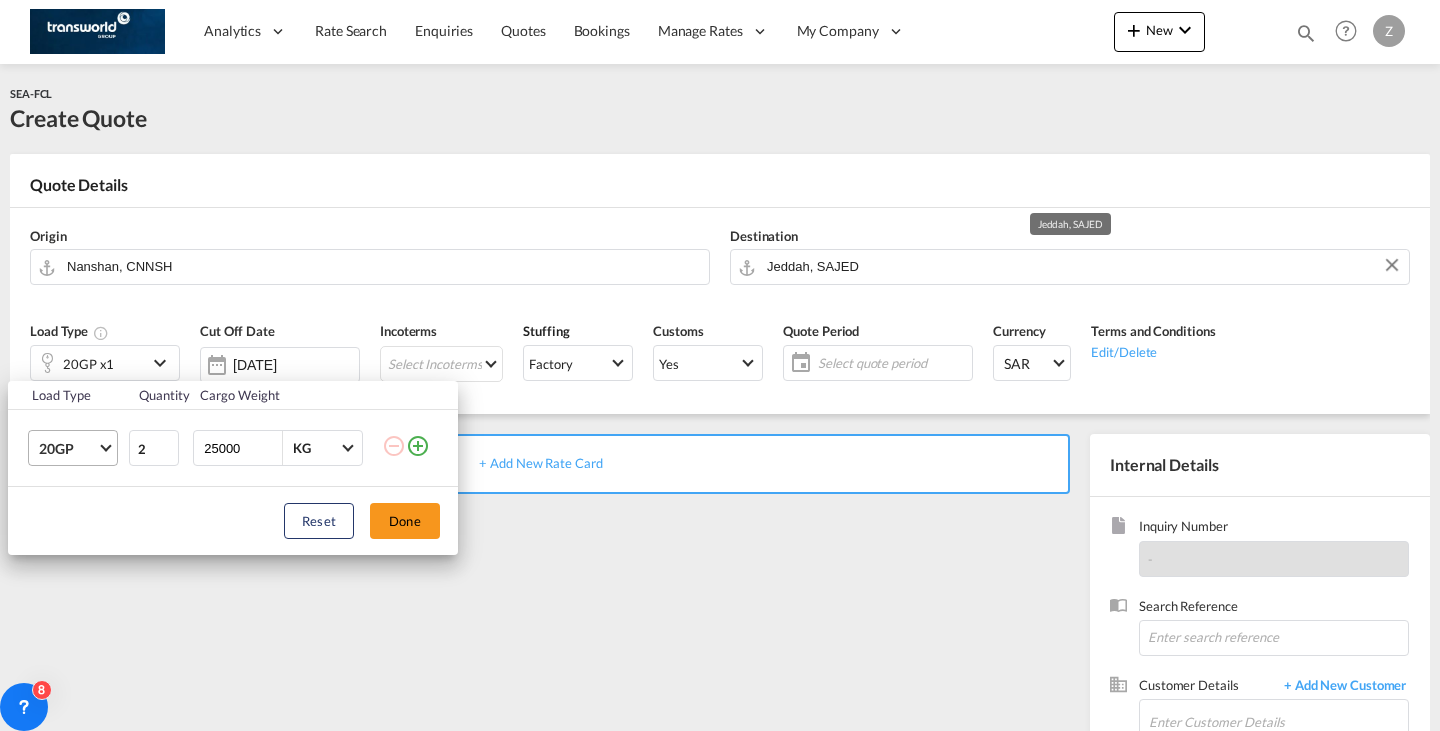 click on "20GP" at bounding box center [68, 449] 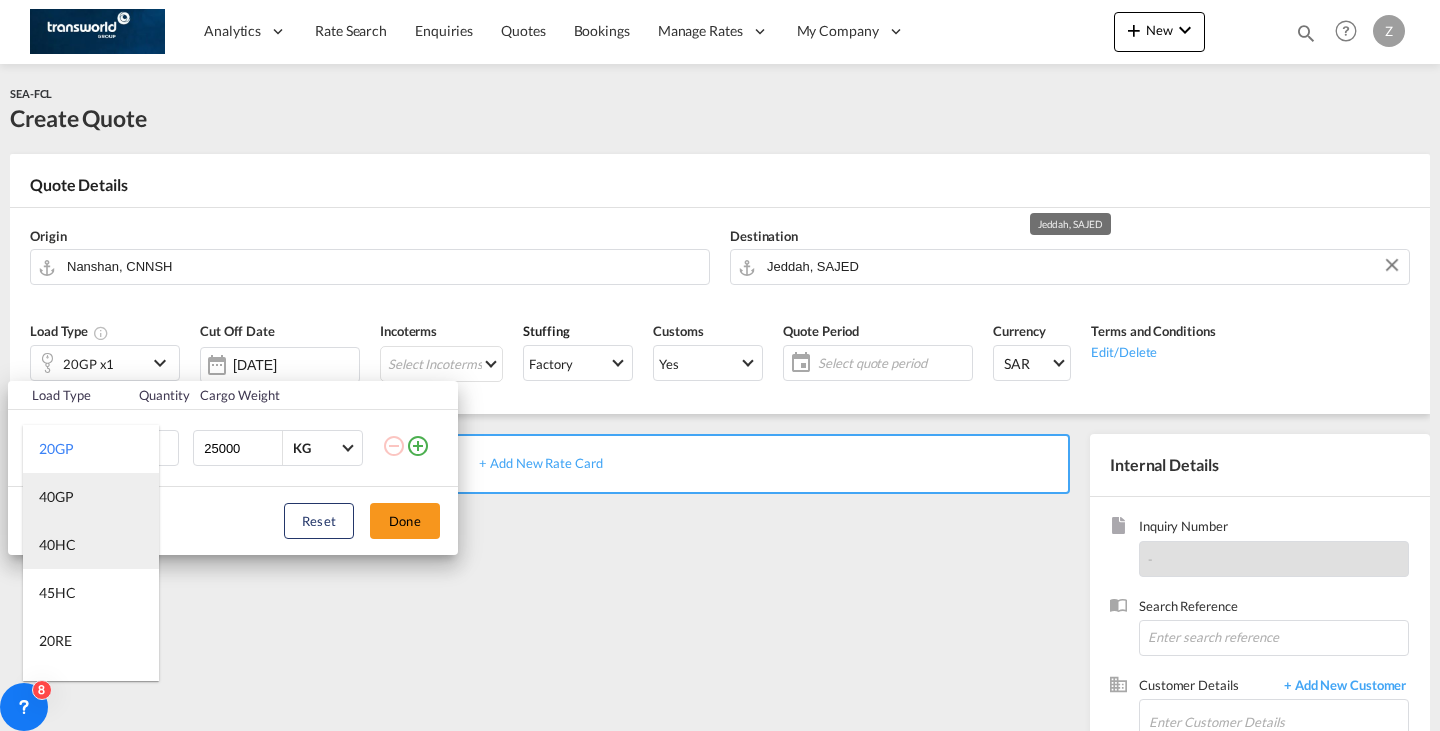 click on "20GP
40GP
40HC
45HC
20RE
40RE
40HR
20OT
40OT
20FR
40FR
40NR
20NR
45S
20TK
40TK
OTHR
53HC
20HC" at bounding box center (91, 553) 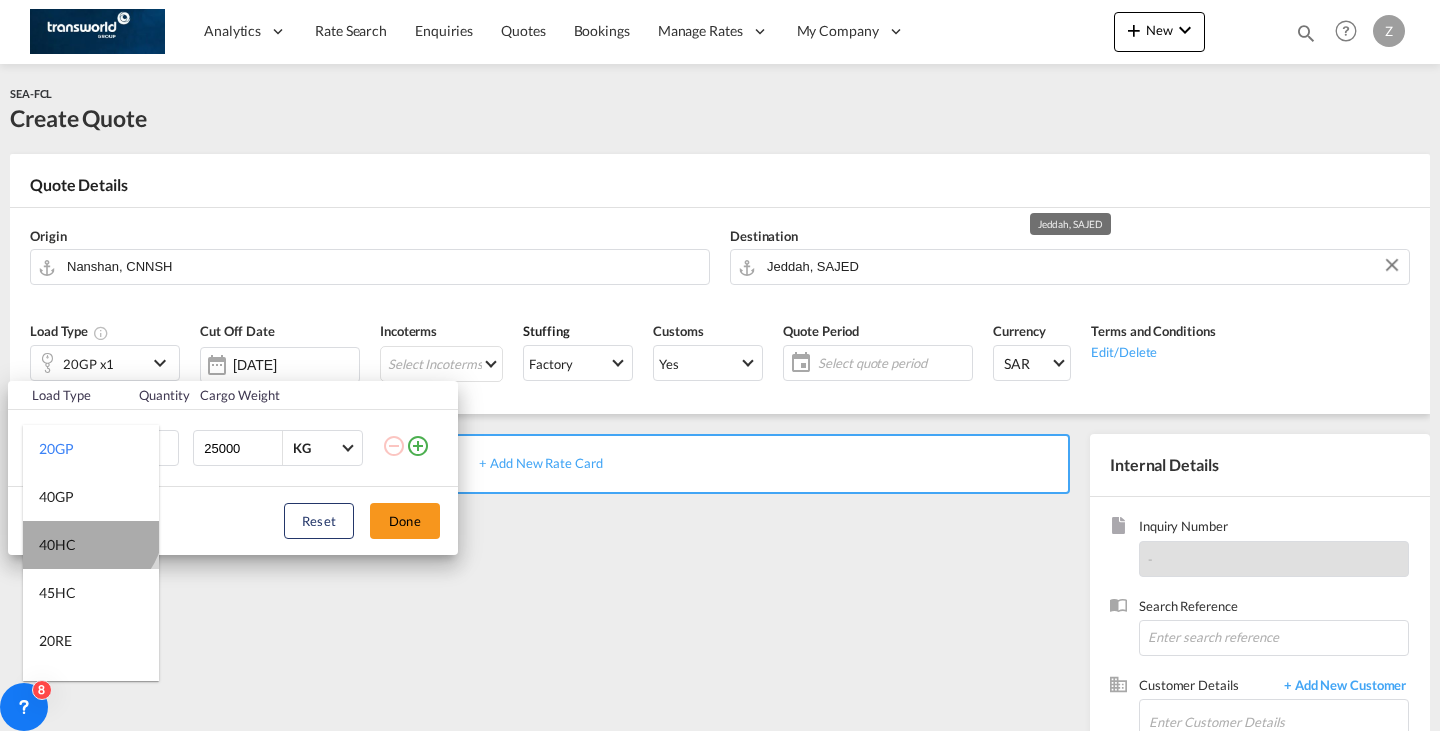 click on "40HC" at bounding box center [91, 545] 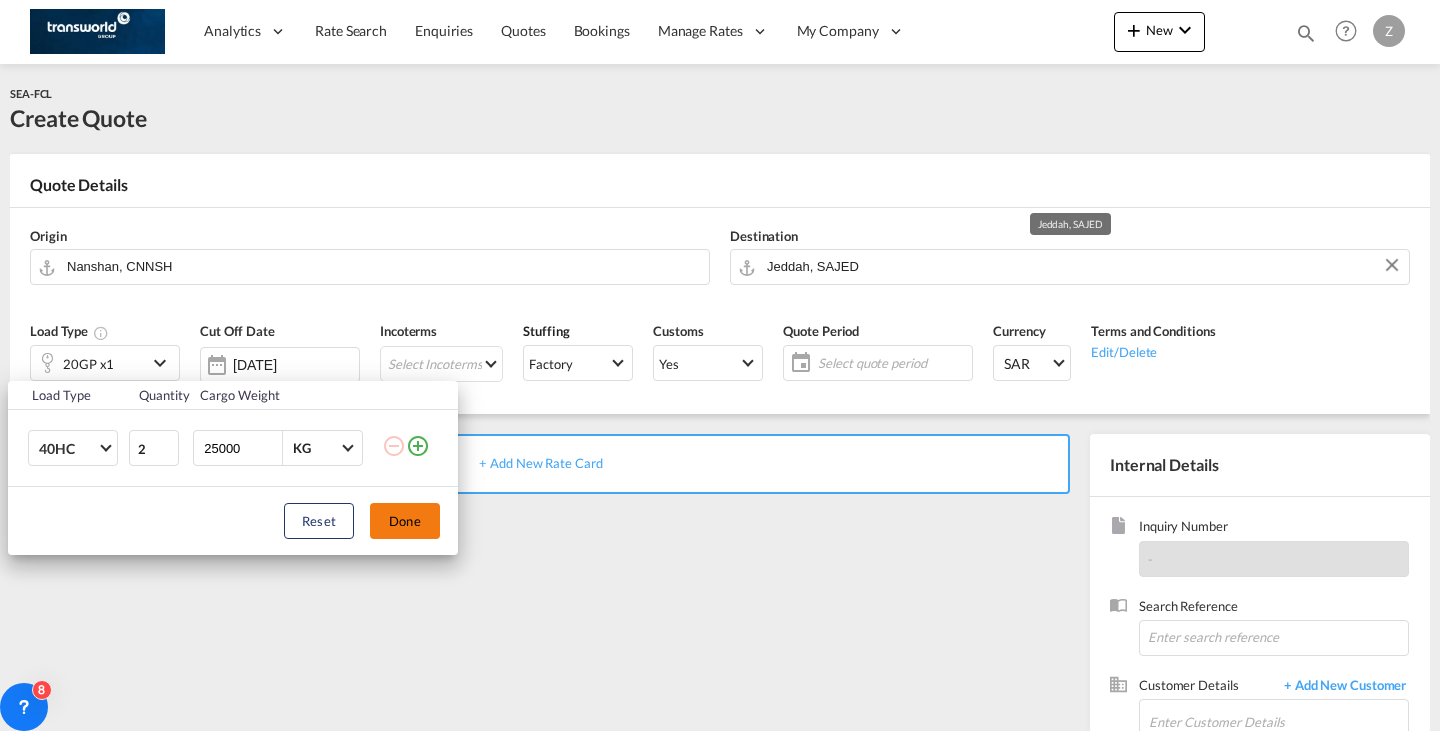click on "Done" at bounding box center (405, 521) 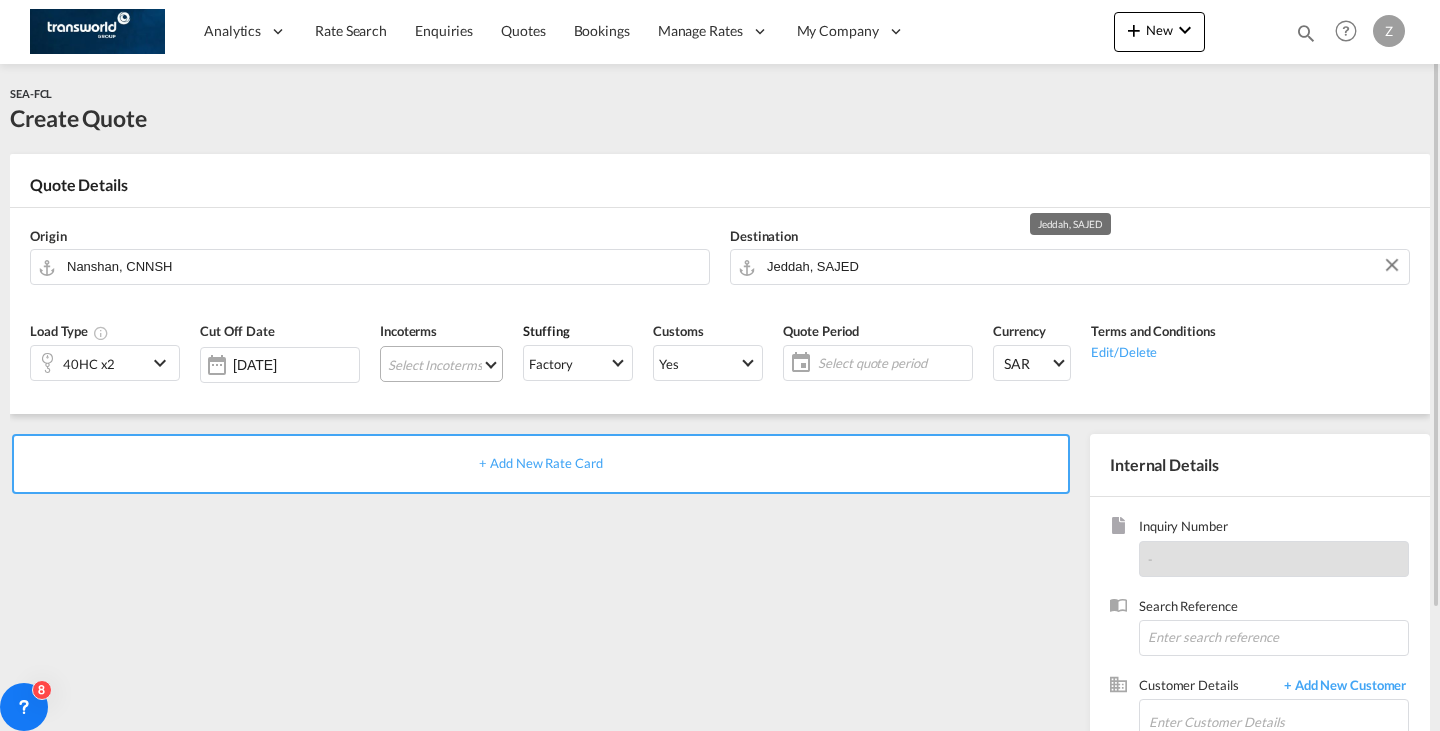 click on "Select Incoterms
DDP - export
Delivery Duty Paid FCA - import
Free Carrier FAS - export
Free Alongside Ship EXW - import
Ex Works CFR - export
Cost and Freight DPU - import
Delivery at Place Unloaded CIP - import
Carriage and Insurance Paid to DAP - import
Delivered at Place EXW - export
Ex Works DPU - export
Delivery at Place Unloaded CFR - import
Cost and Freight CPT - import
Carrier Paid to DAP - export
Delivered at Place CPT - export
Carrier Paid to FAS - import
Free Alongside Ship FCA - export
Free Carrier FOB - export
Free on Board FOB - import
Free on Board CIF - export
Cost,Insurance and Freight CIF - import
Cost,Insurance and Freight CIP - export
Carriage and Insurance Paid to" at bounding box center [441, 364] 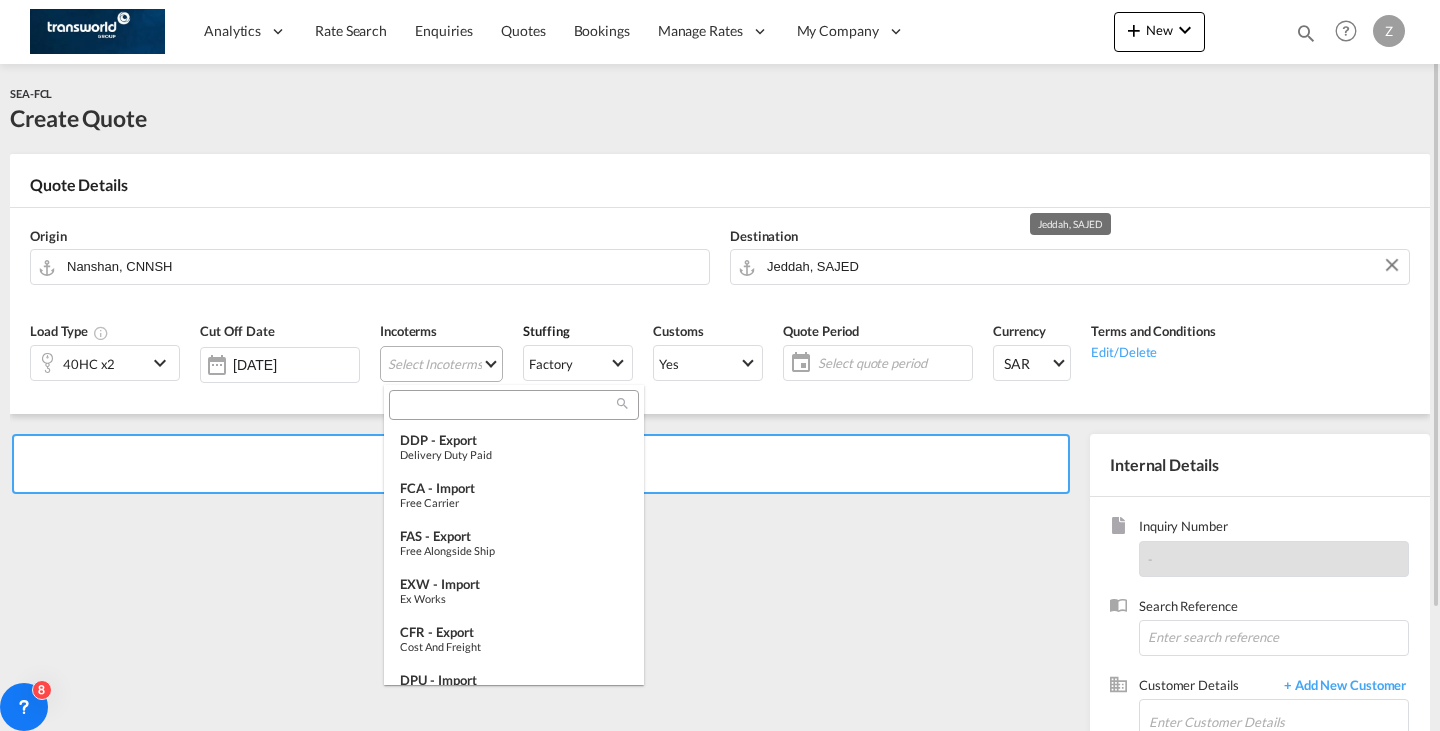 type on "[object Object]" 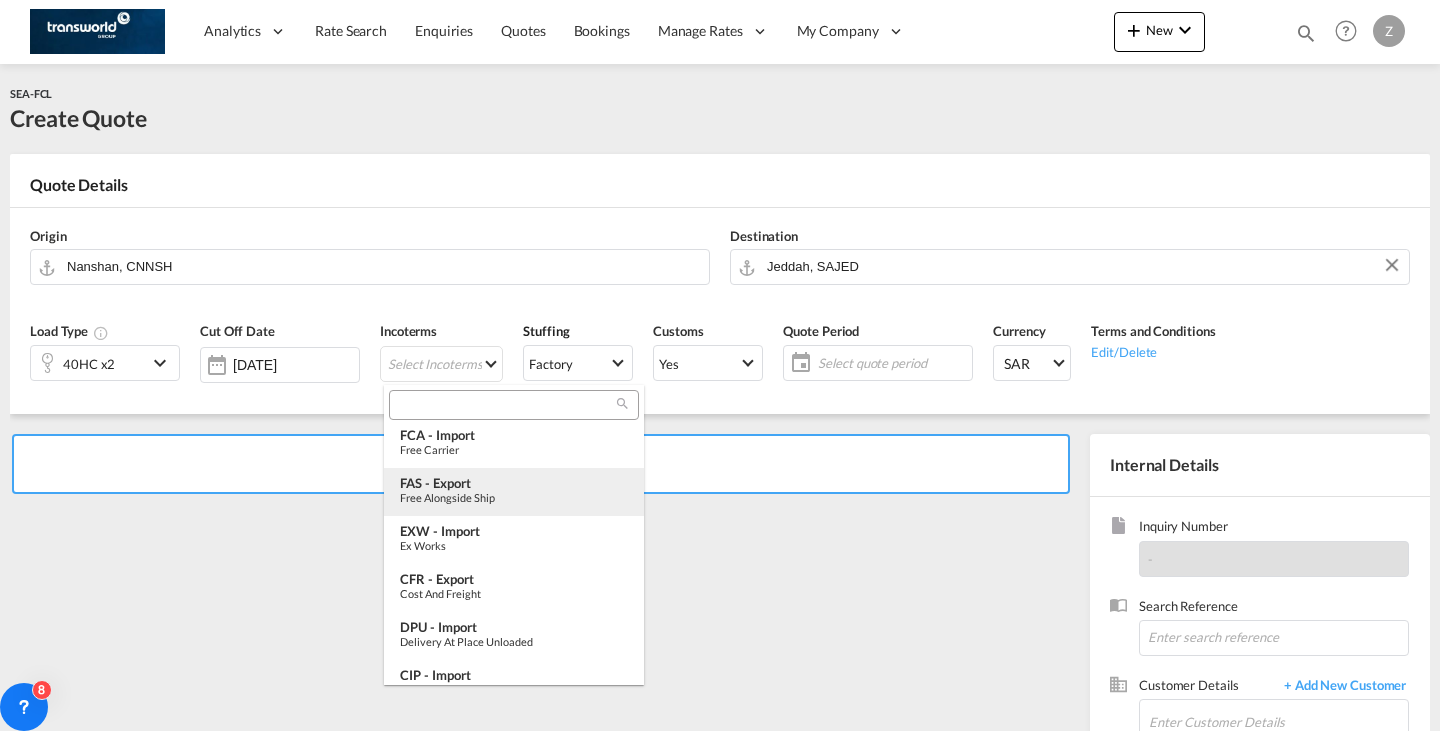 scroll, scrollTop: 55, scrollLeft: 0, axis: vertical 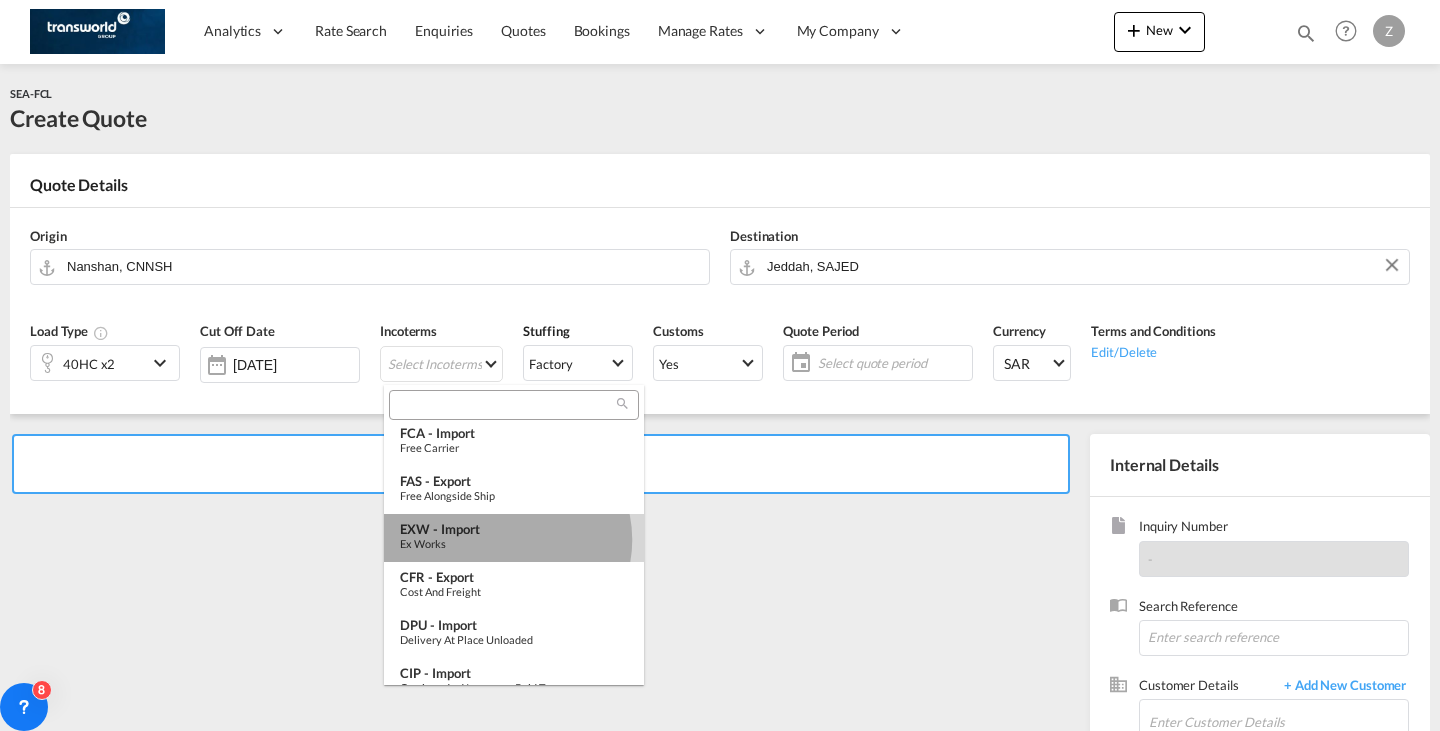 click on "Ex Works" at bounding box center [514, 543] 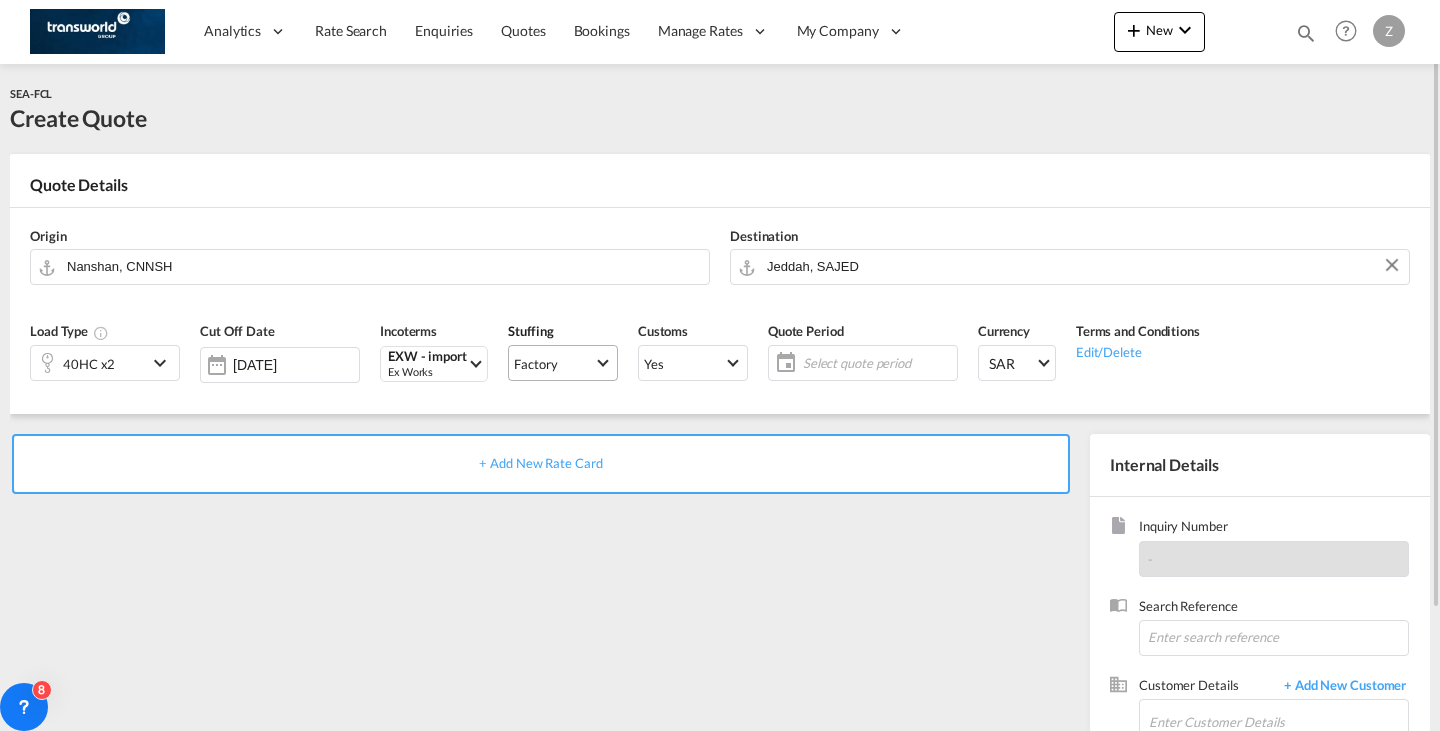 click on "Factory" at bounding box center [554, 364] 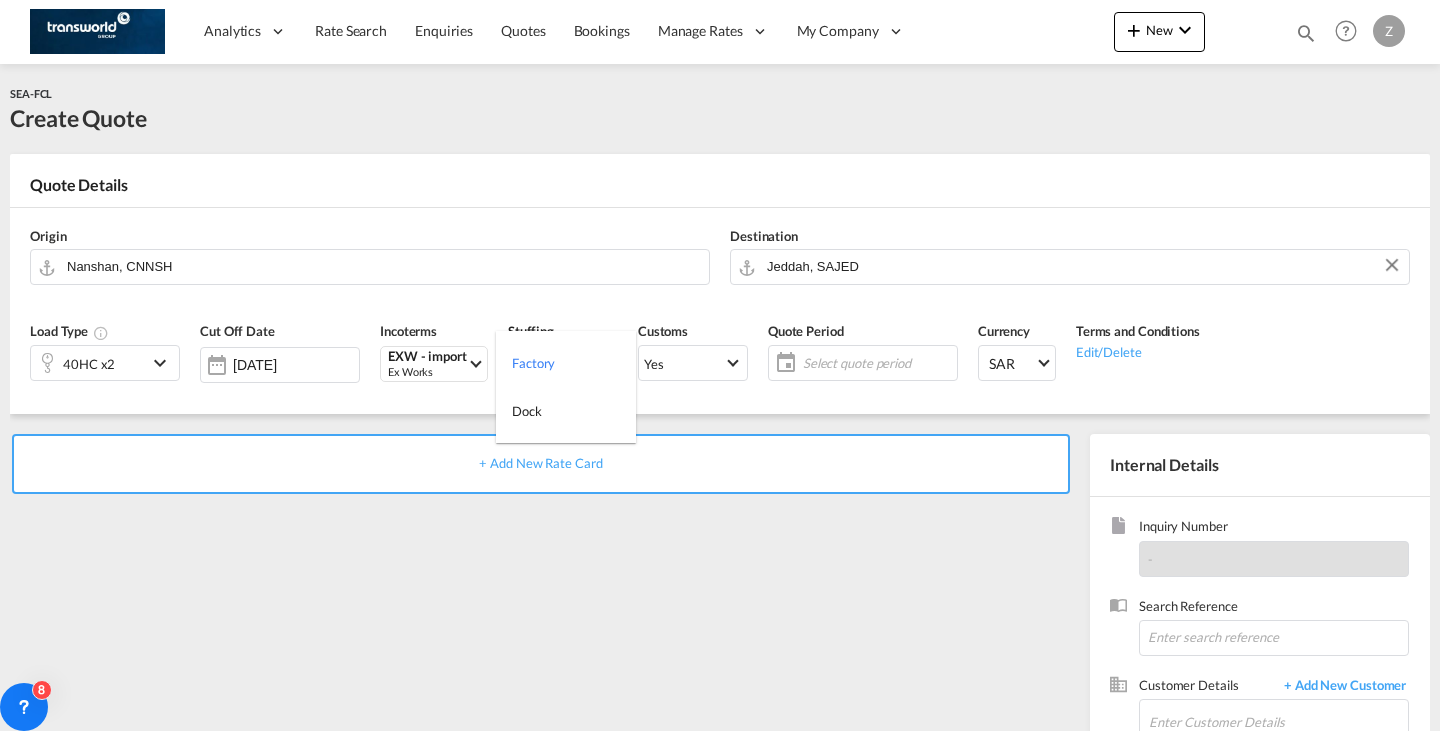 click at bounding box center (720, 365) 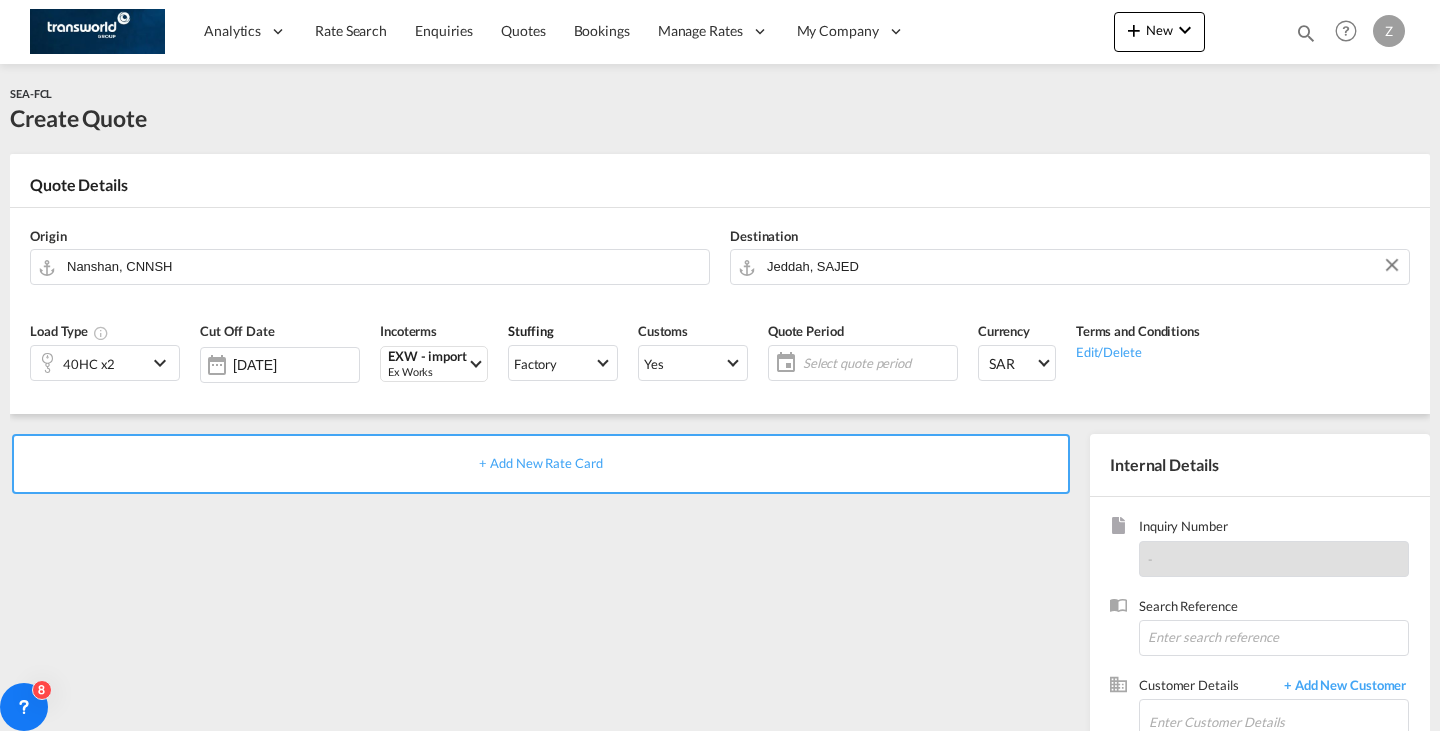 click at bounding box center [732, 360] 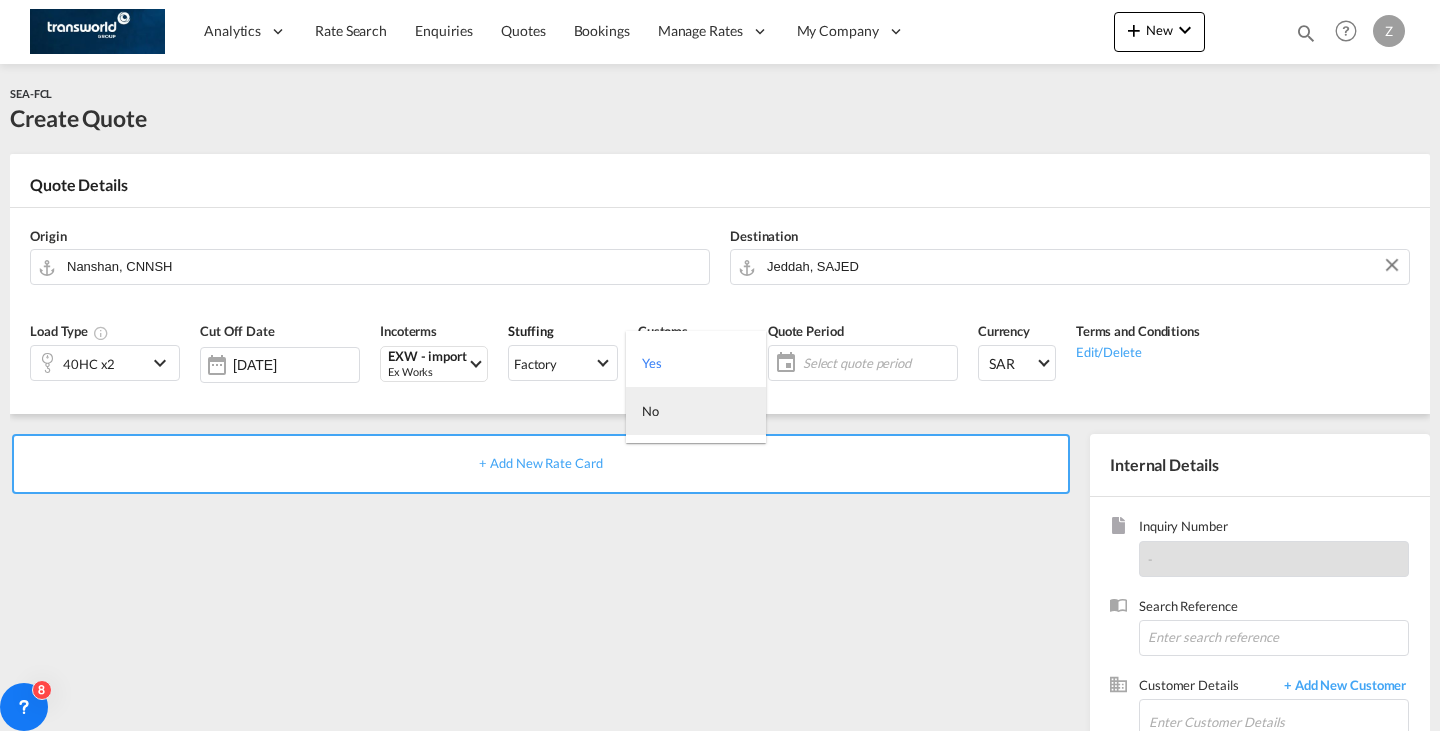 click on "No" at bounding box center [696, 411] 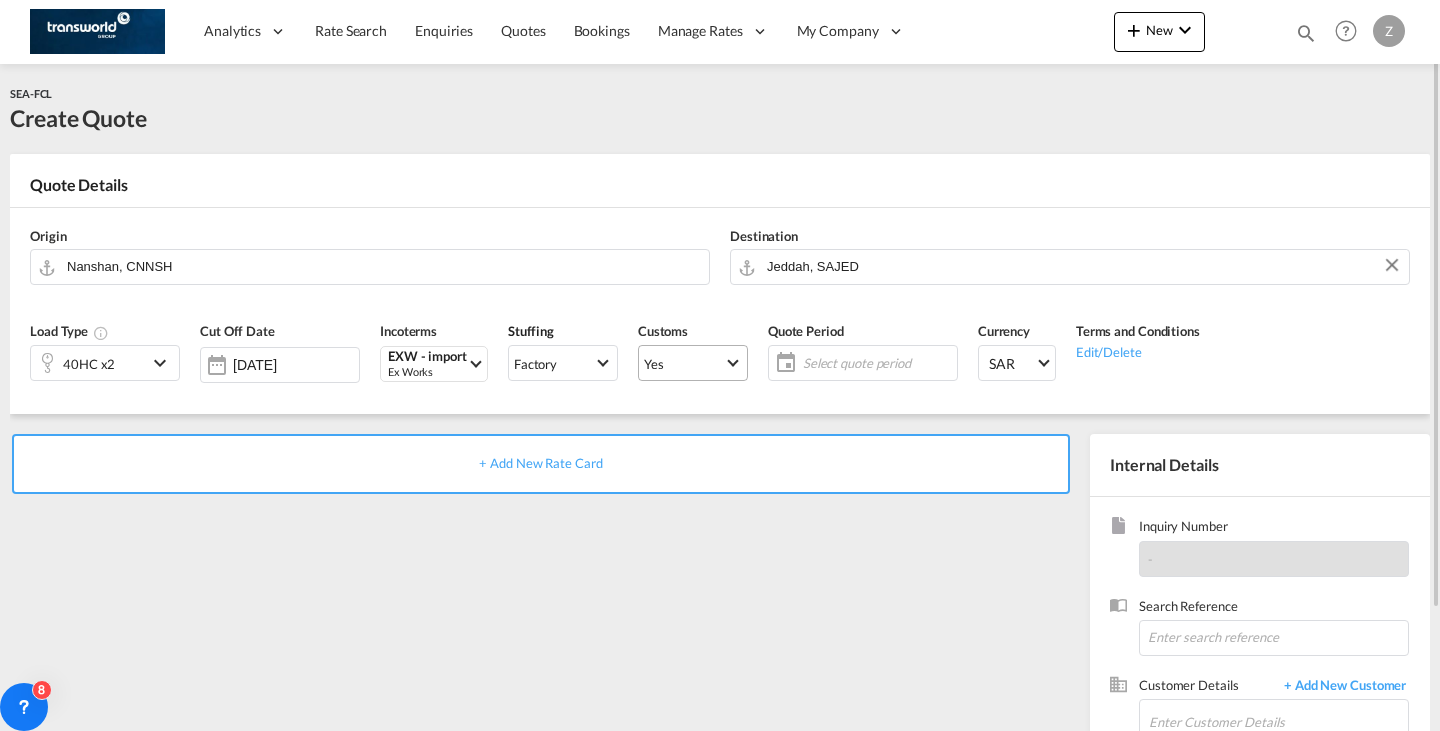 click on "Yes" at bounding box center (693, 363) 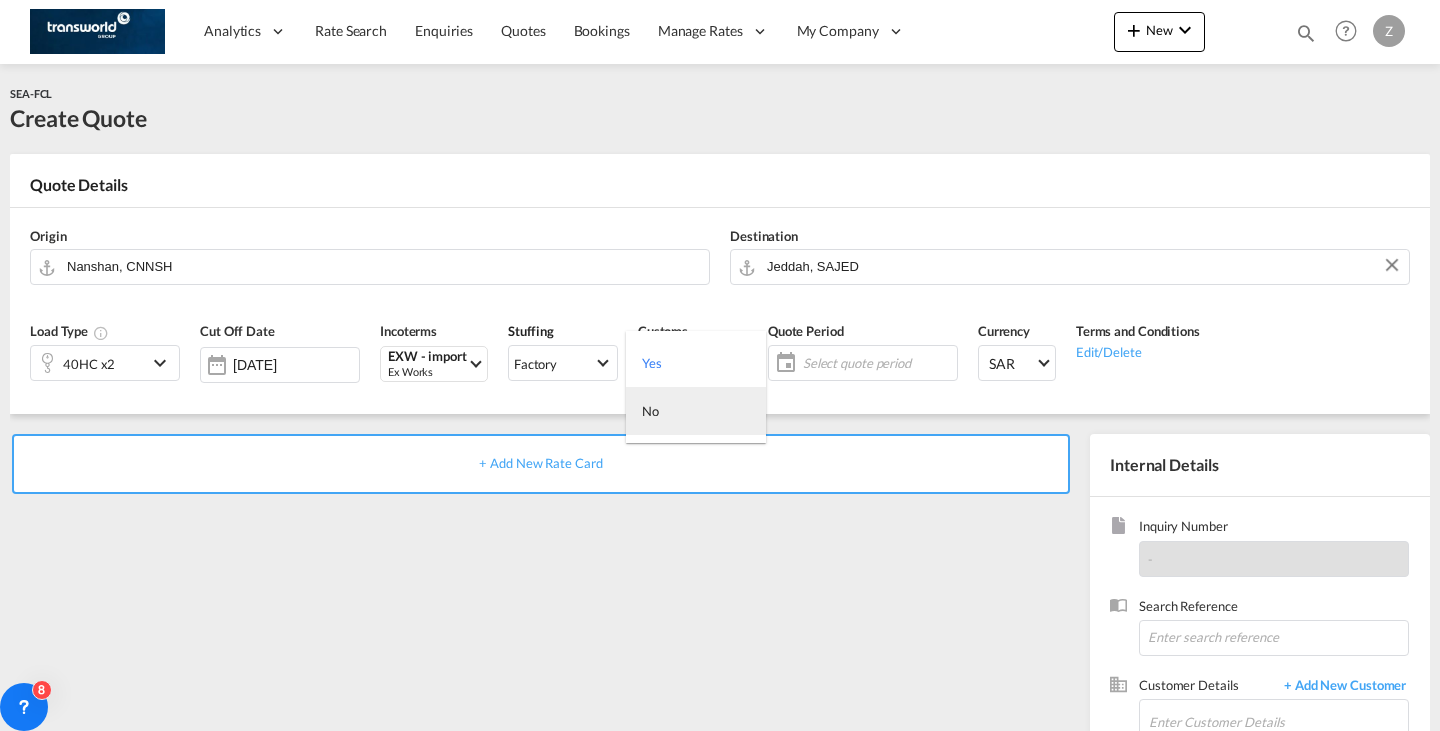 click on "No" at bounding box center [696, 411] 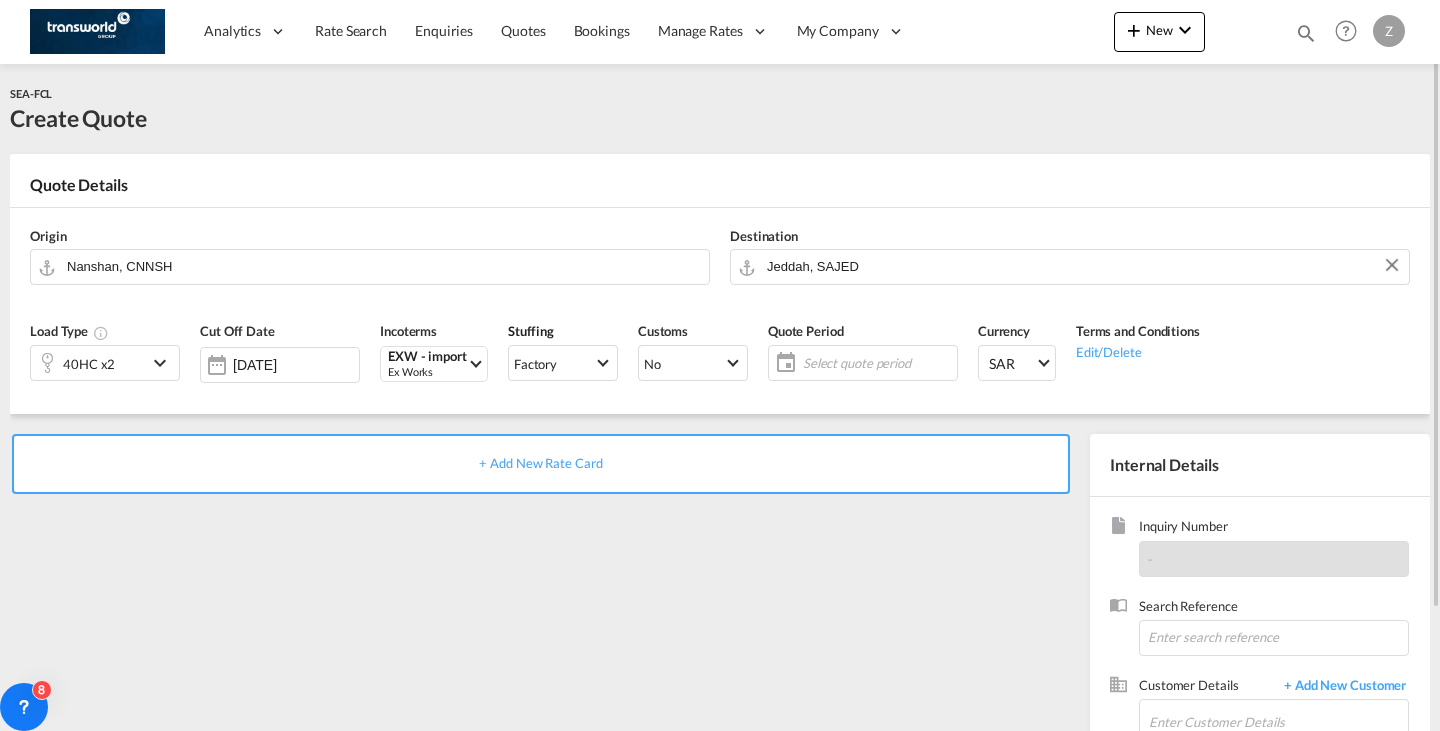 click on "Select quote period" 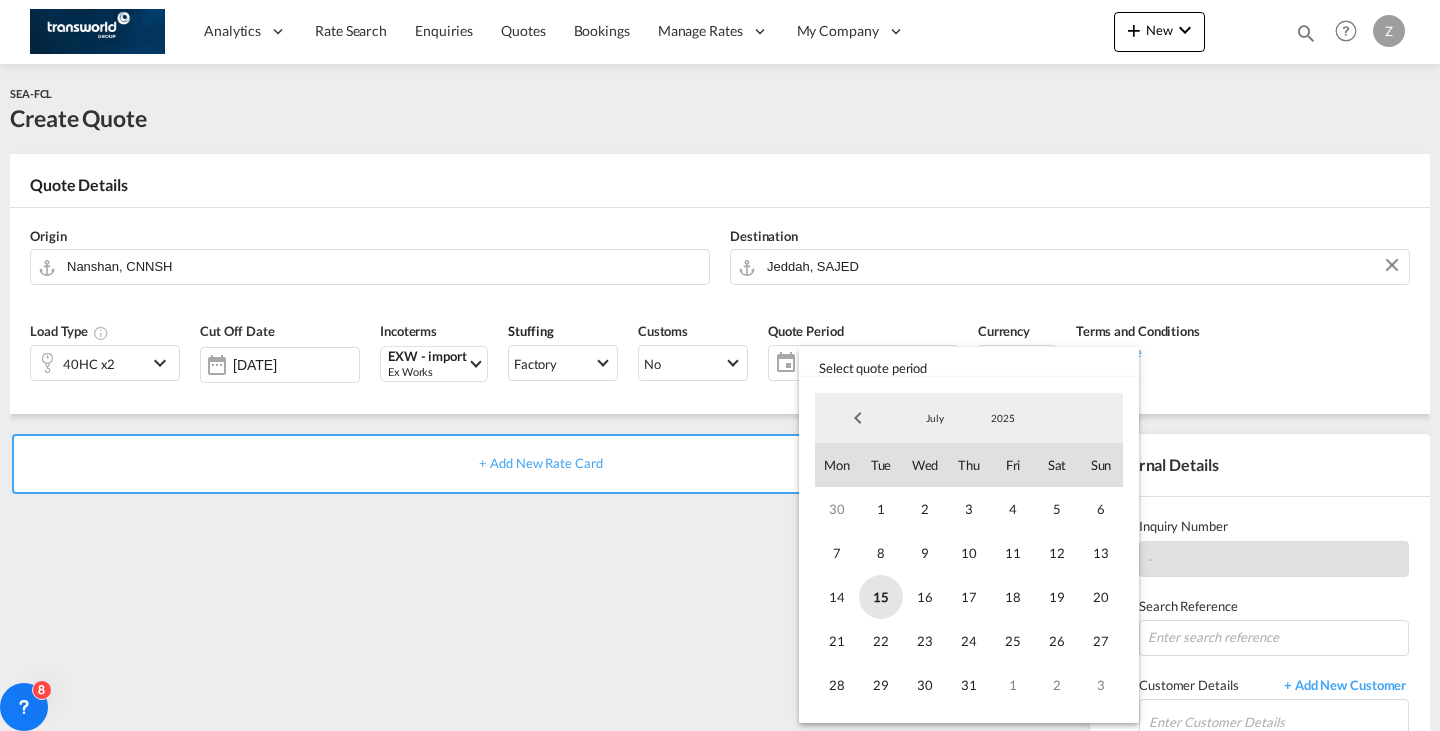 click on "15" at bounding box center (881, 597) 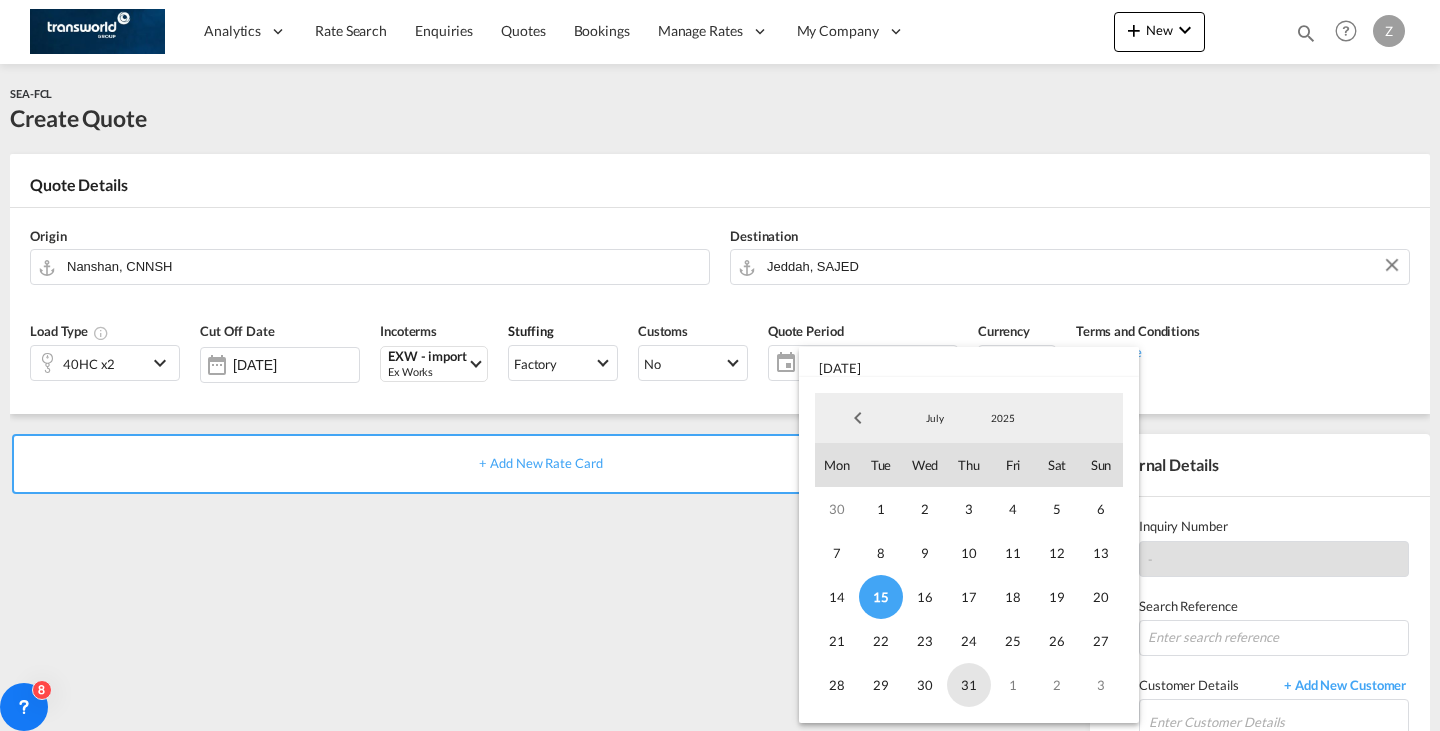 click on "31" at bounding box center [969, 685] 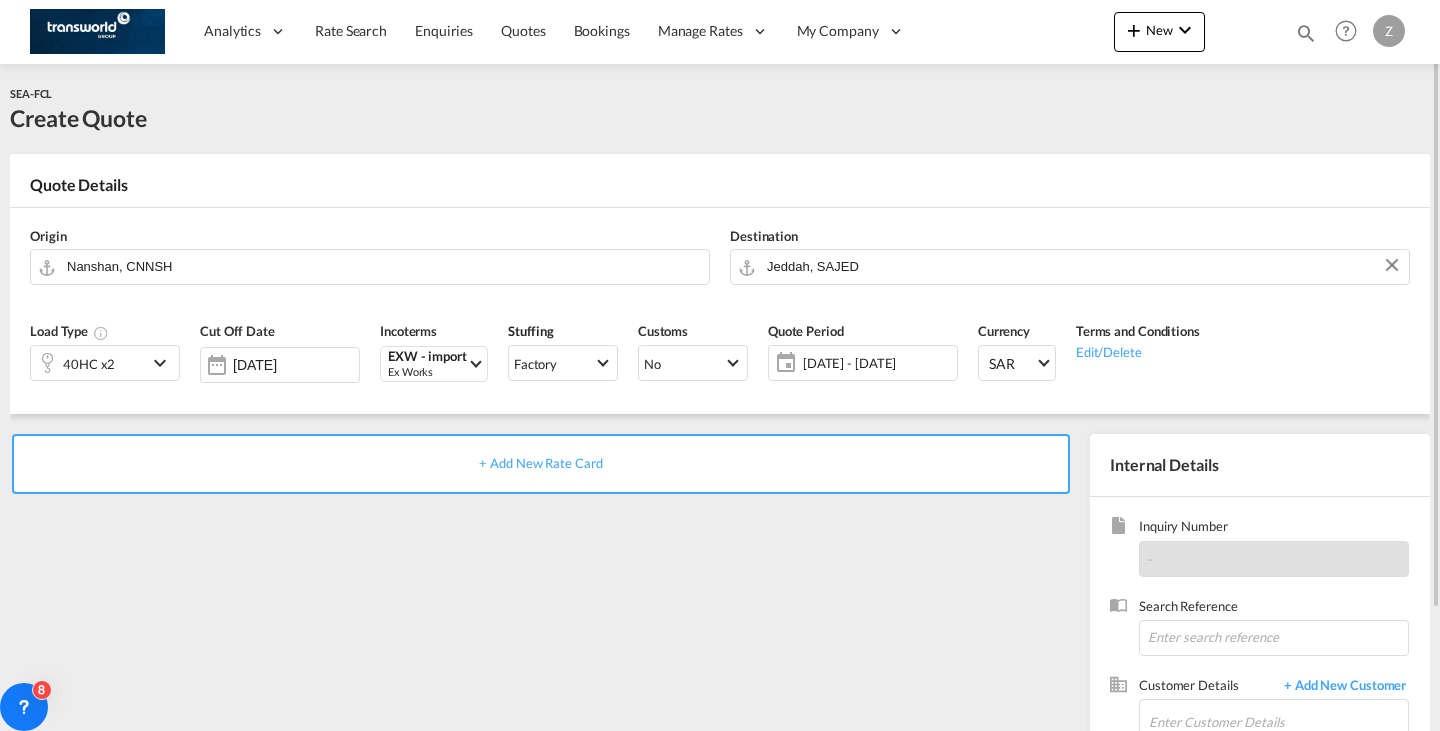 scroll, scrollTop: 145, scrollLeft: 0, axis: vertical 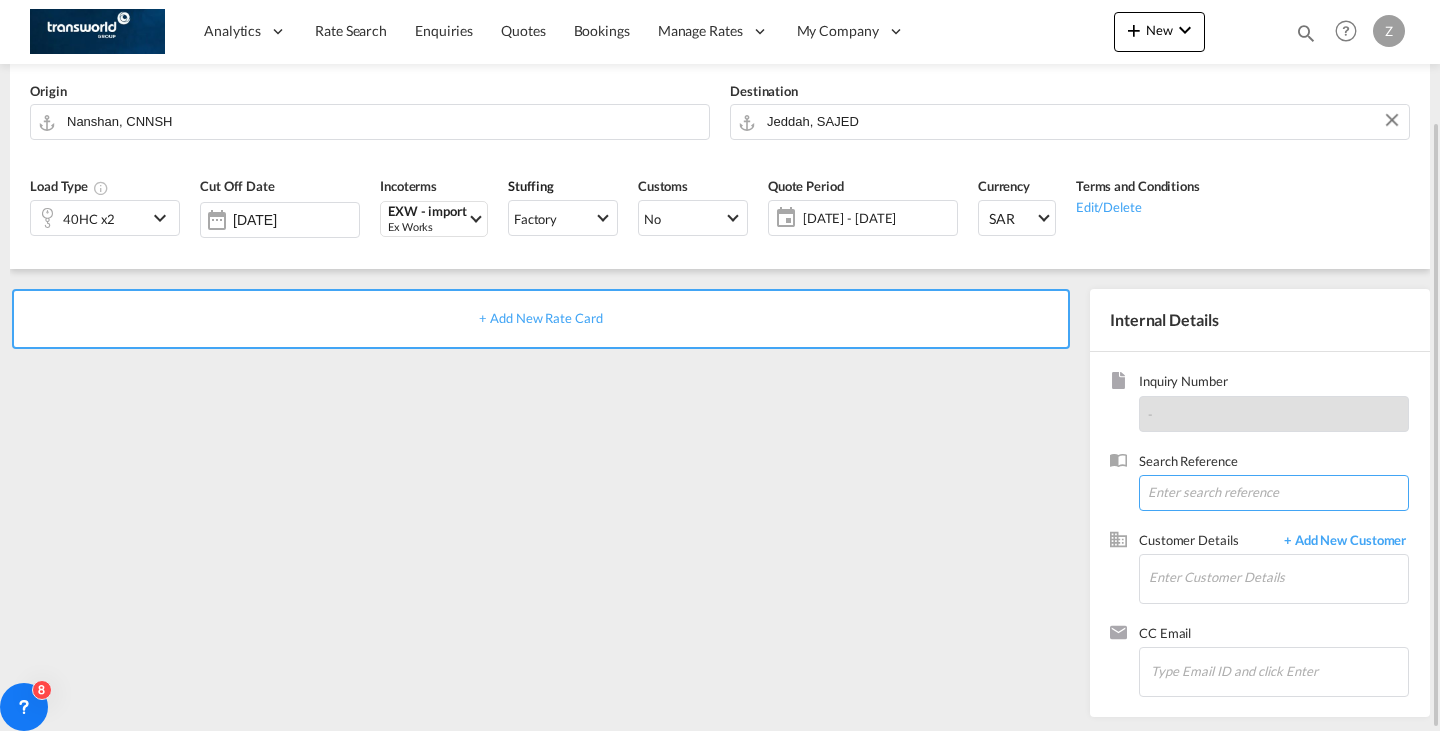 click at bounding box center [1274, 493] 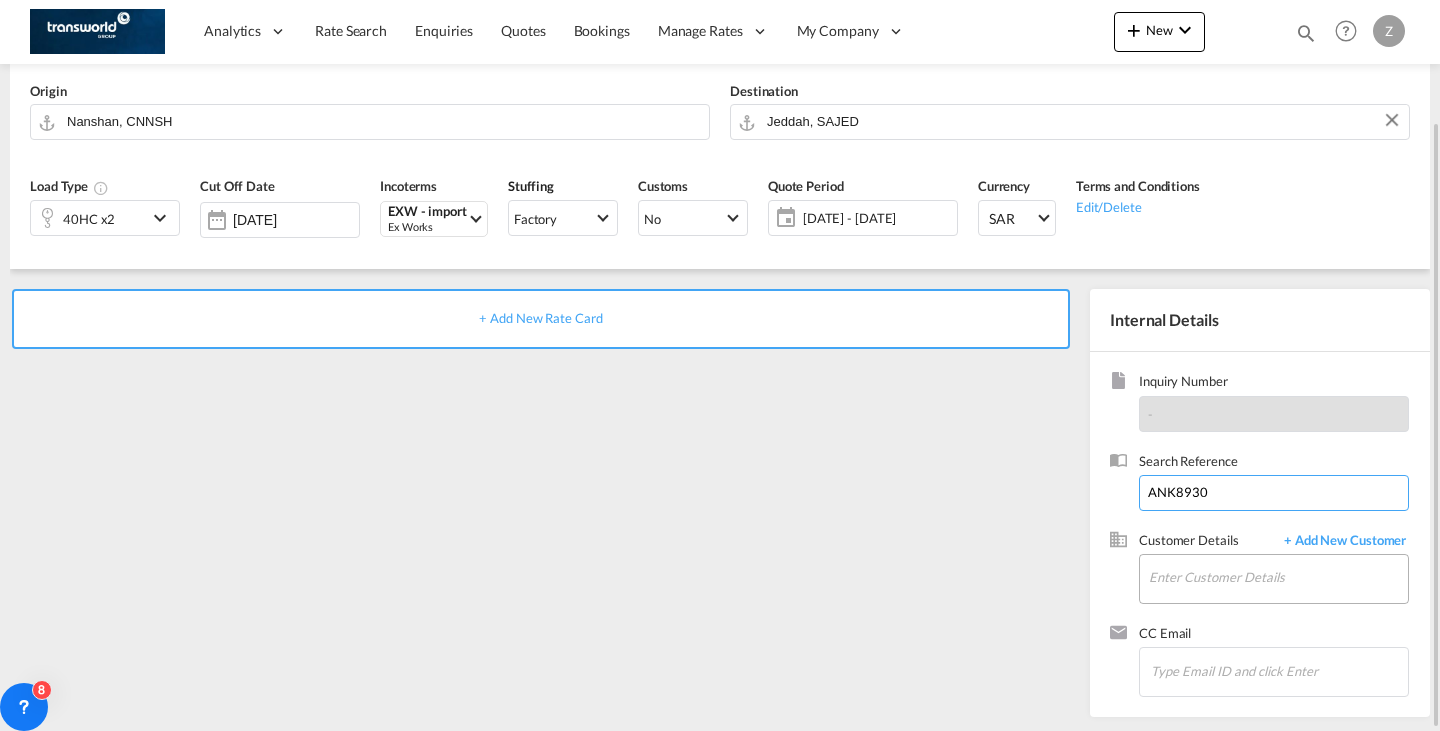 type on "ANK8930" 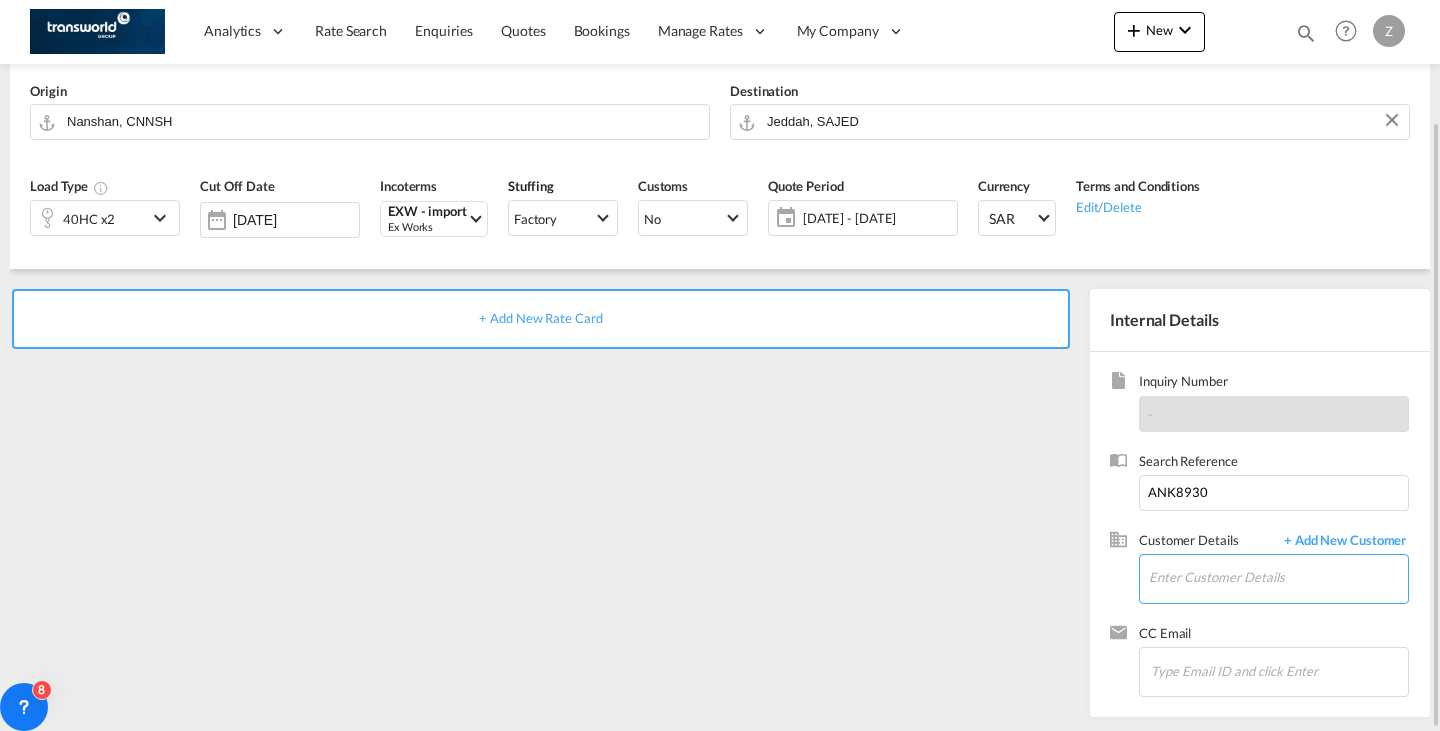click on "Enter Customer Details" at bounding box center [1278, 577] 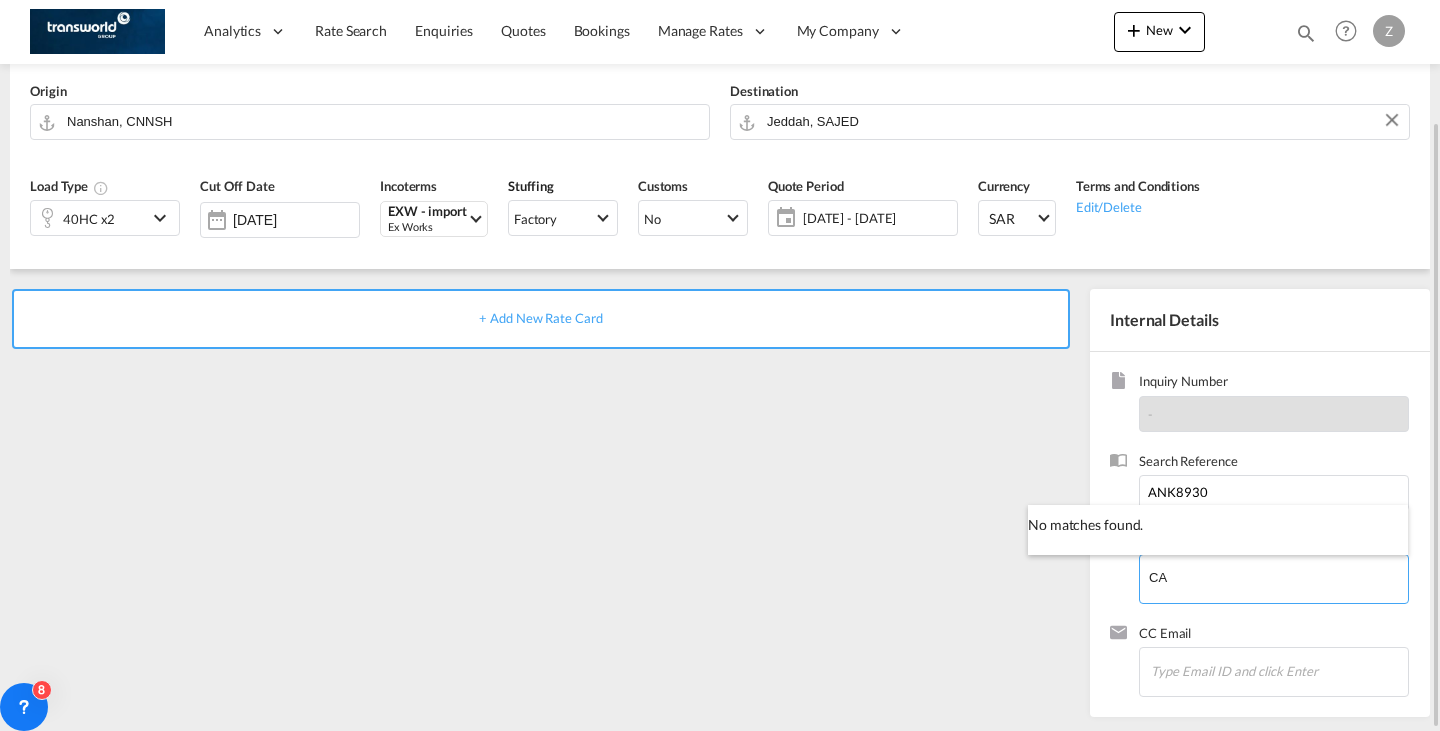 type on "C" 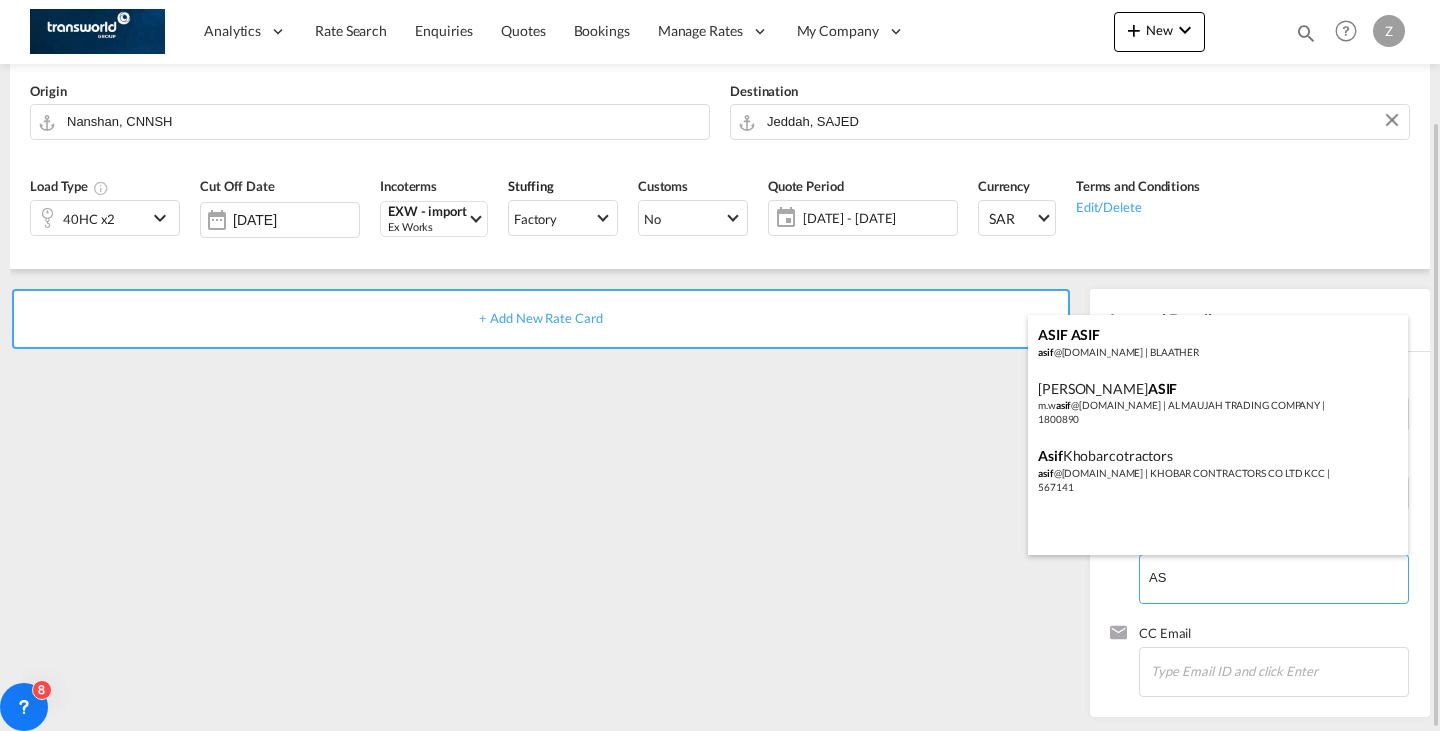type on "A" 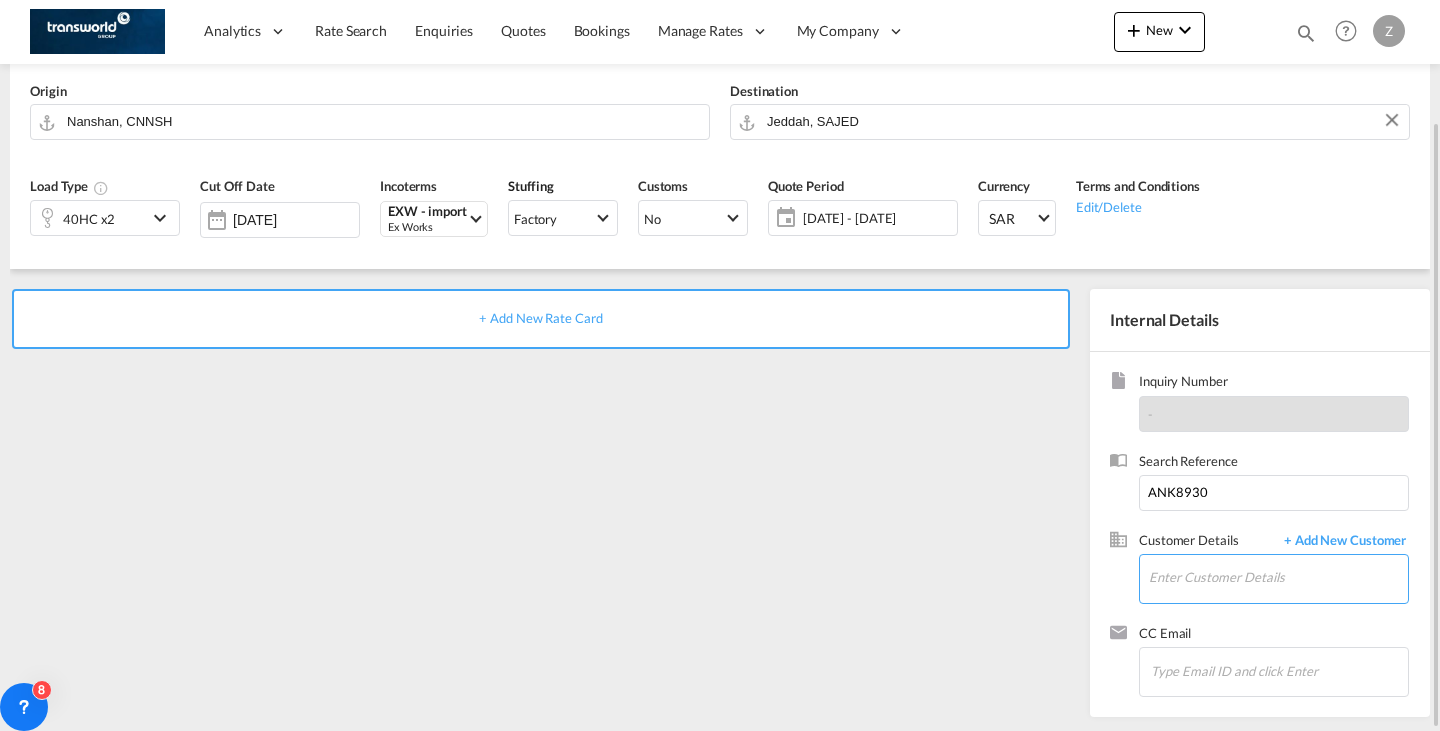 click on "Enter Customer Details" at bounding box center (1278, 577) 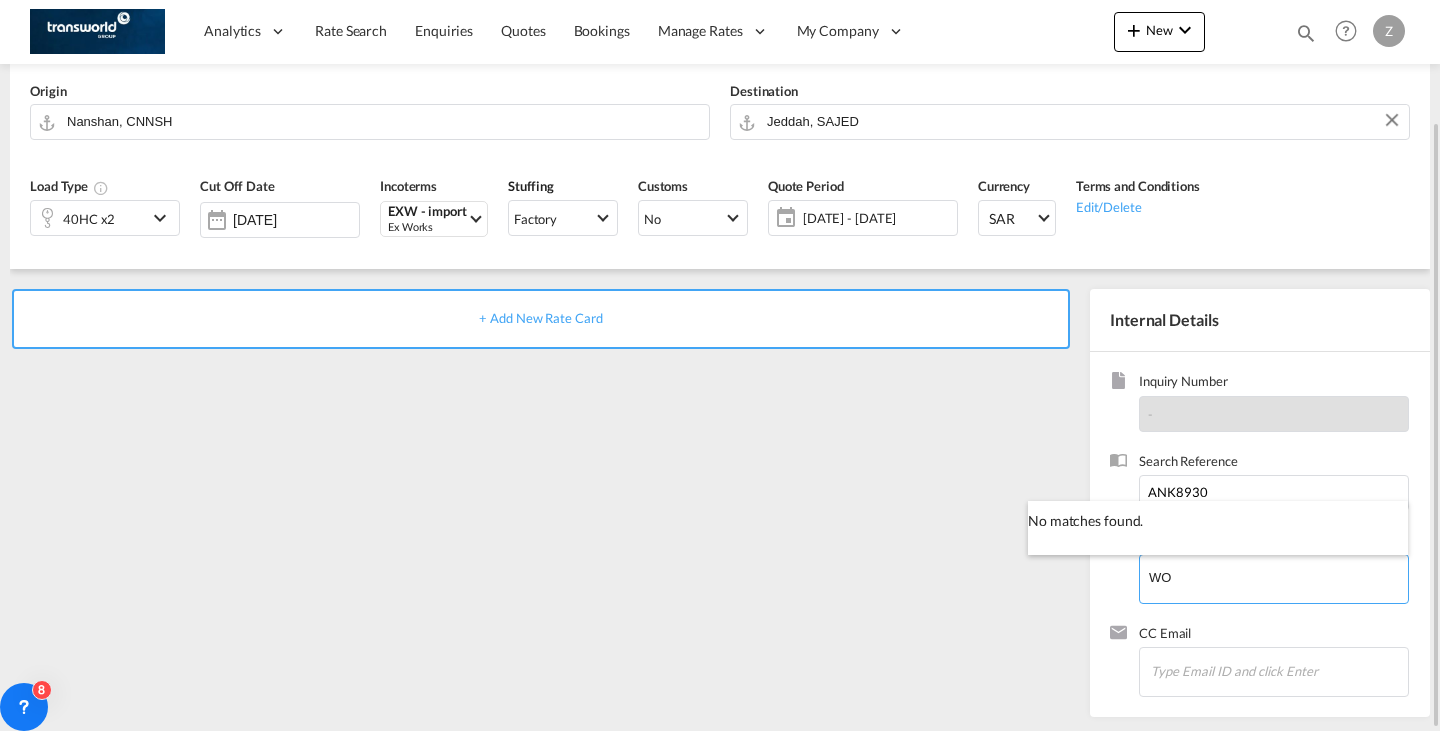 type on "W" 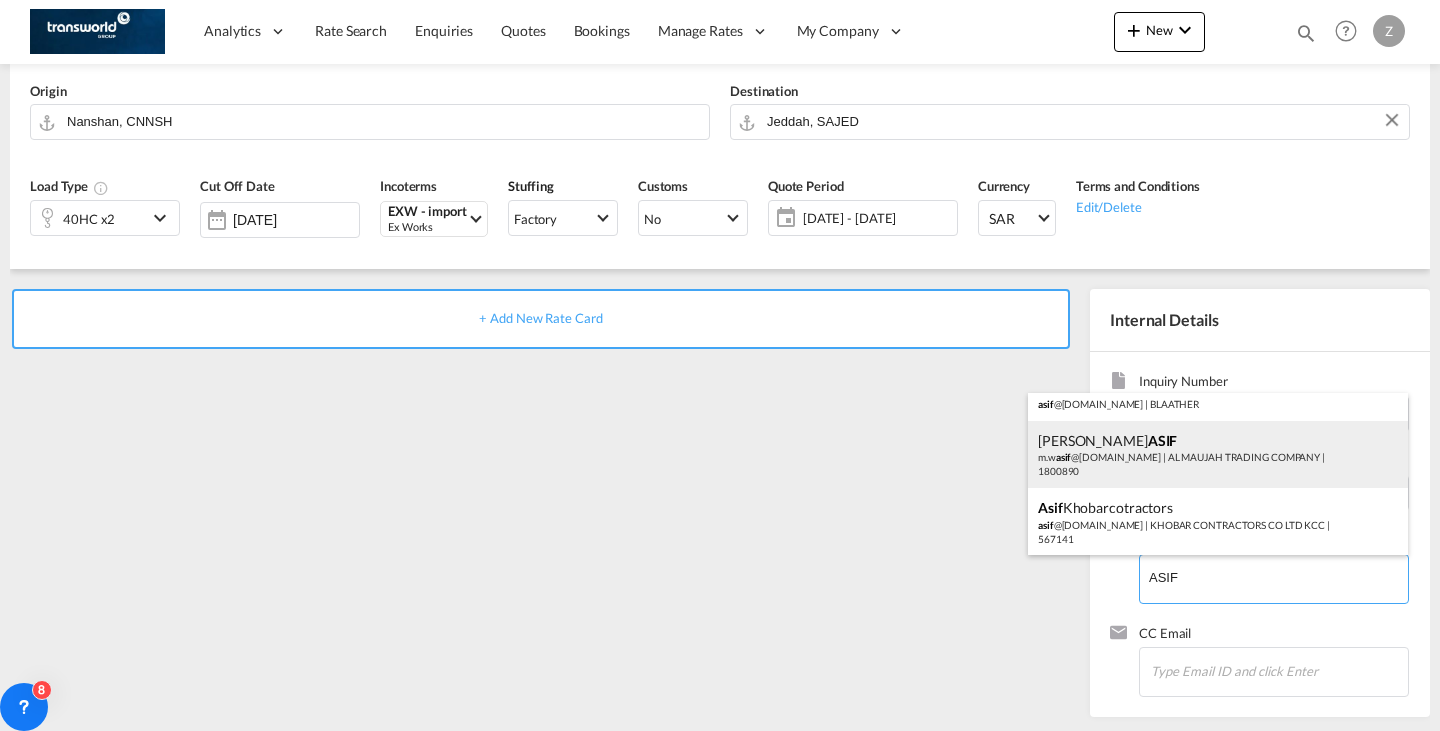scroll, scrollTop: 0, scrollLeft: 0, axis: both 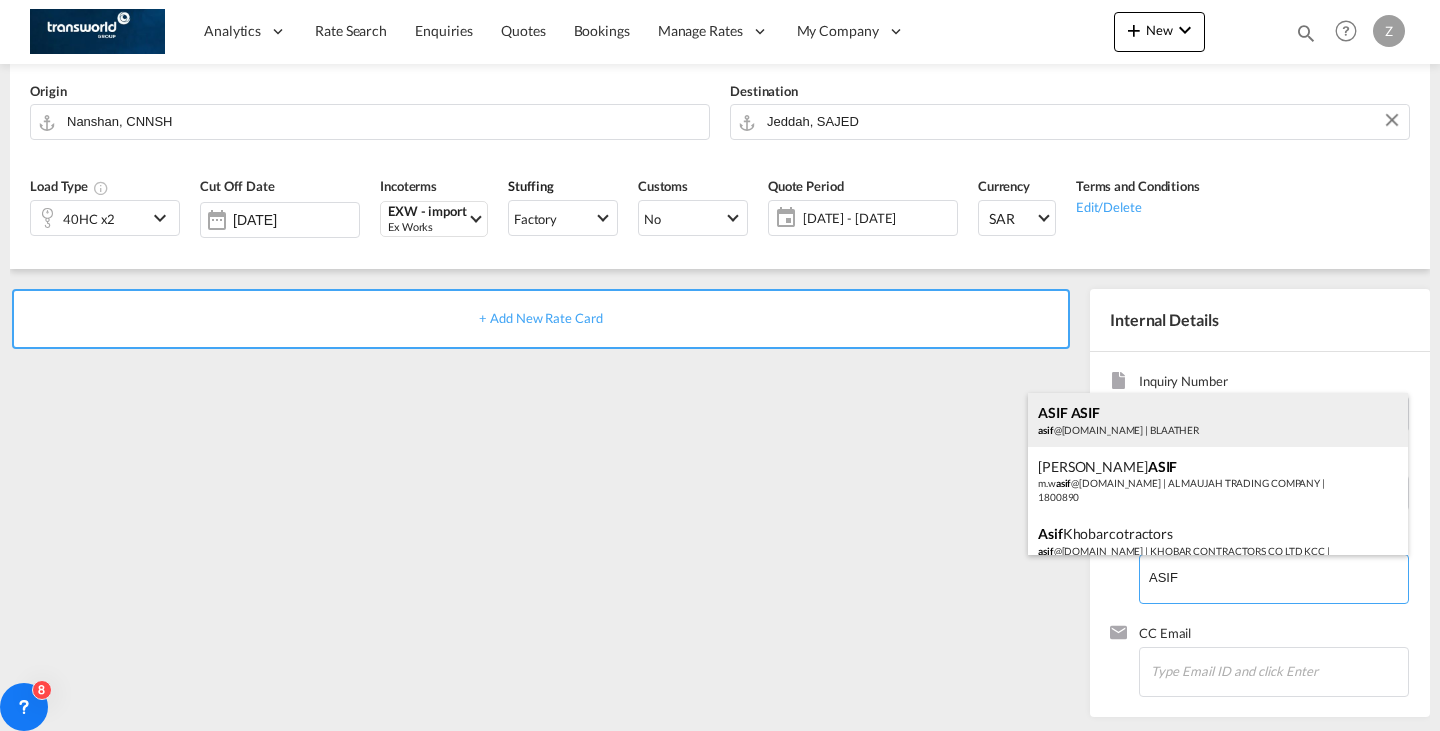 click on "ASIF   ASIF asif @blaather.com    |    BLAATHER" at bounding box center [1218, 420] 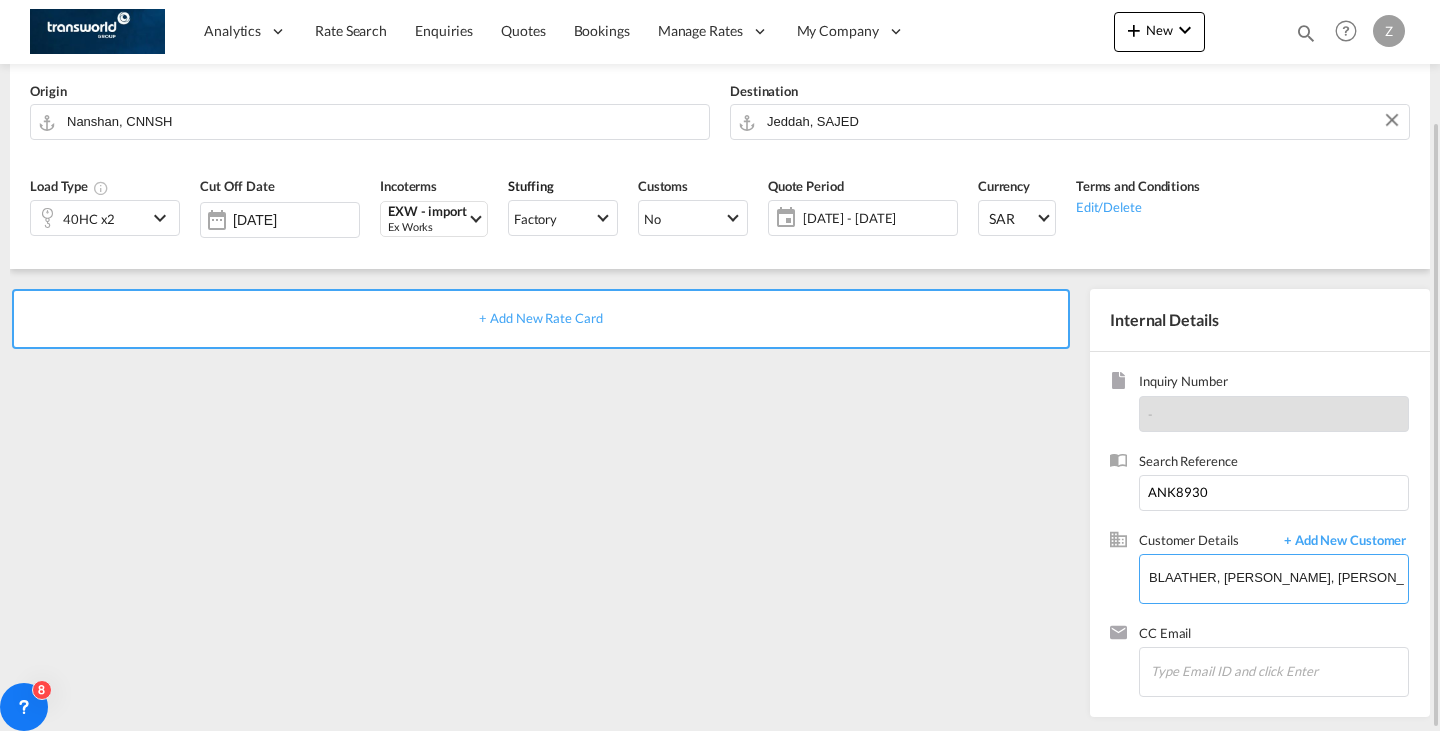 scroll, scrollTop: 0, scrollLeft: 0, axis: both 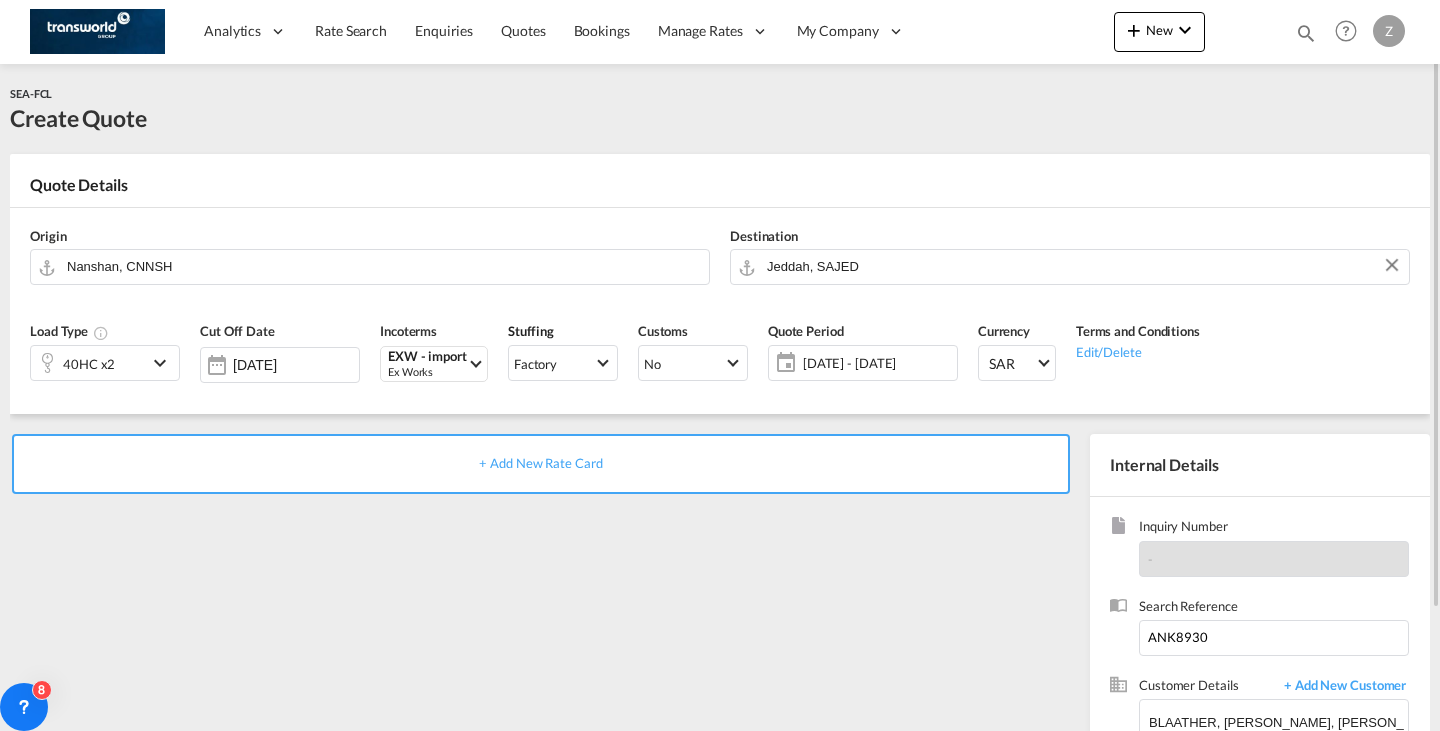 click on "+ Add New Rate Card" at bounding box center [541, 464] 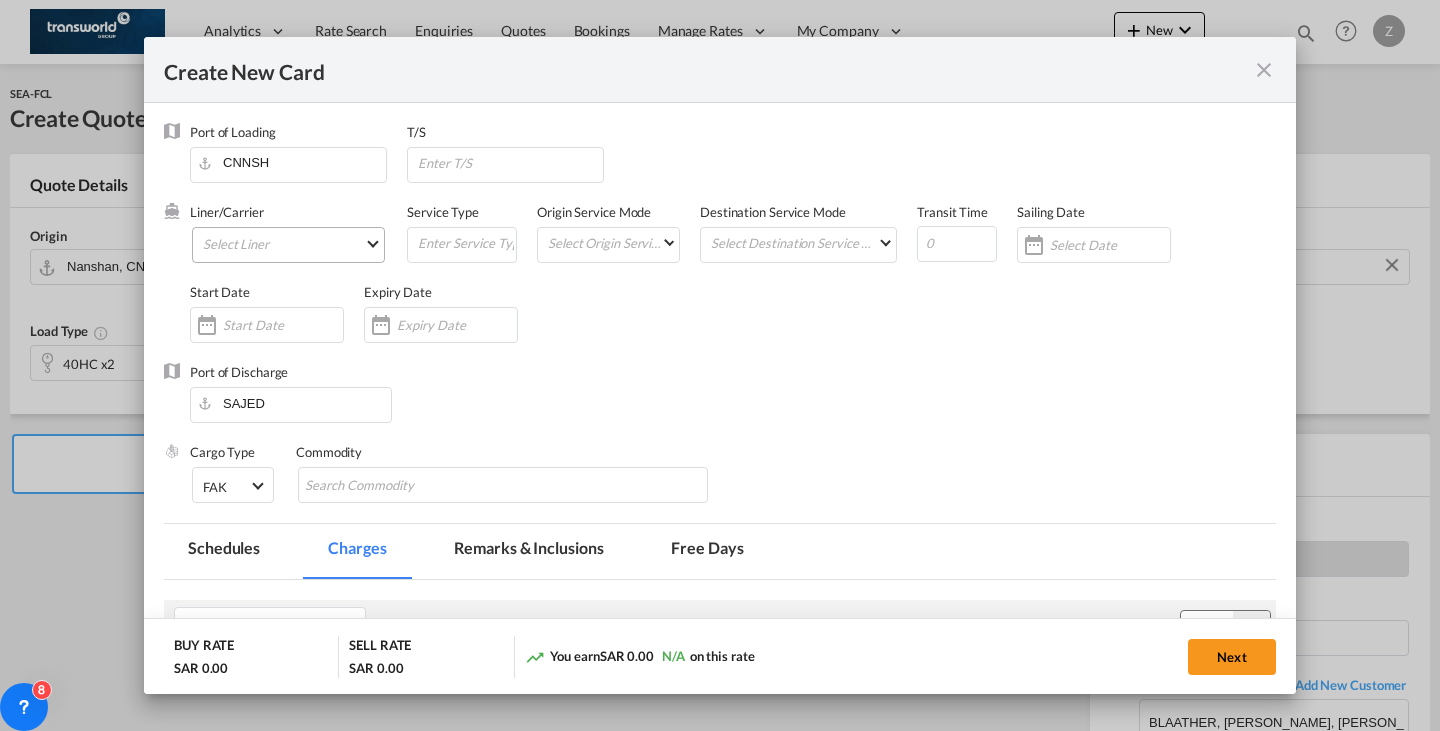 type on "Basic Ocean Freight" 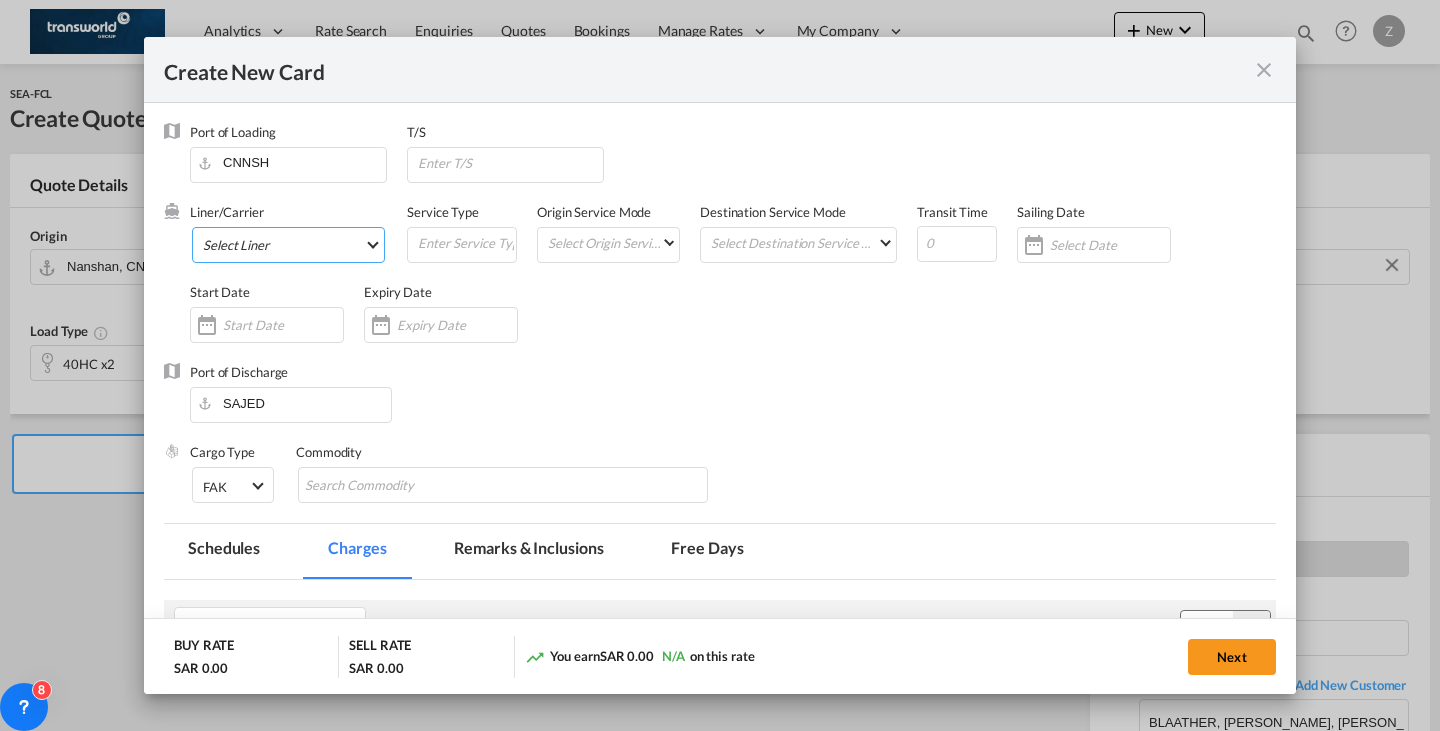 click on "Select Liner   2HM LOGISTICS D.O.O 2HM LOGISTICS D.O.O. / TWKS-KOPER 3P LOGISTICS / TWKS-LITHUANIA A J WORLDWIDE SERVICES INC / TWKS-LIGHTING WAY A.J WORLDWIDE SERVICES LTD / TWKS-WESTDRAYTO AA AND S SHIPPING LLC / TWKS-DUBAI AAA CHINA LIMITED / TWKS-SHENZHEN AAS FREIGHT EUROPE GMBH / TWKS-FRANKFURT AAS SHIPPING LLC / TWKS-DUBAI AAXL GLOBAL SHIPPING LINES LLC ABDALLAH AL OBAILI CUSTOM CLEARANCE ES / TWKS-DAMM ABDUL MUHSEN SHIPPING LLC Abdul Razzaq Al Tahir For Custom Clear / TWKS-RIYA ABDULLA FOUAD COMPANY / TWKS-DHAHRAN ABDULLAH AL OTHAIM MARKETS COMPANY / TWKS-RIYADH ABOU SHAHEEN FOR CUSTOMS CLEARANCE EST / TWKS-JEDD ABRAG AL MENA OFFICE FOR / TWKS-DAMMAM ABX Air / TWKS-UNITED STA ADD CARGO SOLUTIONS SRL / TWKS-NAPOCA ADRIATIC CARGO TRANS D.O.O / TWKS-KOPER ADVANCED AIRSEA S R O / TWKS-PRAHA ADVANCED TRIAD TURBINE SERVICES CO. LTD / TWKS-JED ADVANTAGE WORLDWIDE UK LTD / TWKS-MANCHESTER Aegean Airlines / TWKS-GREECE AEO FREIGHT SDN BHD / TWKS-PENANG Aer Lingus / TWKS-IRELAND Aero Republica / TWKS-COLOMBIA" at bounding box center (288, 245) 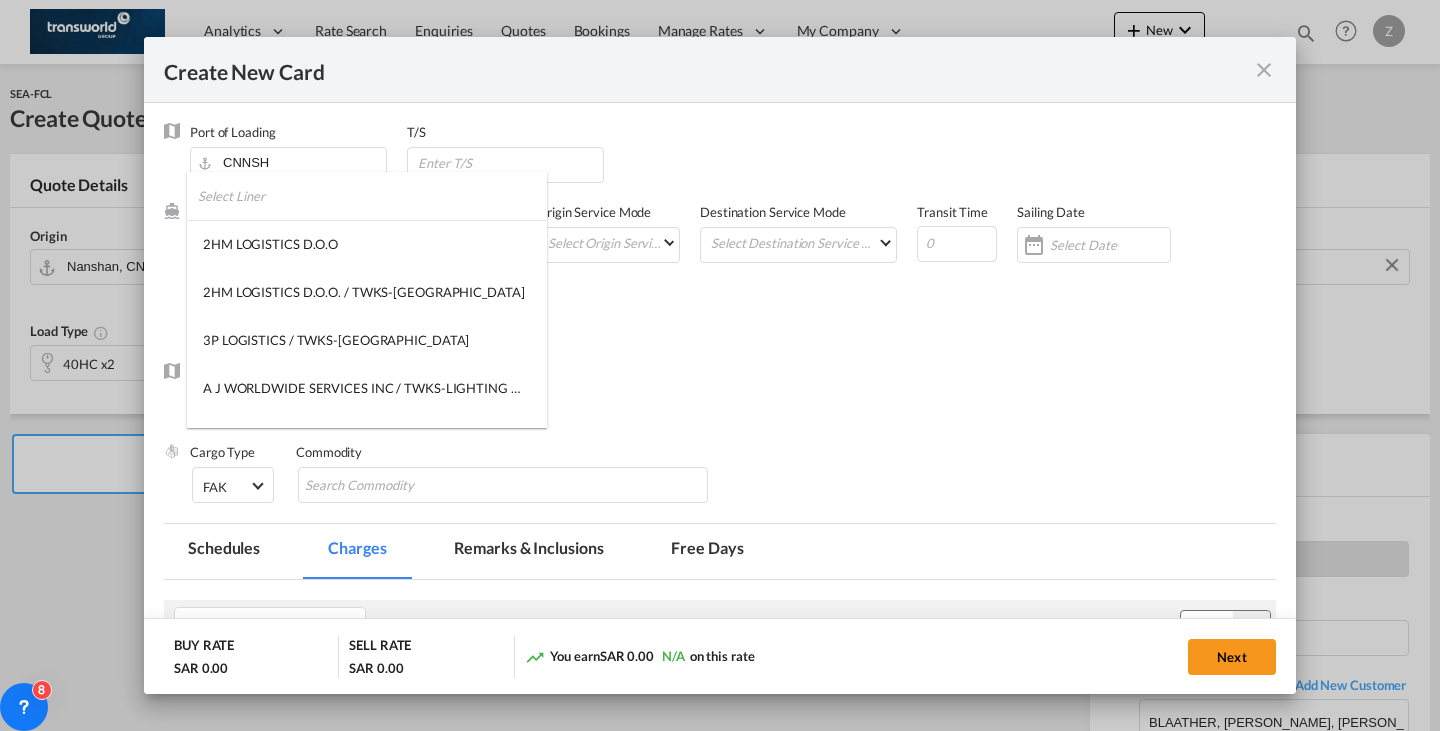 click at bounding box center [372, 196] 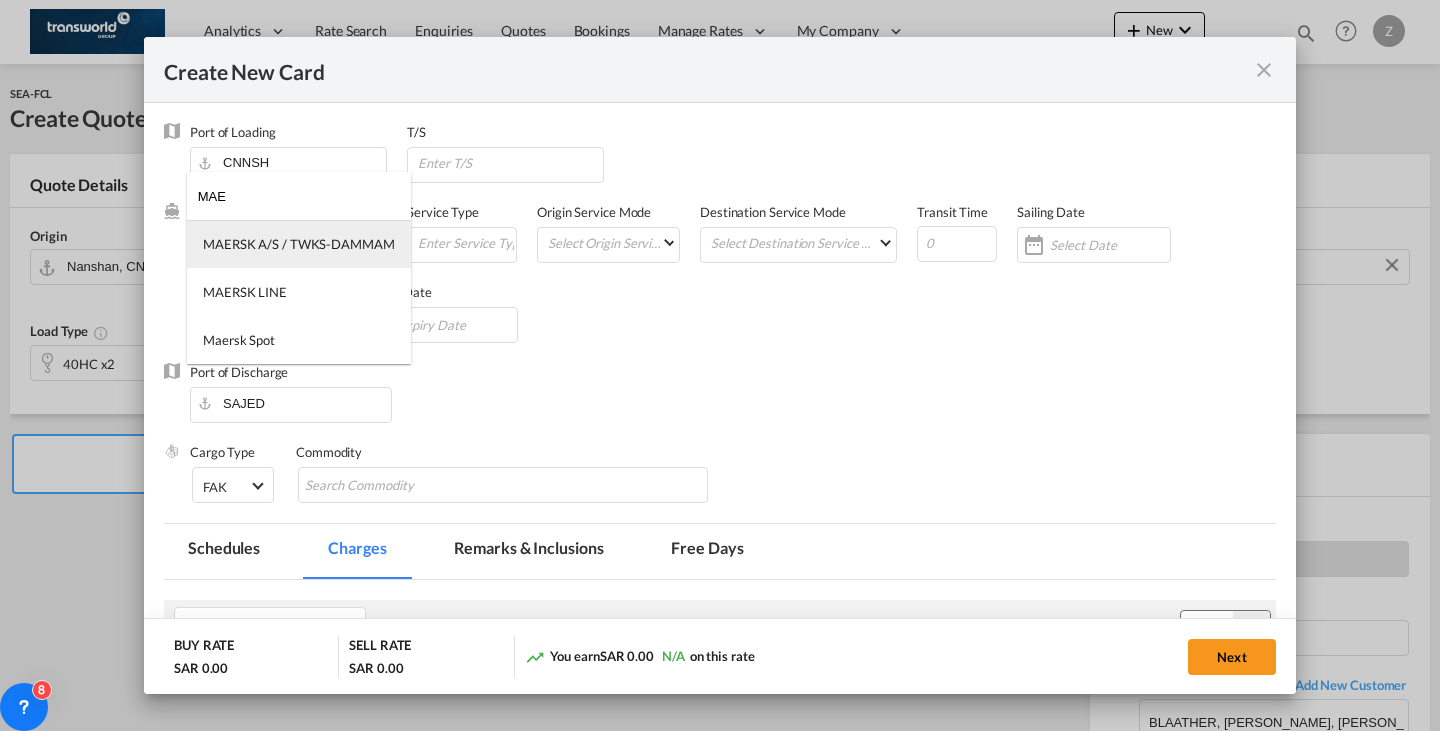 type on "MAE" 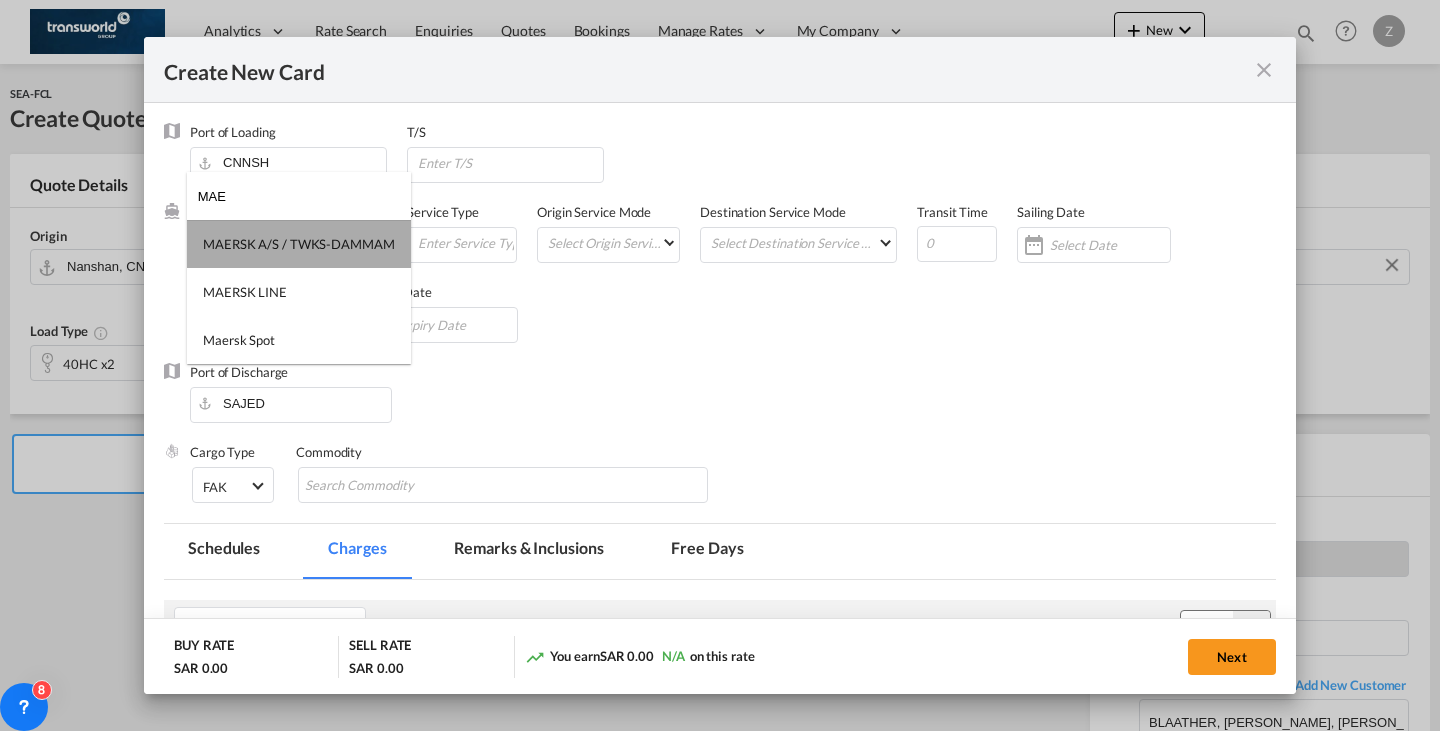 click on "MAERSK A/S / TWKS-DAMMAM" at bounding box center [299, 244] 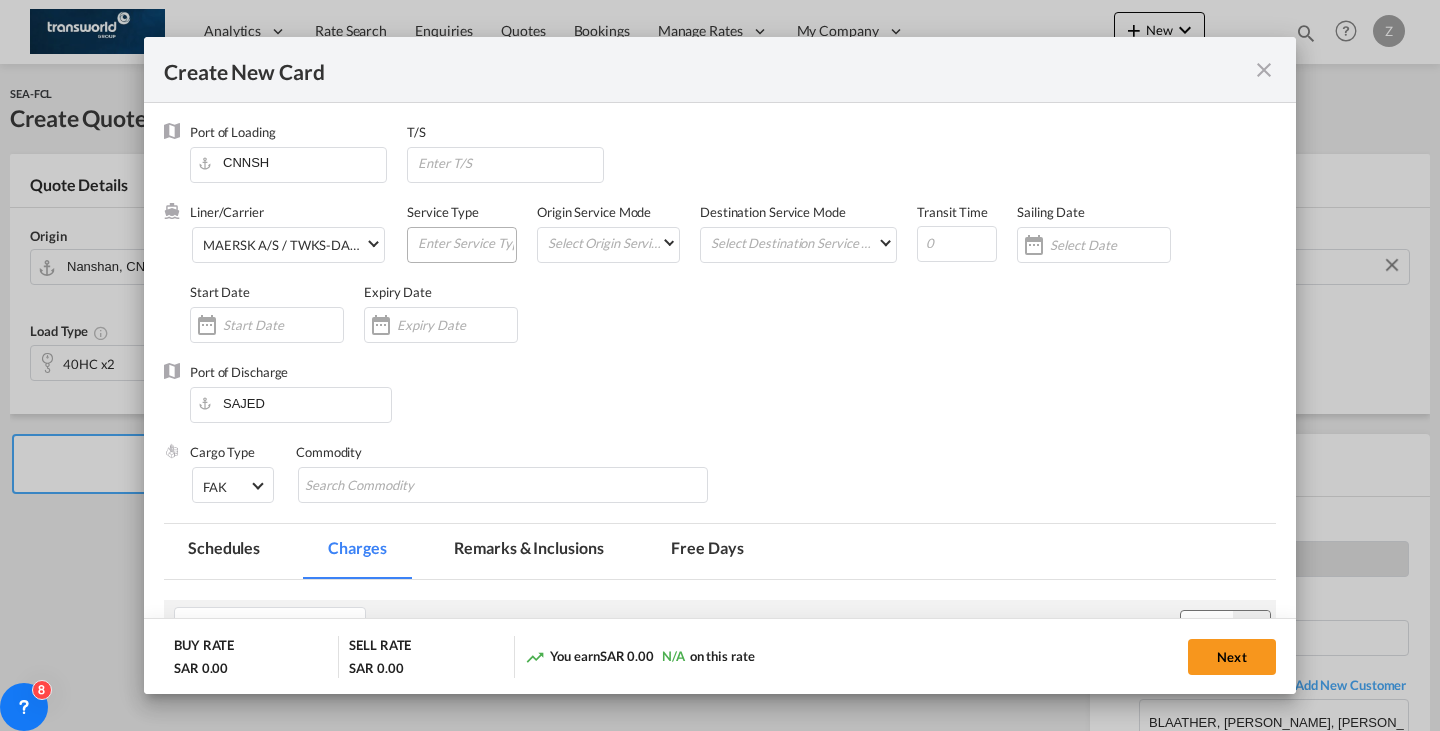 click at bounding box center (462, 245) 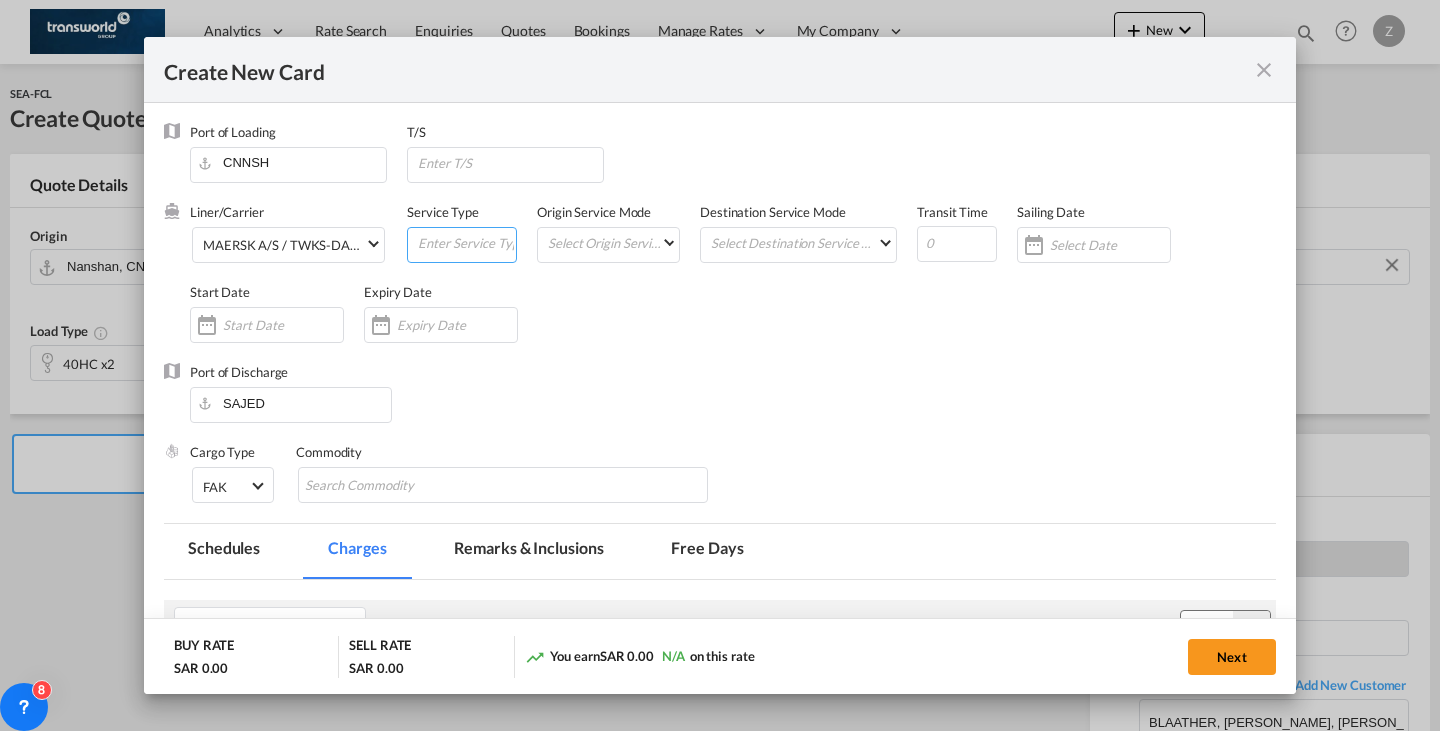 click at bounding box center (466, 243) 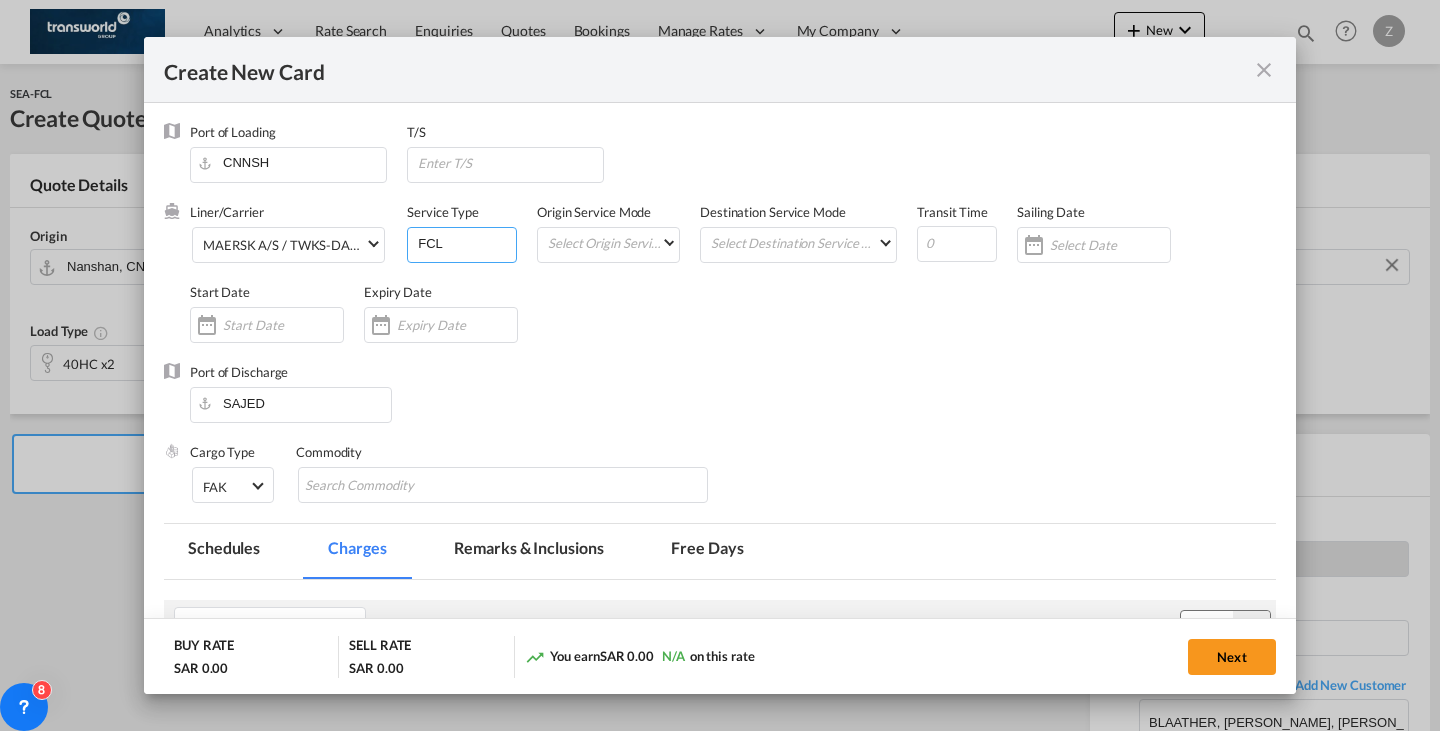 type on "FCL" 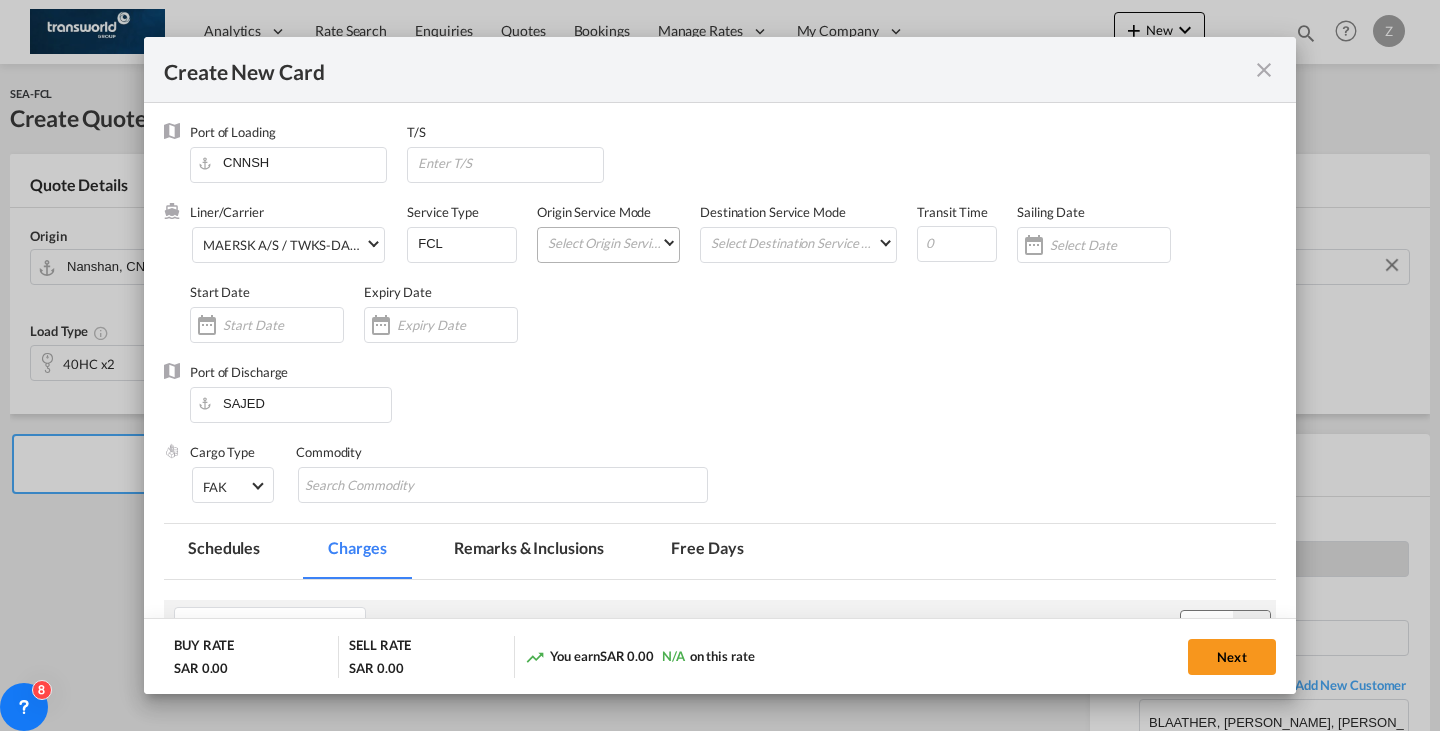 click on "Select Origin Service Mode SD CY" at bounding box center (608, 245) 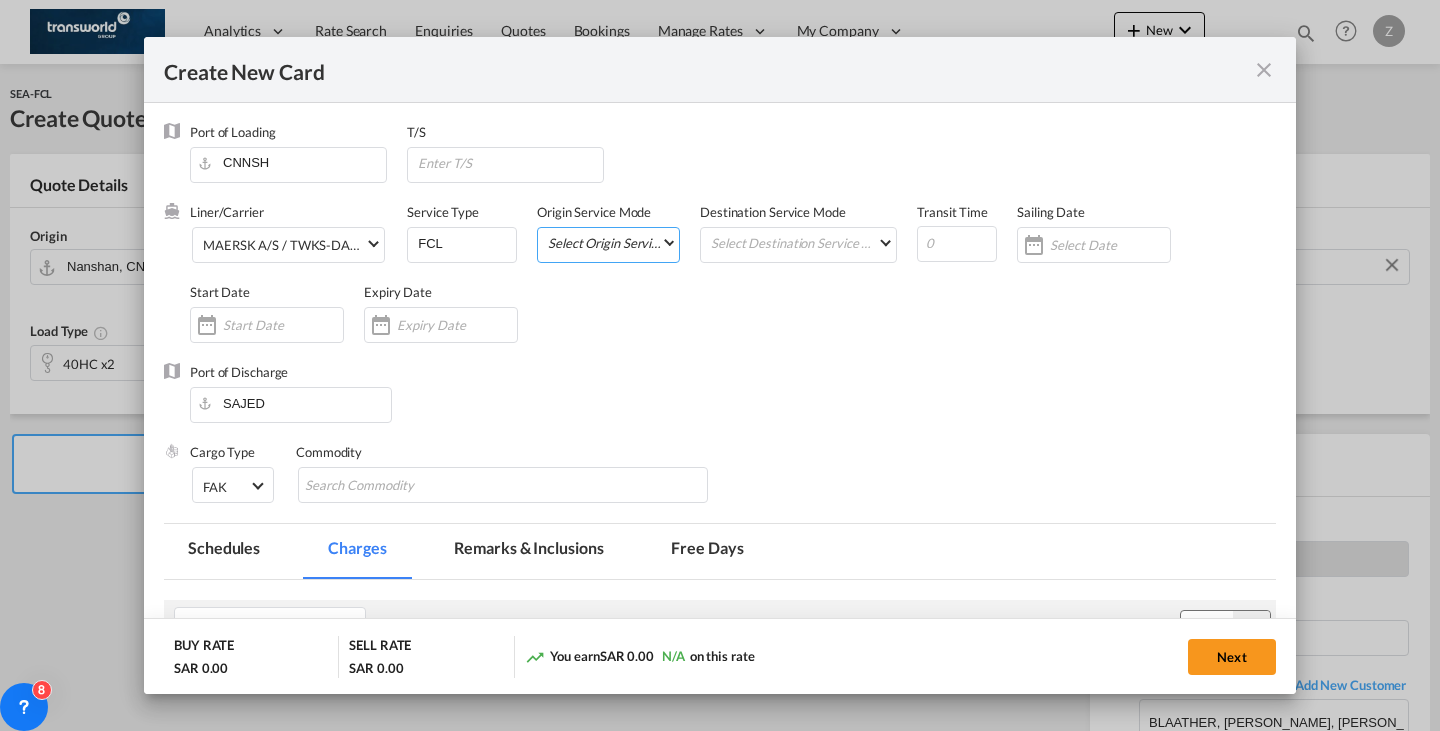 click on "Select Origin Service Mode SD CY" at bounding box center [612, 242] 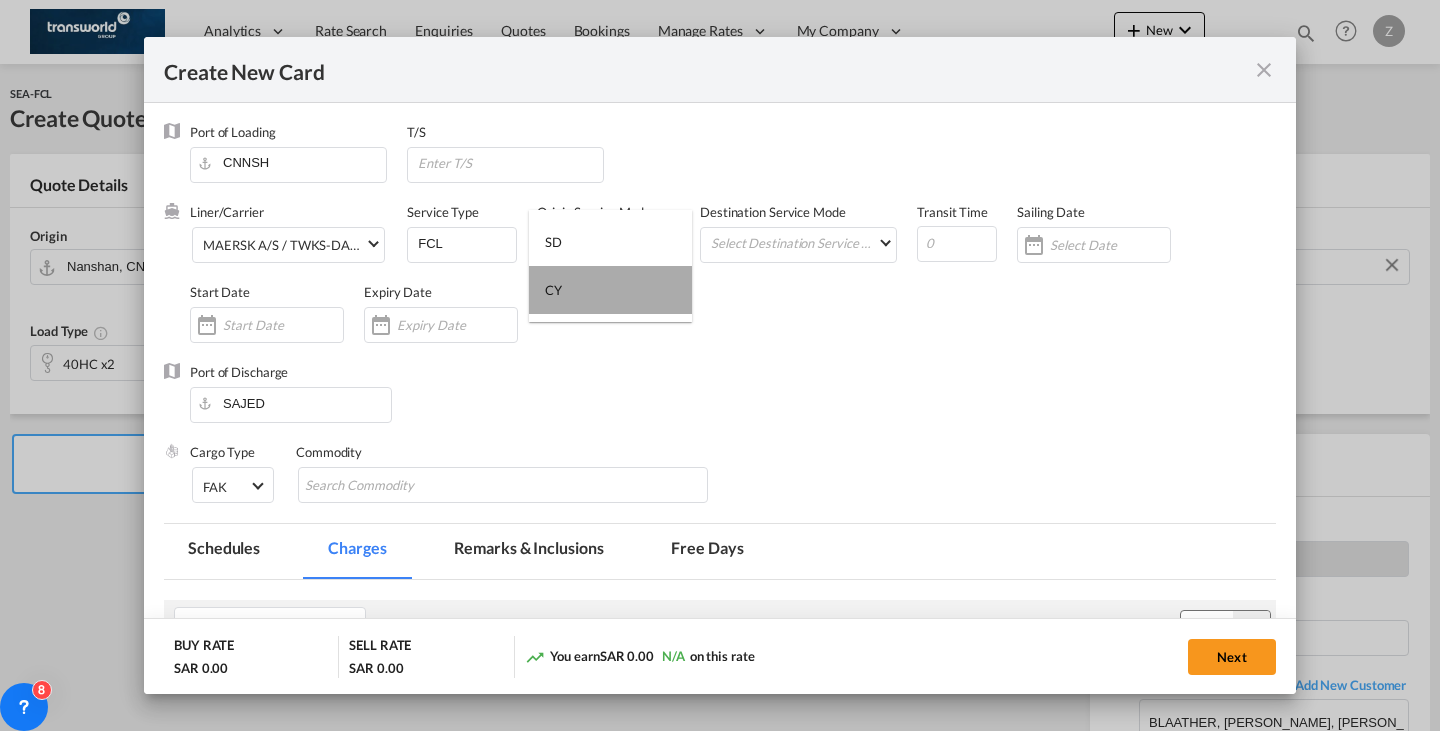 click on "CY" at bounding box center (610, 290) 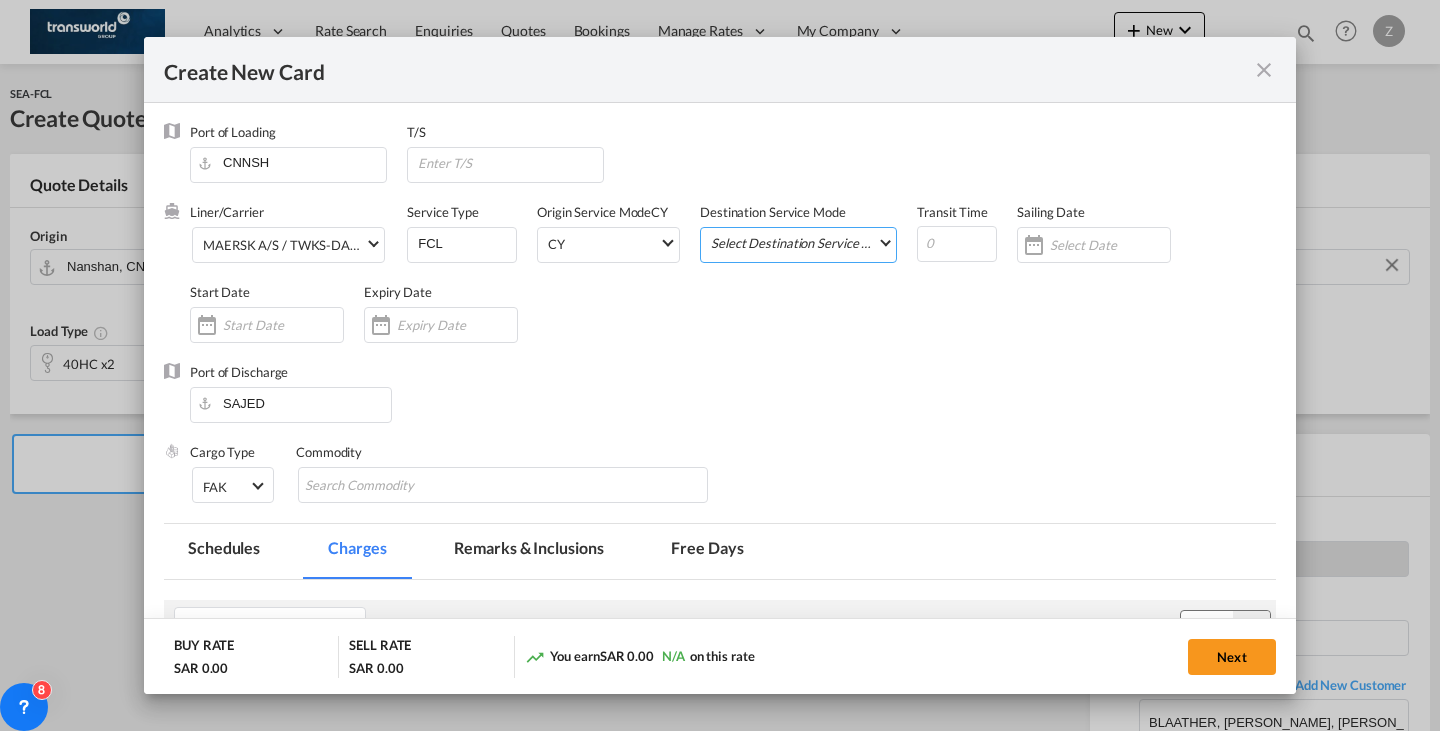 click on "Select Destination Service Mode SD CY" at bounding box center (802, 242) 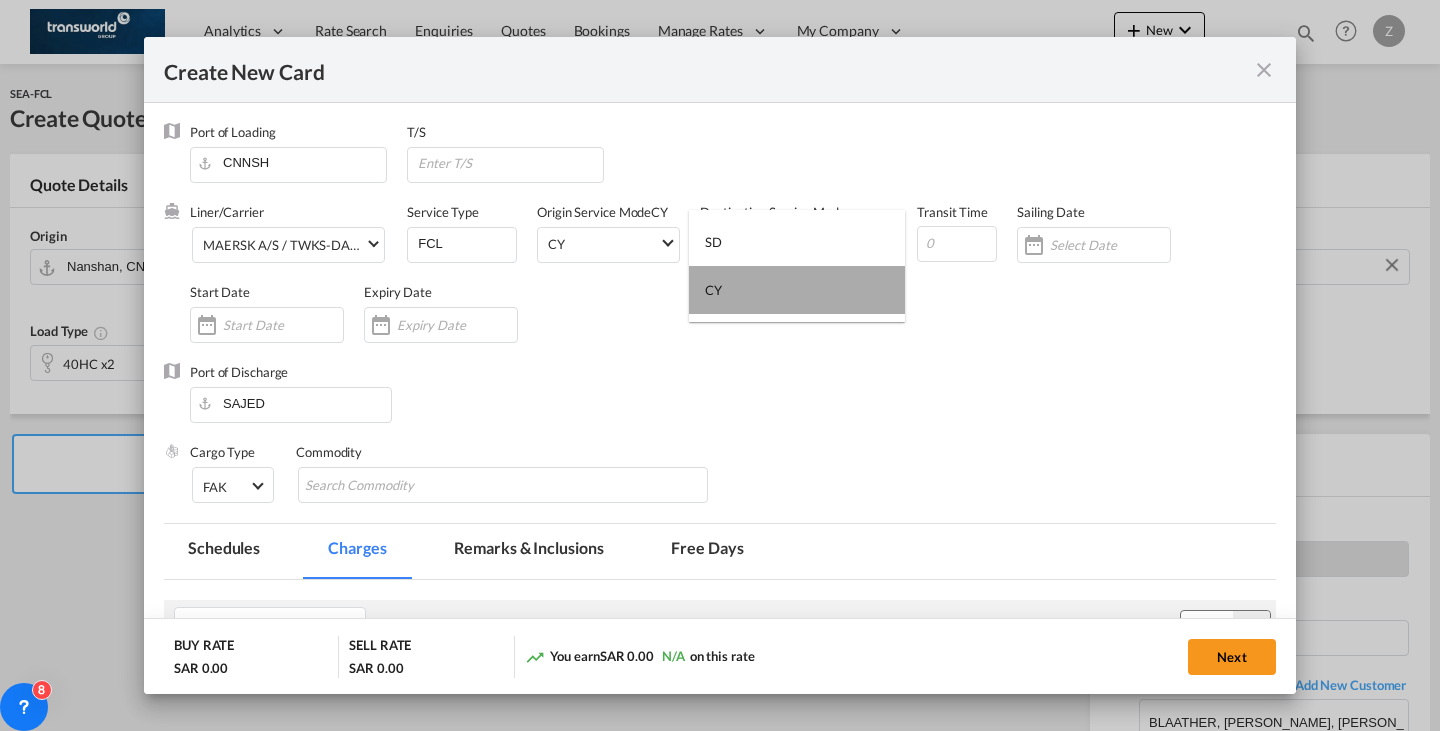 click on "CY" at bounding box center (797, 290) 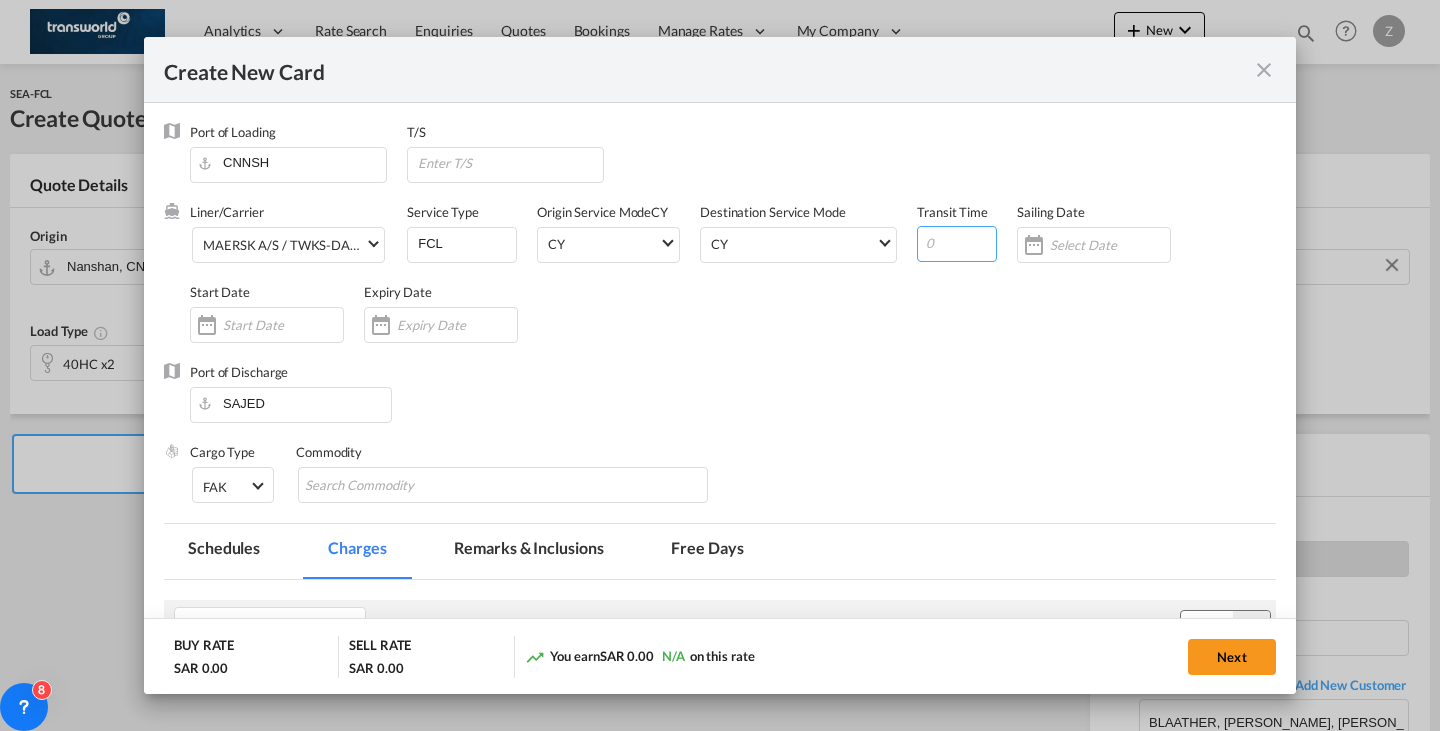 click at bounding box center (957, 244) 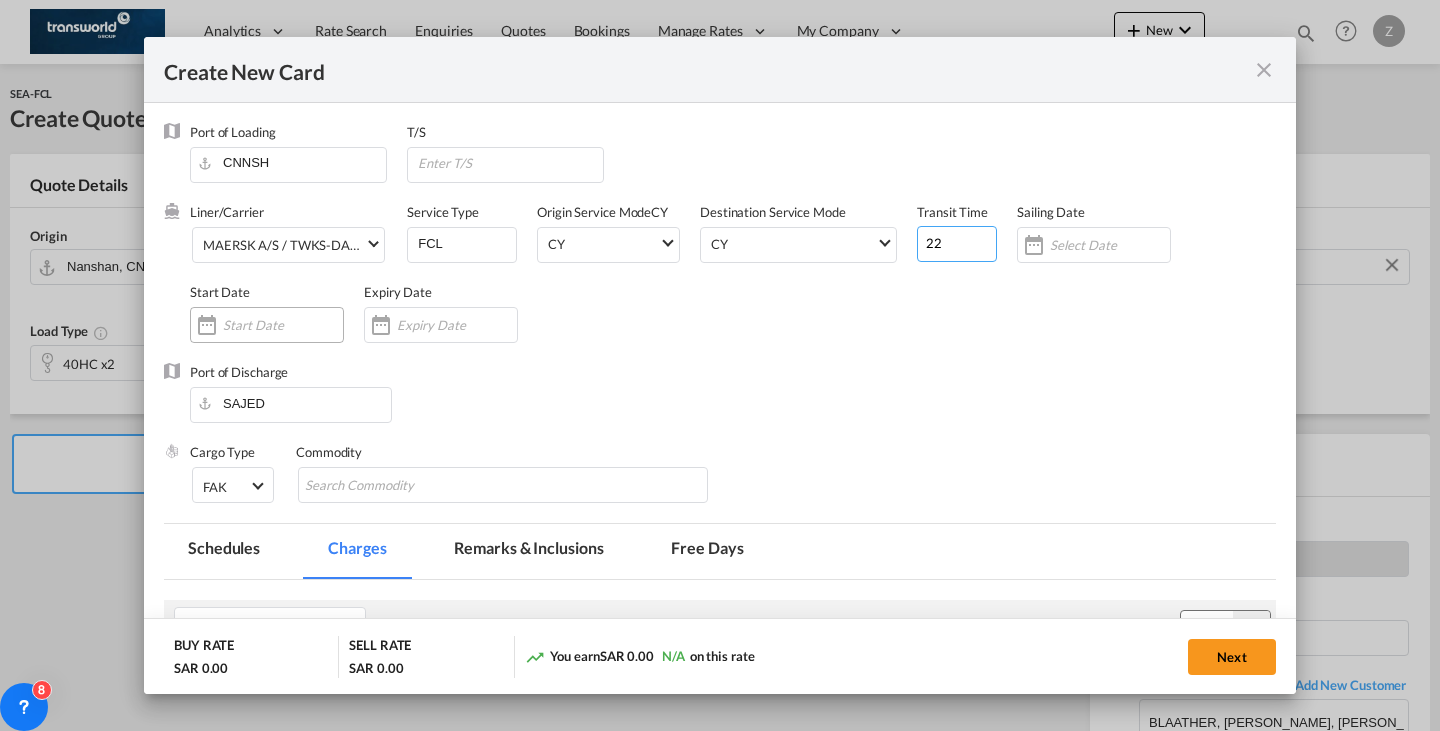 type on "22" 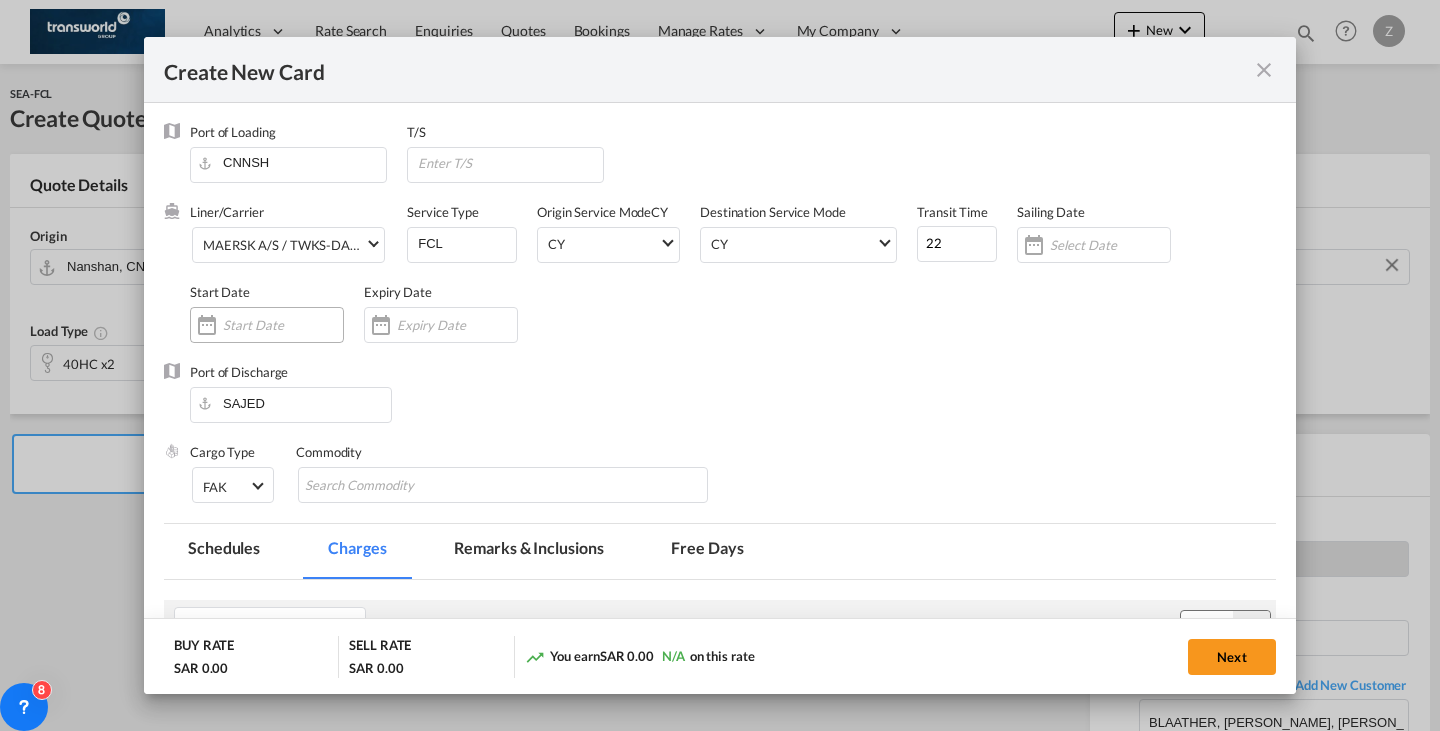 click at bounding box center [283, 325] 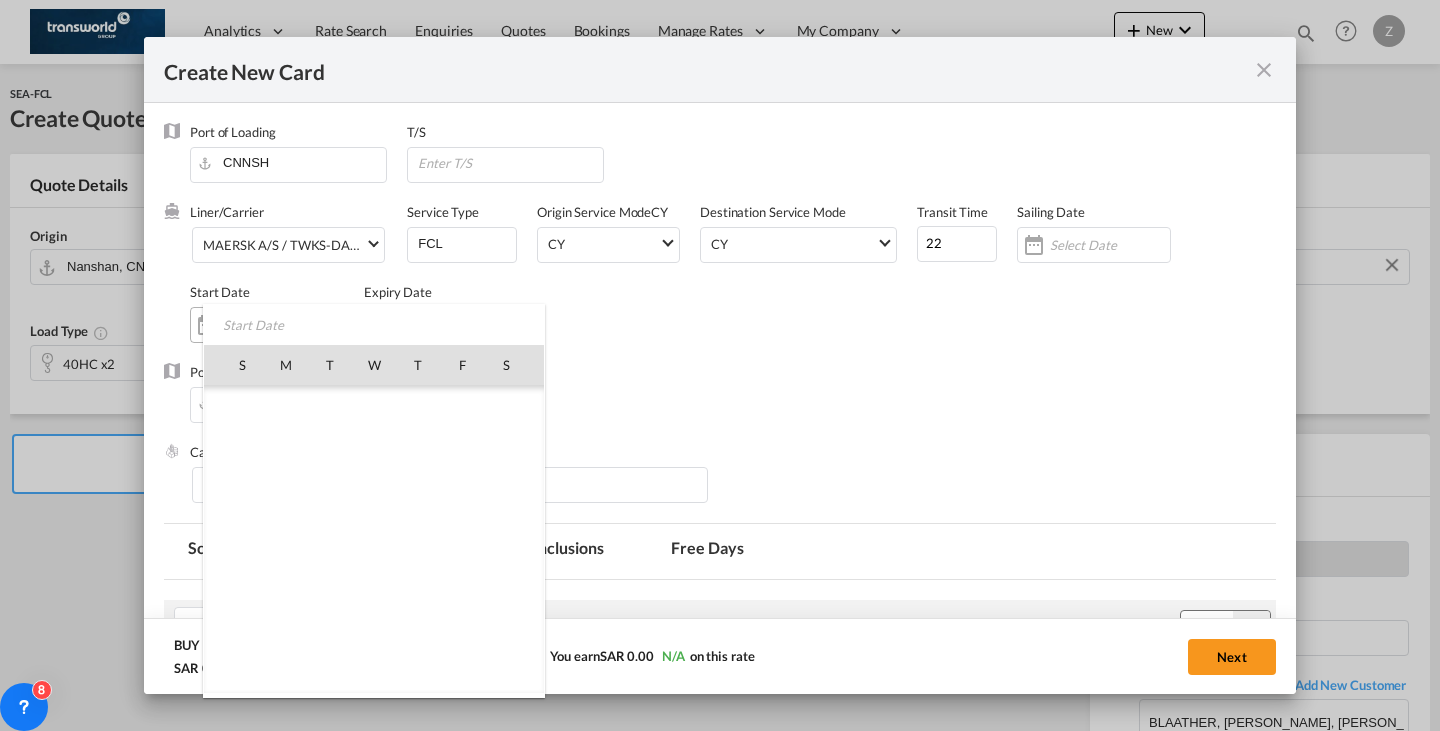scroll, scrollTop: 462690, scrollLeft: 0, axis: vertical 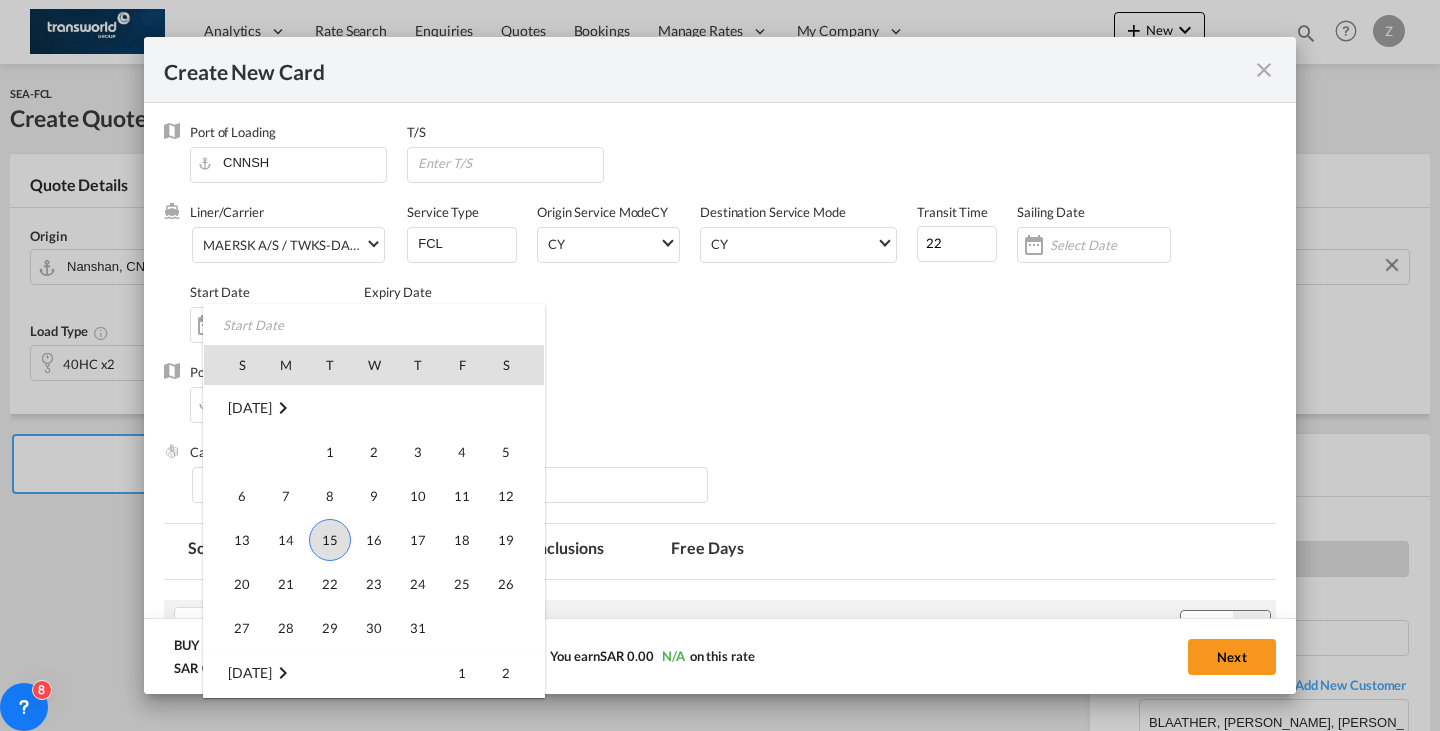 click on "15" at bounding box center [330, 540] 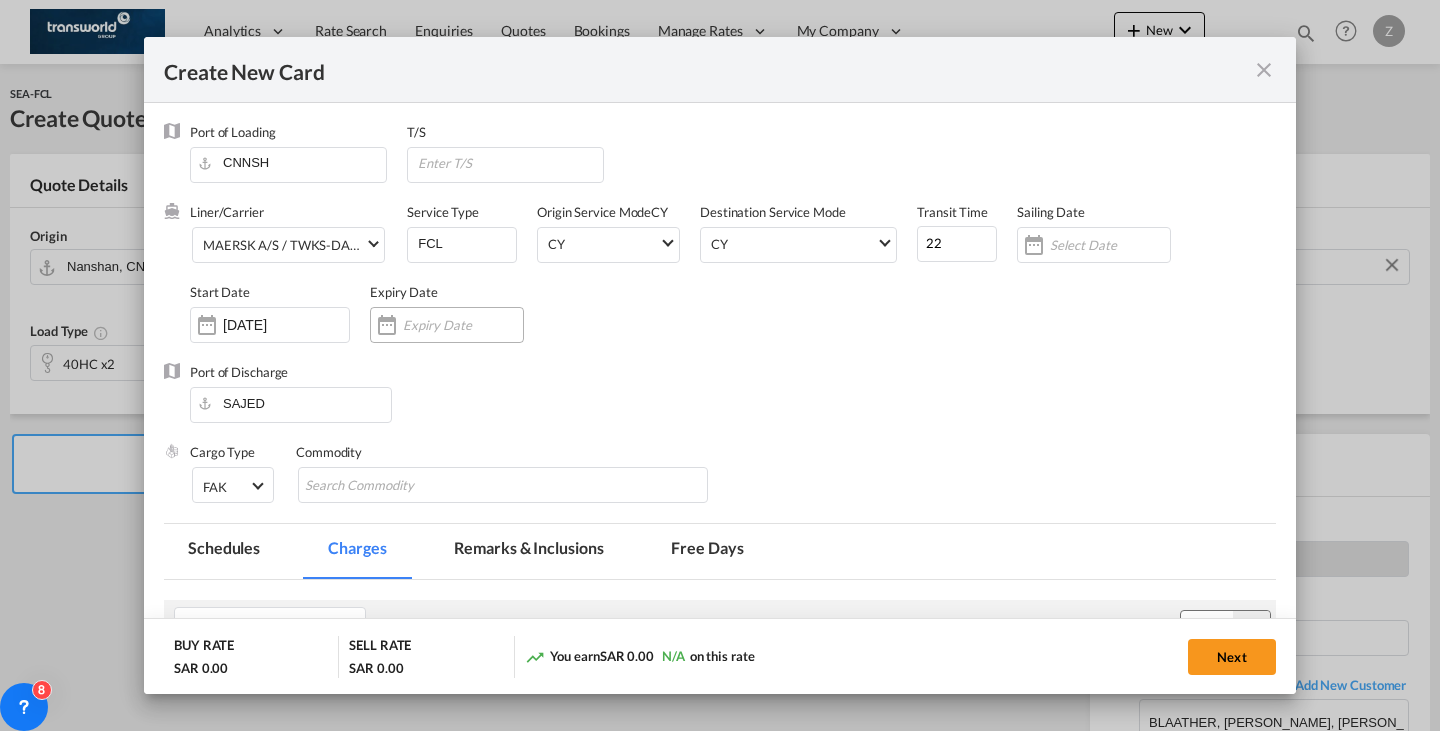 click at bounding box center (463, 325) 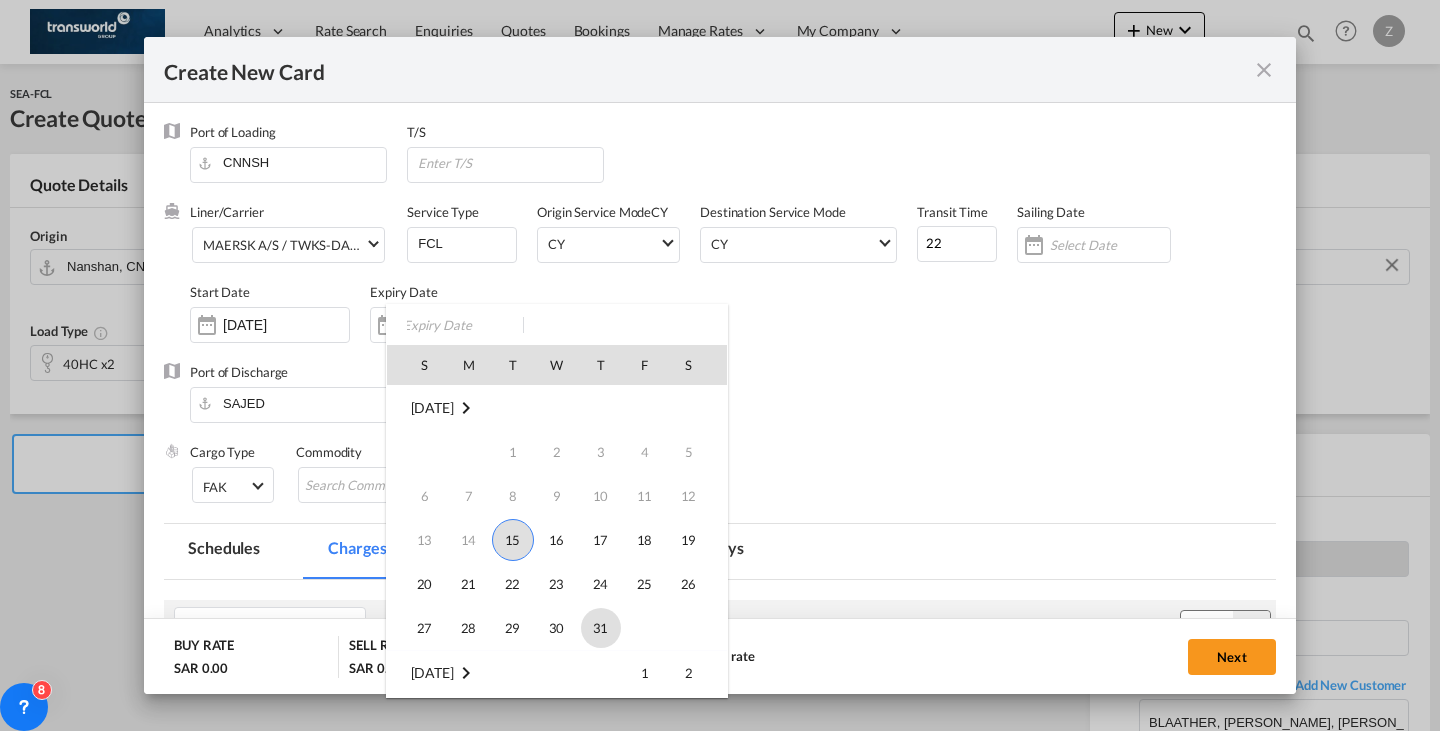 click on "31" at bounding box center (601, 628) 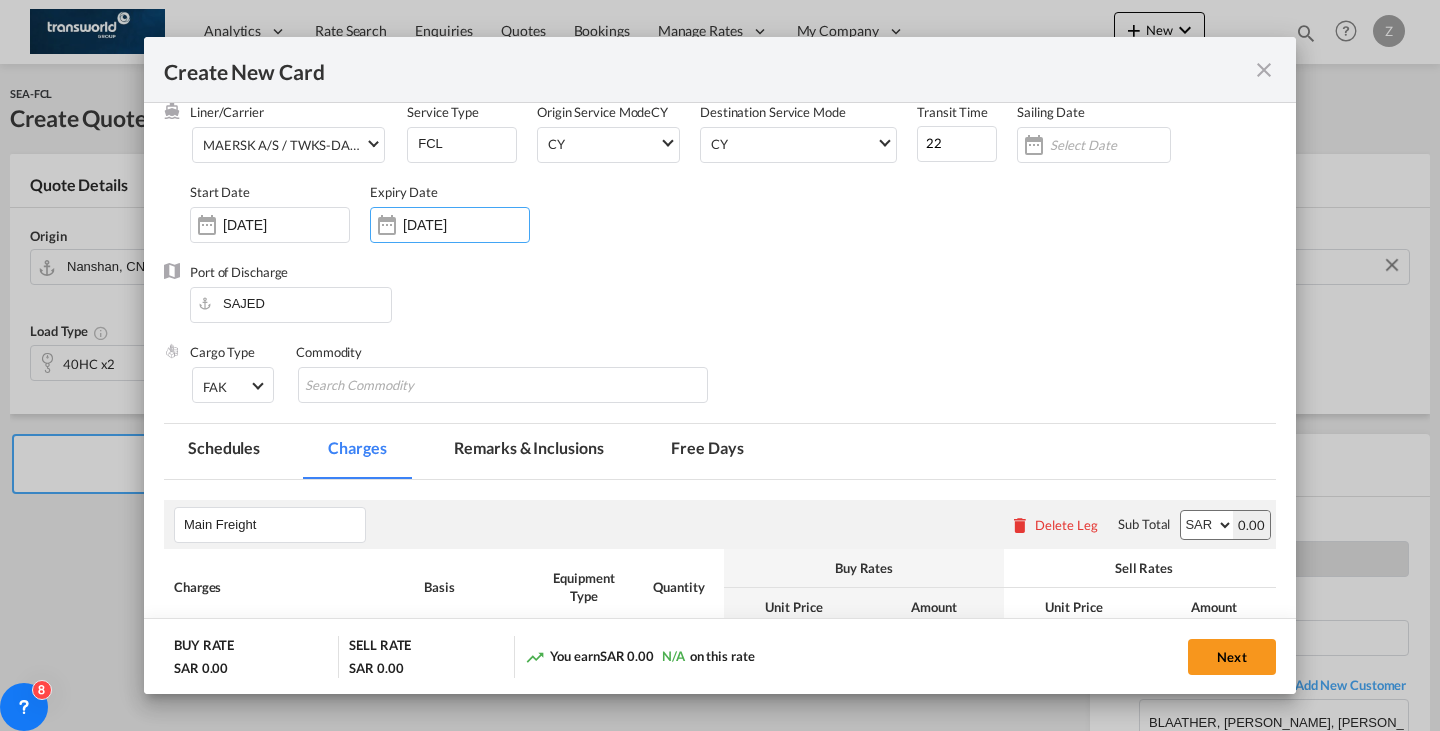 scroll, scrollTop: 101, scrollLeft: 0, axis: vertical 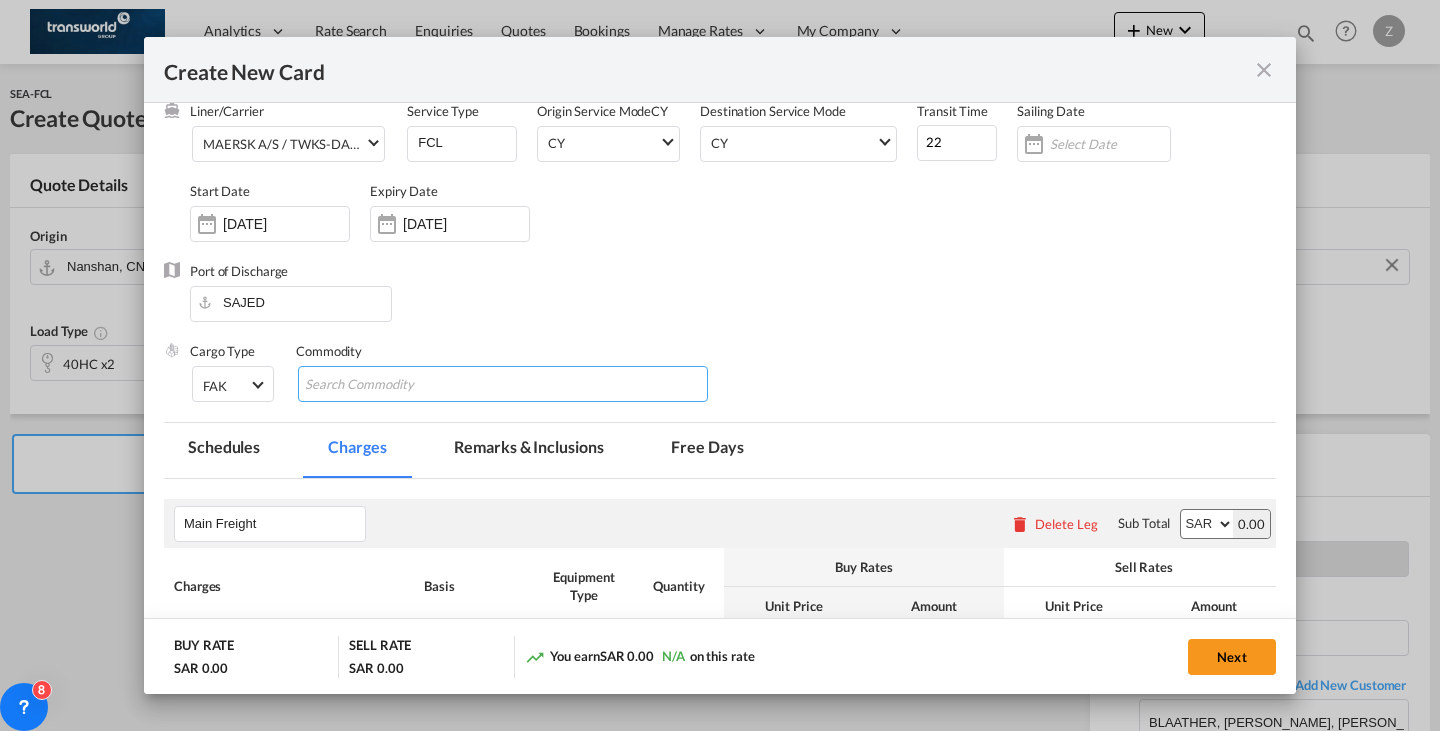 click at bounding box center (396, 385) 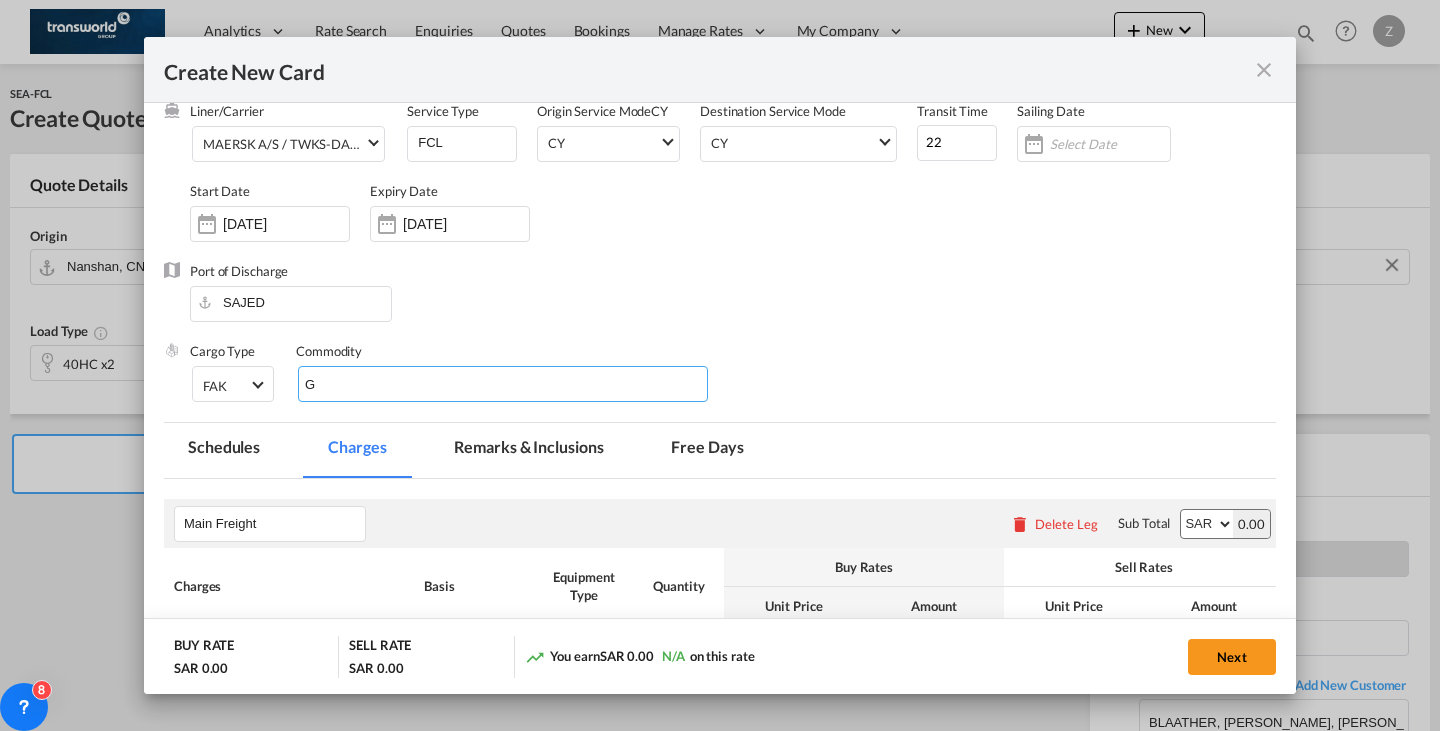 type on "GC" 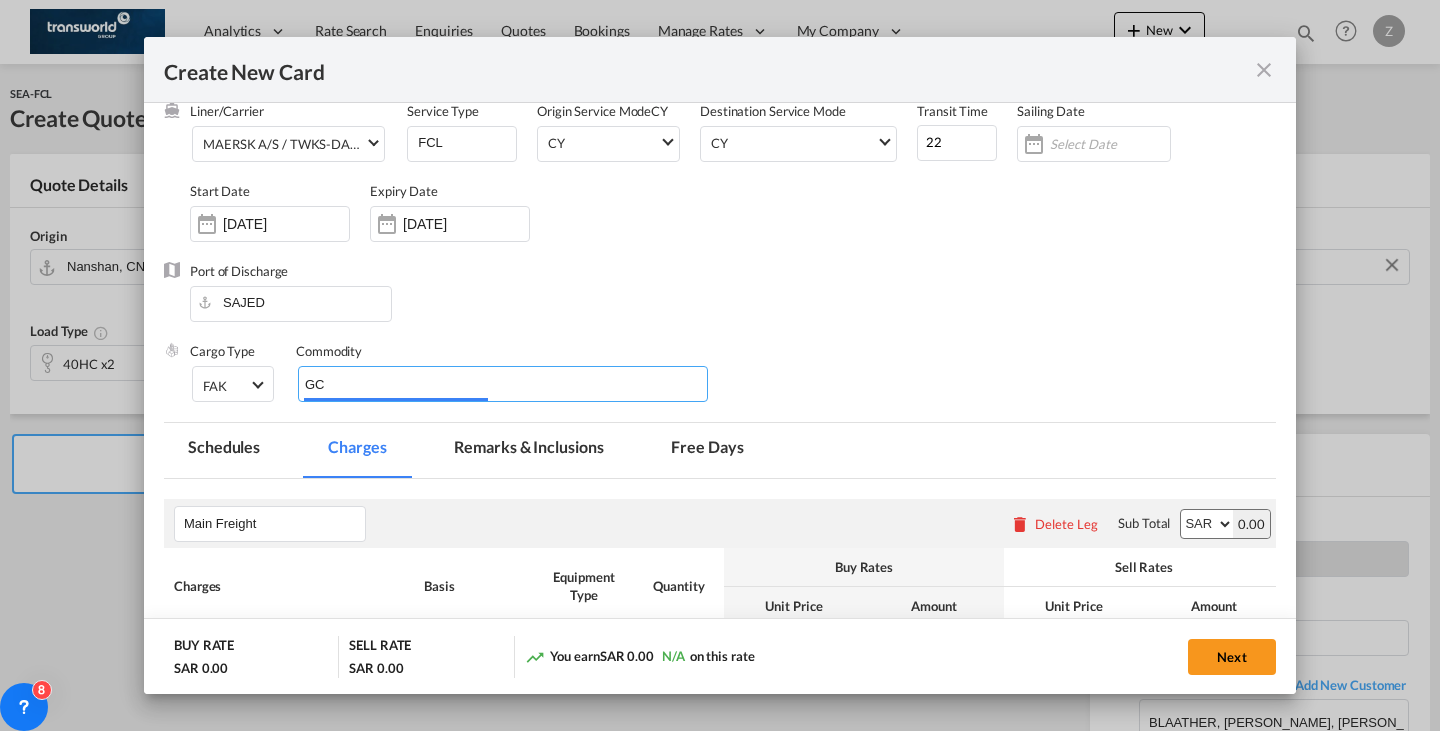 type 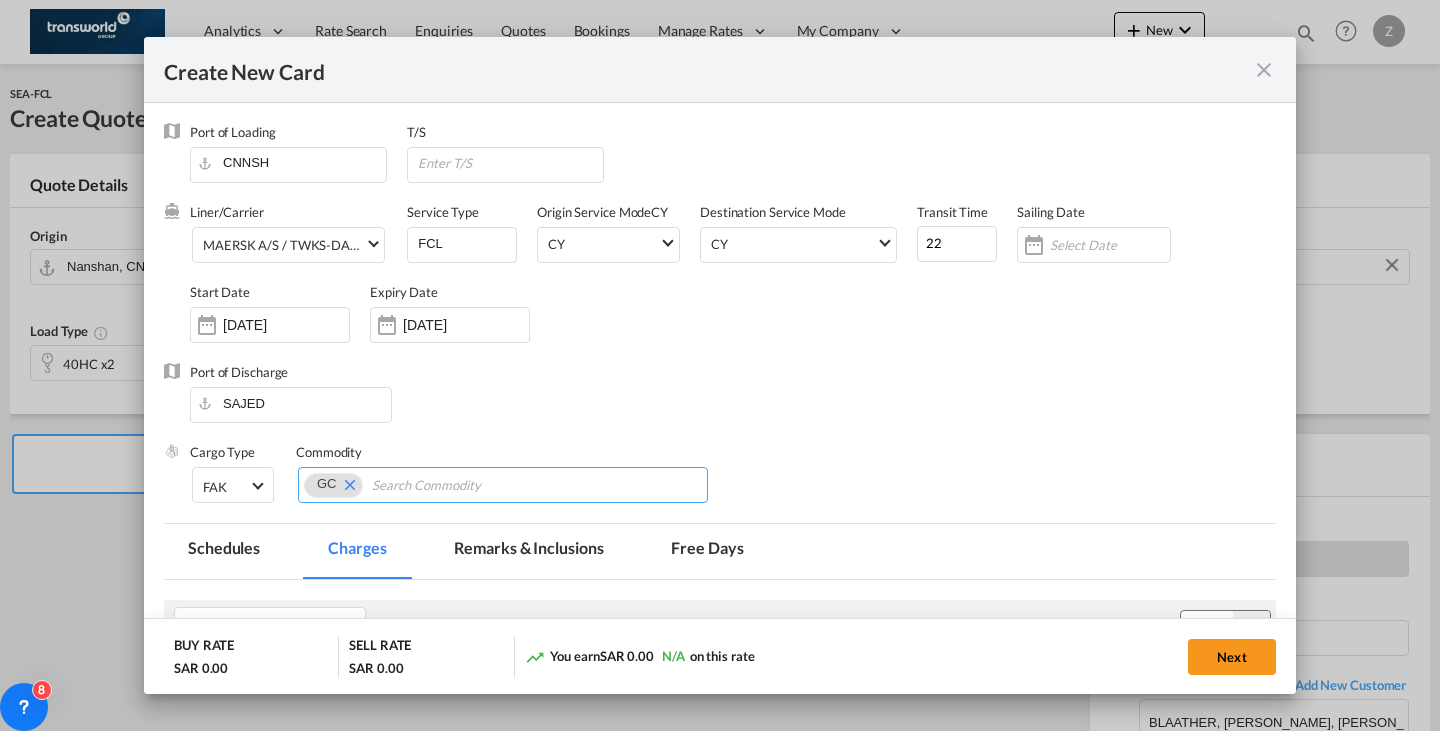 scroll, scrollTop: 316, scrollLeft: 0, axis: vertical 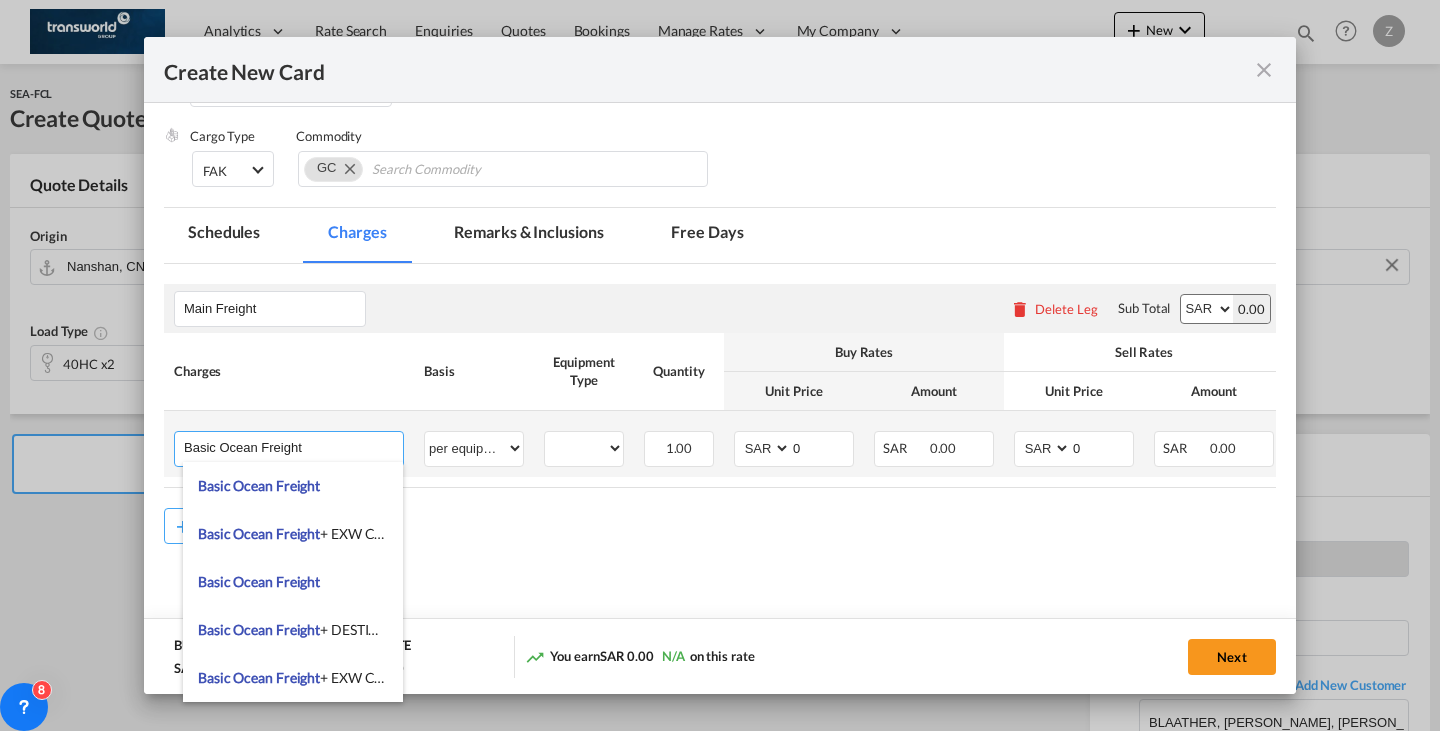 click on "Basic Ocean Freight" at bounding box center [293, 447] 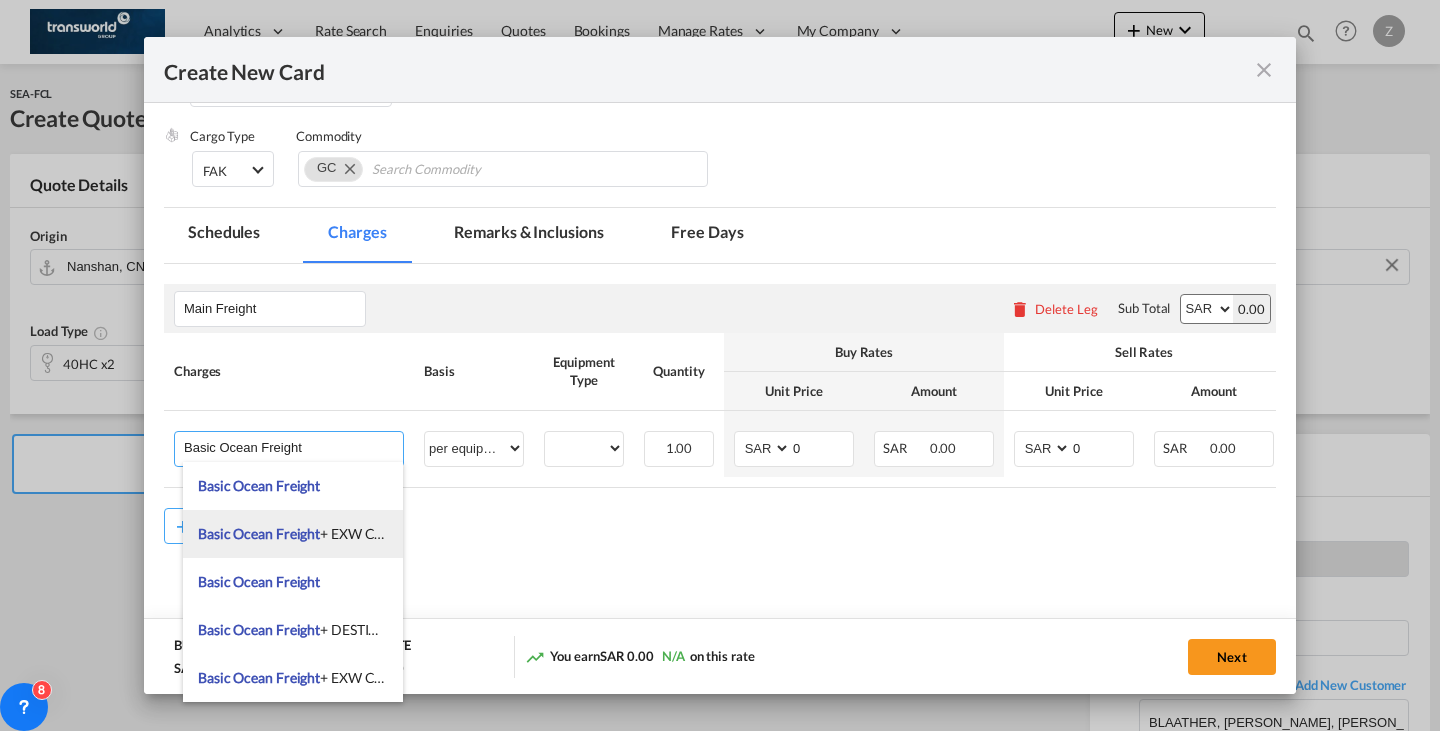 click on "Basic Ocean Freight  + EXW Charges" at bounding box center [306, 533] 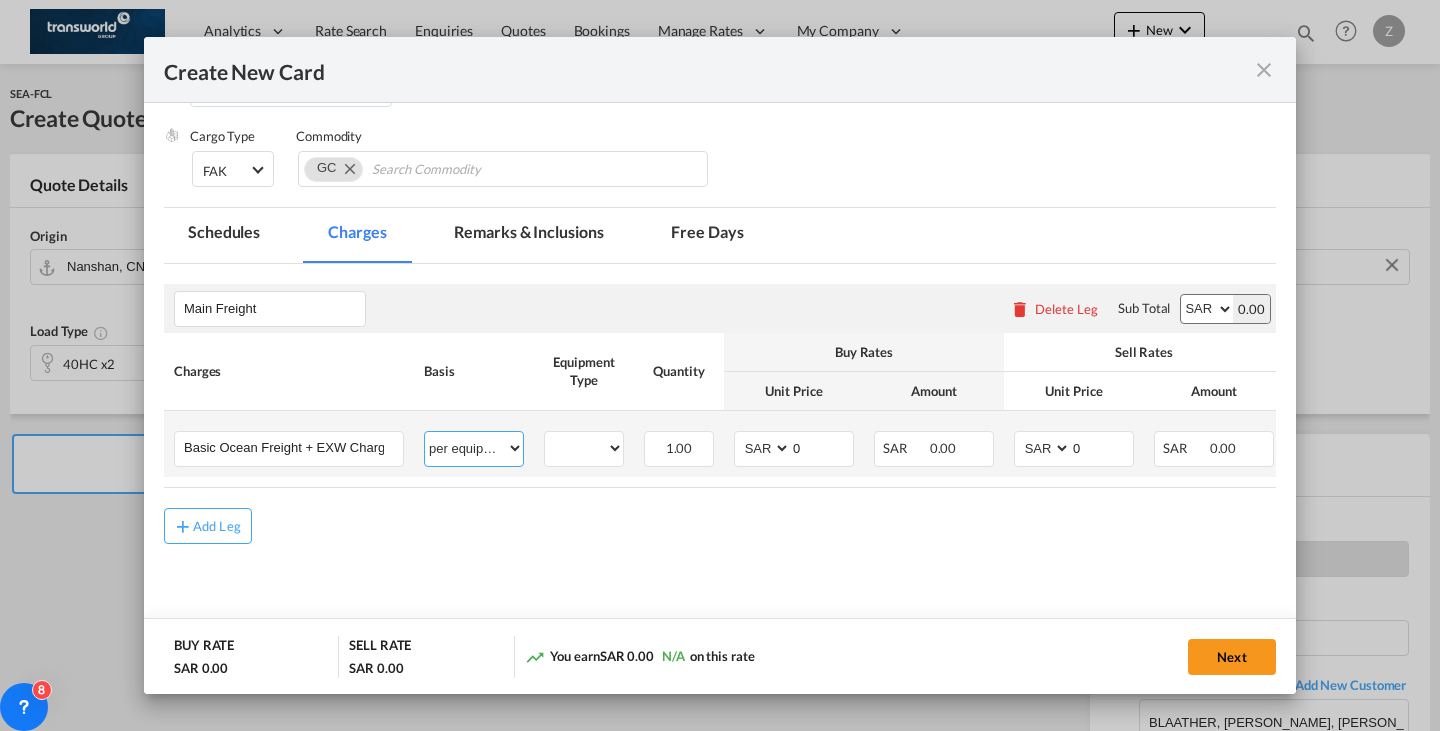 click on "per equipment
per container
per B/L
per shipping bill
per shipment
% on freight
per pallet
per carton
per vehicle
per shift
per invoice
per package
per day
per revalidation
per teu
per kg
per ton
per hour
flat
per_hbl
per belt
per_declaration
per_document
per chasis split
per clearance" at bounding box center [474, 448] 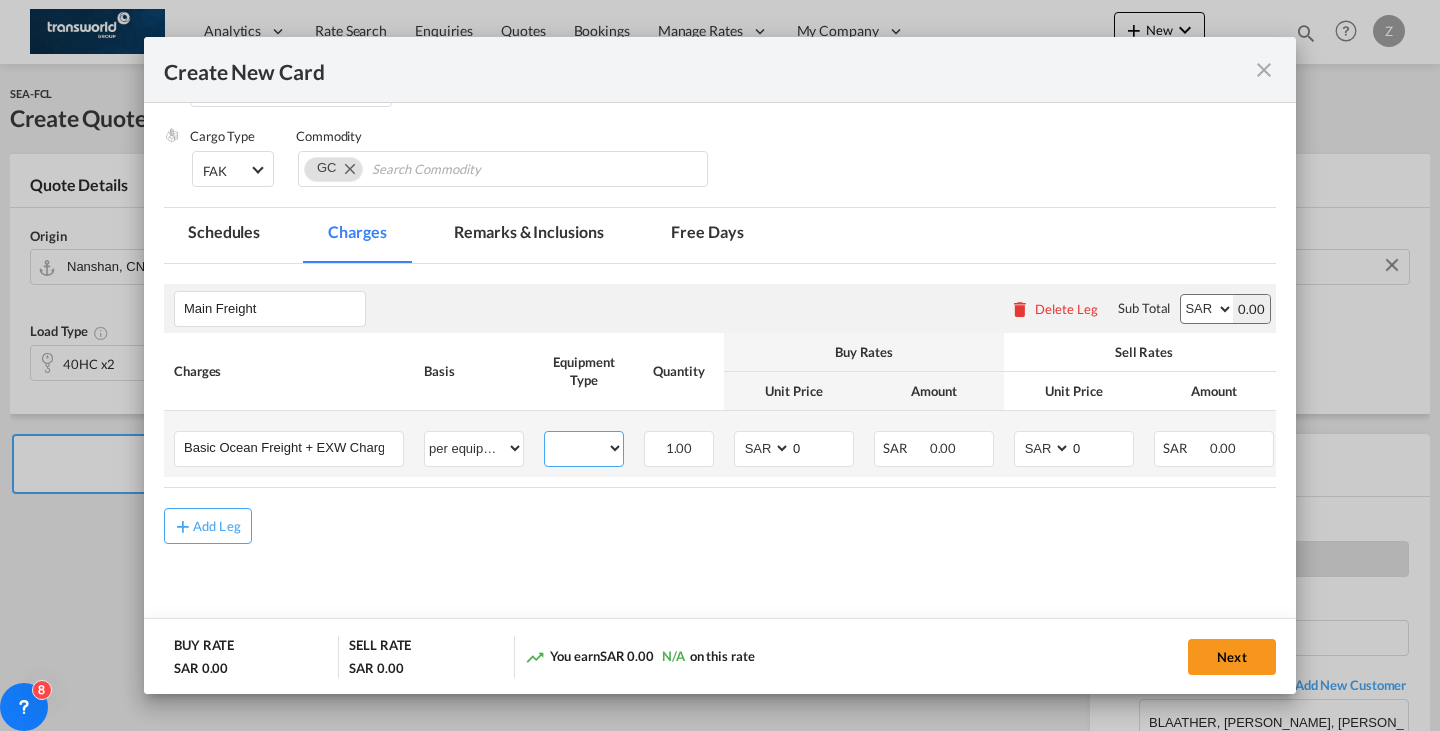 click on "40HC" at bounding box center [584, 448] 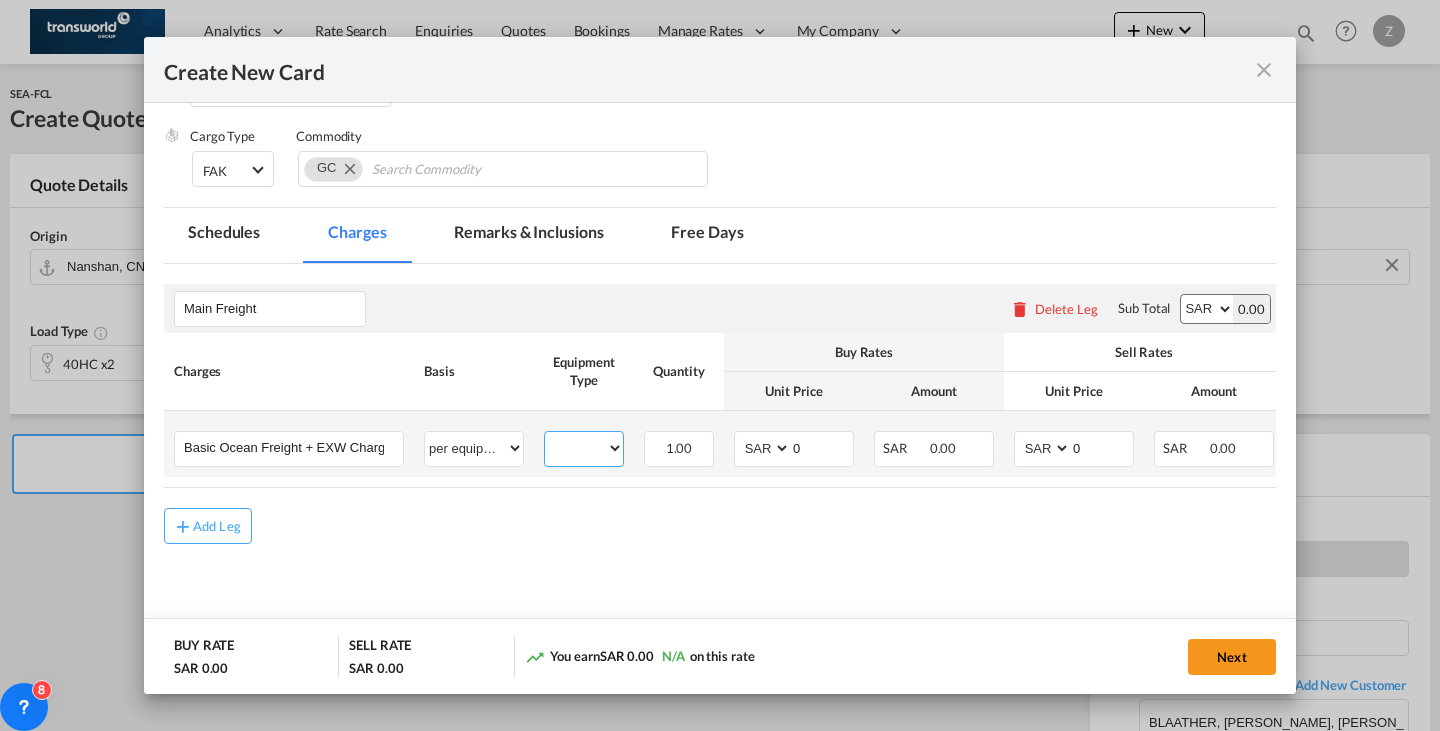 select on "40HC" 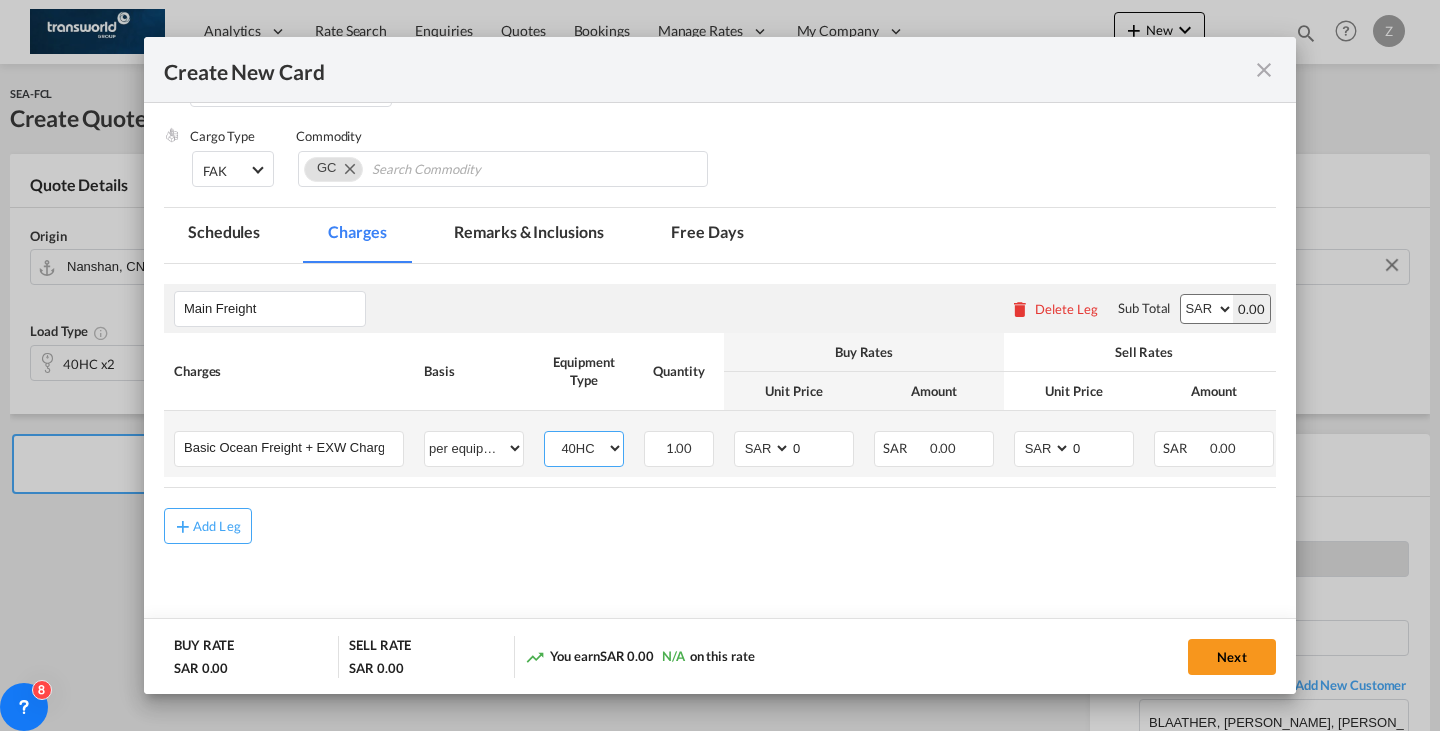 click on "40HC" at bounding box center [584, 448] 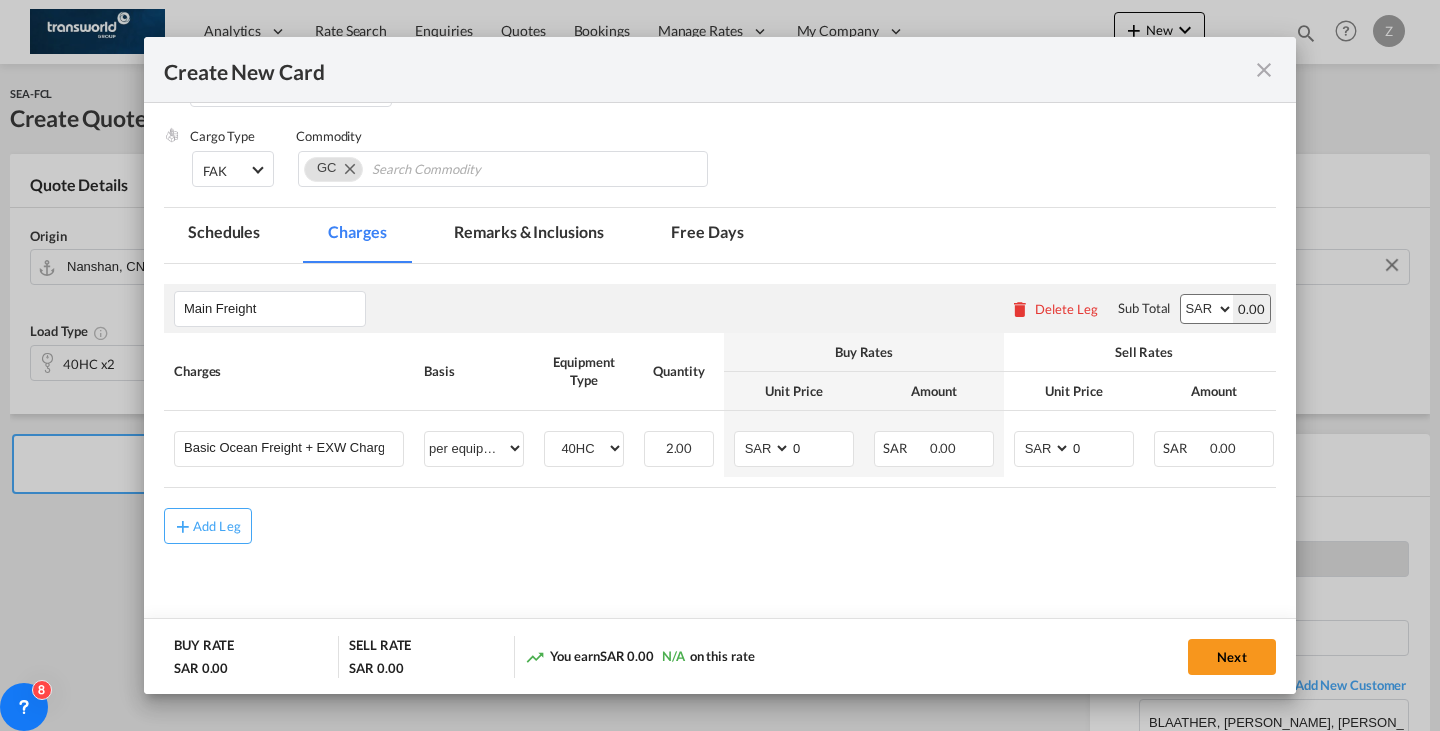 click on "AED AFN ALL AMD ANG AOA ARS AUD AWG AZN BAM BBD BDT BGN BHD BIF BMD BND BOB BRL BSD BTN BWP BYN BZD CAD CDF CHF CLP CNY COP CRC CUC CUP CVE CZK DJF DKK DOP DZD EGP ERN ETB EUR FJD FKP FOK GBP GEL GGP GHS GIP GMD GNF GTQ GYD HKD HNL HRK HTG HUF IDR ILS IMP INR IQD IRR ISK JMD JOD JPY KES KGS KHR KID KMF KRW KWD KYD KZT LAK LBP LKR LRD LSL LYD MAD MDL MGA MKD MMK MNT MOP MRU MUR MVR MWK MXN MYR MZN NAD NGN NIO NOK NPR NZD OMR PAB PEN PGK PHP PKR PLN PYG QAR RON RSD RUB RWF SAR SBD SCR SDG SEK SGD SHP SLL SOS SRD SSP STN SYP SZL THB TJS TMT TND TOP TRY TTD TVD TWD TZS UAH UGX USD UYU UZS VES VND VUV WST XAF XCD XDR XOF XPF YER ZAR ZMW" at bounding box center (1207, 309) 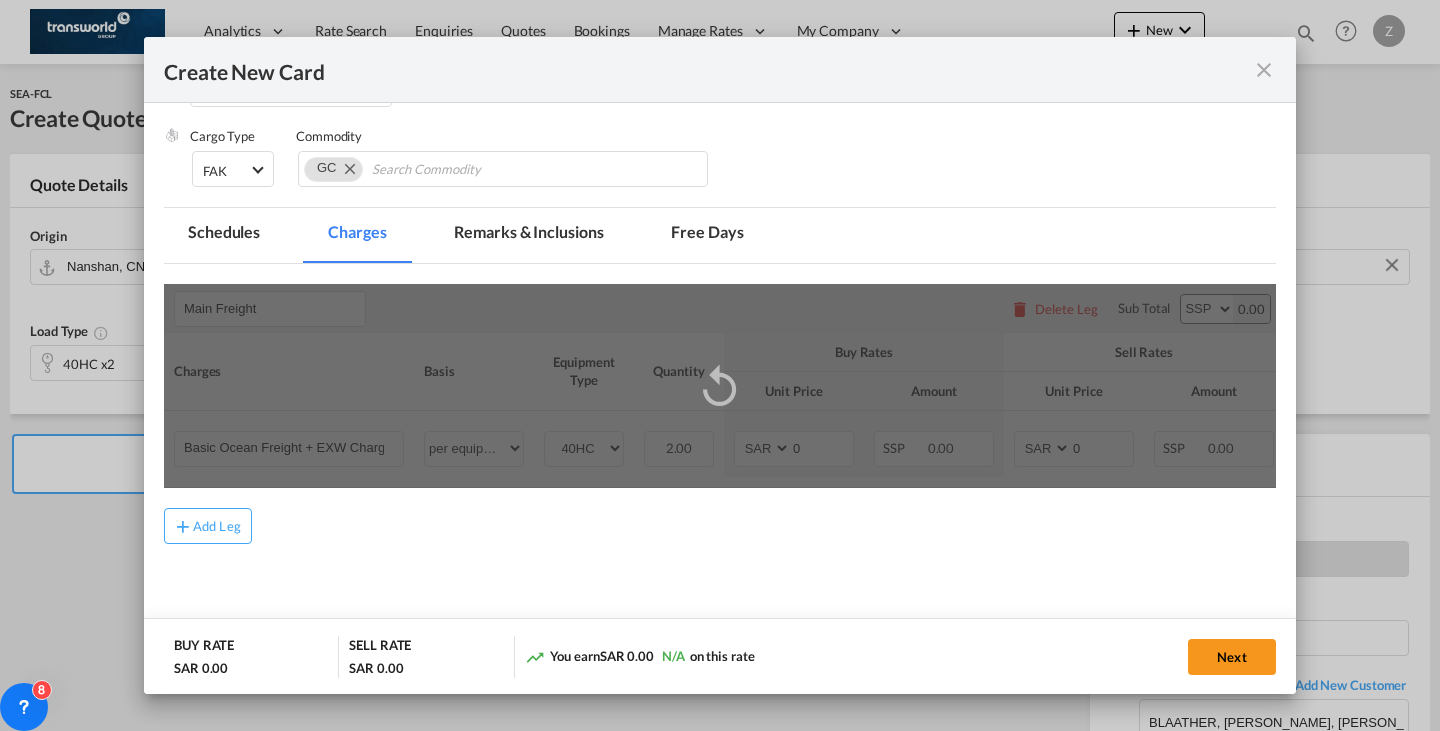 click on "Main Freight                                                     Please enter leg name   Leg Name Already Exists Delete Leg Sub Total AED AFN ALL AMD ANG AOA ARS AUD AWG AZN BAM BBD BDT BGN BHD BIF BMD BND BOB BRL BSD BTN BWP BYN BZD CAD CDF CHF CLP CNY COP CRC CUC CUP CVE CZK DJF DKK DOP DZD EGP ERN ETB EUR FJD FKP FOK GBP GEL GGP GHS GIP GMD GNF GTQ GYD HKD HNL HRK HTG HUF IDR ILS IMP INR IQD IRR ISK JMD JOD JPY KES KGS KHR KID KMF KRW KWD KYD KZT LAK LBP LKR LRD LSL LYD MAD MDL MGA MKD MMK MNT MOP MRU MUR MVR MWK MXN MYR MZN NAD NGN NIO NOK NPR NZD OMR PAB PEN PGK PHP PKR PLN PYG QAR RON RSD RUB RWF SAR SBD SCR SDG SEK SGD SHP SLL SOS SRD SSP STN SYP SZL THB TJS TMT TND TOP TRY TTD TVD TWD TZS UAH UGX USD UYU UZS VES VND VUV WST XAF XCD XDR XOF XPF YER ZAR ZMW 0.00 Charges Basis
Equipment Type Quantity Buy Rates Sell Rates
Comments Action Unit Price Amount Unit Price Amount                                 Basic Ocean Freight + EXW Charges" at bounding box center [720, 404] 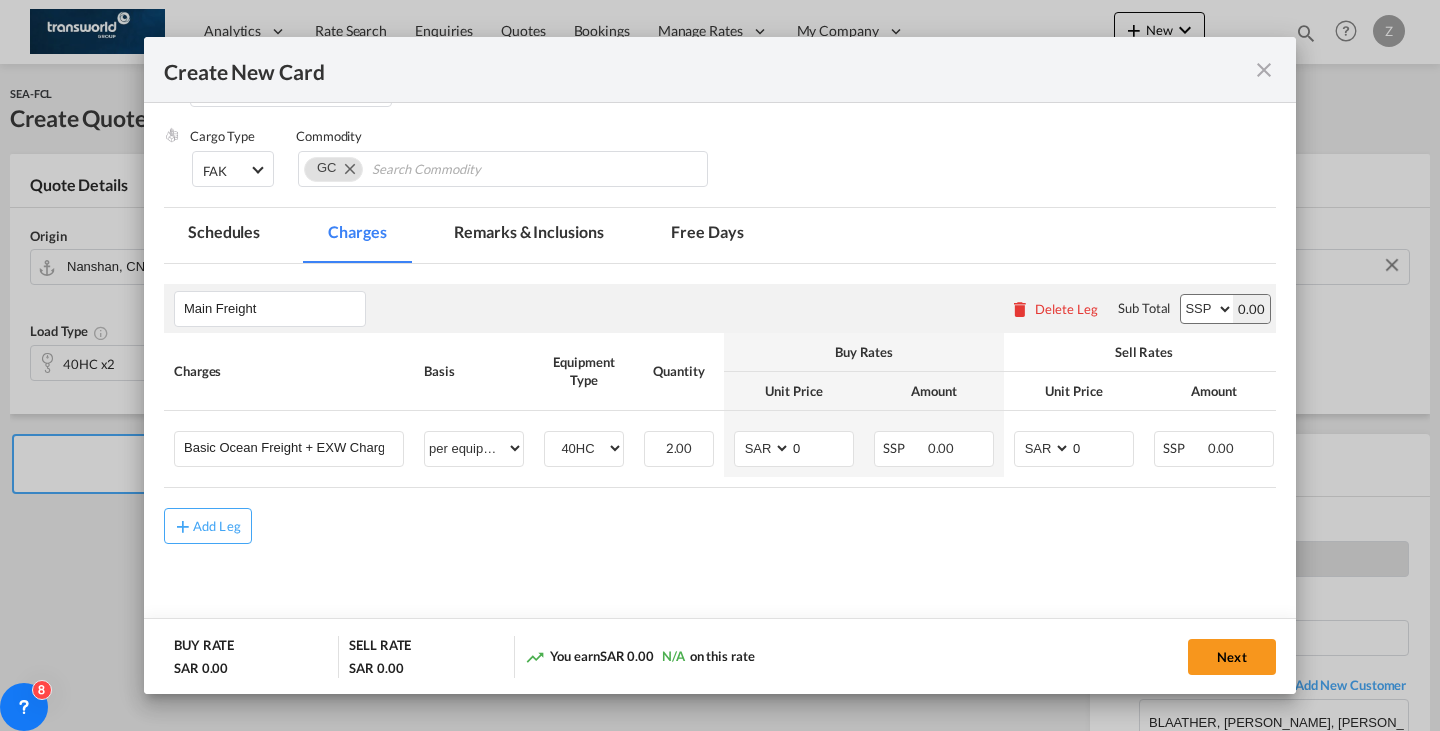 click on "AED AFN ALL AMD ANG AOA ARS AUD AWG AZN BAM BBD BDT BGN BHD BIF BMD BND BOB BRL BSD BTN BWP BYN BZD CAD CDF CHF CLP CNY COP CRC CUC CUP CVE CZK DJF DKK DOP DZD EGP ERN ETB EUR FJD FKP FOK GBP GEL GGP GHS GIP GMD GNF GTQ GYD HKD HNL HRK HTG HUF IDR ILS IMP INR IQD IRR ISK JMD JOD JPY KES KGS KHR KID KMF KRW KWD KYD KZT LAK LBP LKR LRD LSL LYD MAD MDL MGA MKD MMK MNT MOP MRU MUR MVR MWK MXN MYR MZN NAD NGN NIO NOK NPR NZD OMR PAB PEN PGK PHP PKR PLN PYG QAR RON RSD RUB RWF SAR SBD SCR SDG SEK SGD SHP SLL SOS SRD SSP STN SYP SZL THB TJS TMT TND TOP TRY TTD TVD TWD TZS UAH UGX USD UYU UZS VES VND VUV WST XAF XCD XDR XOF XPF YER ZAR ZMW" at bounding box center (1207, 309) 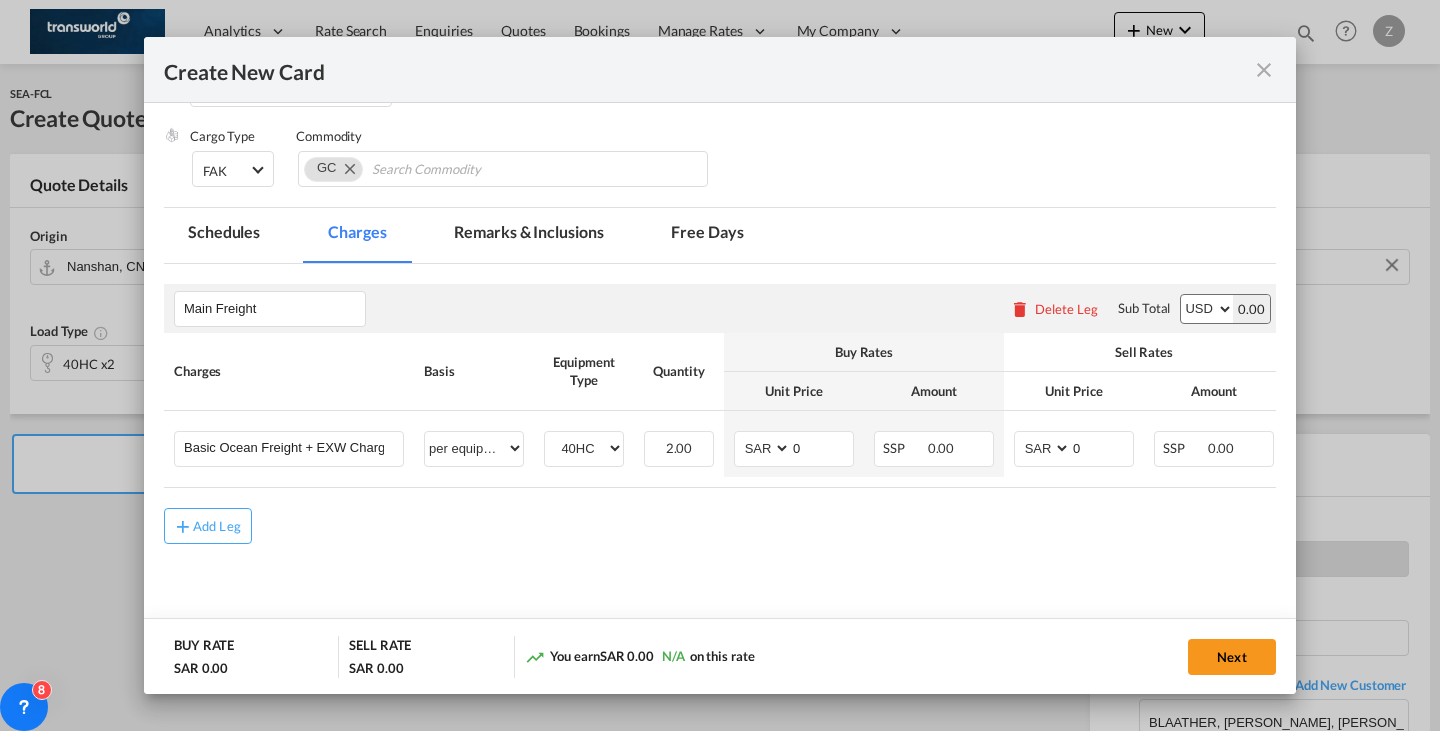 click on "AED AFN ALL AMD ANG AOA ARS AUD AWG AZN BAM BBD BDT BGN BHD BIF BMD BND BOB BRL BSD BTN BWP BYN BZD CAD CDF CHF CLP CNY COP CRC CUC CUP CVE CZK DJF DKK DOP DZD EGP ERN ETB EUR FJD FKP FOK GBP GEL GGP GHS GIP GMD GNF GTQ GYD HKD HNL HRK HTG HUF IDR ILS IMP INR IQD IRR ISK JMD JOD JPY KES KGS KHR KID KMF KRW KWD KYD KZT LAK LBP LKR LRD LSL LYD MAD MDL MGA MKD MMK MNT MOP MRU MUR MVR MWK MXN MYR MZN NAD NGN NIO NOK NPR NZD OMR PAB PEN PGK PHP PKR PLN PYG QAR RON RSD RUB RWF SAR SBD SCR SDG SEK SGD SHP SLL SOS SRD SSP STN SYP SZL THB TJS TMT TND TOP TRY TTD TVD TWD TZS UAH UGX USD UYU UZS VES VND VUV WST XAF XCD XDR XOF XPF YER ZAR ZMW" at bounding box center (1207, 309) 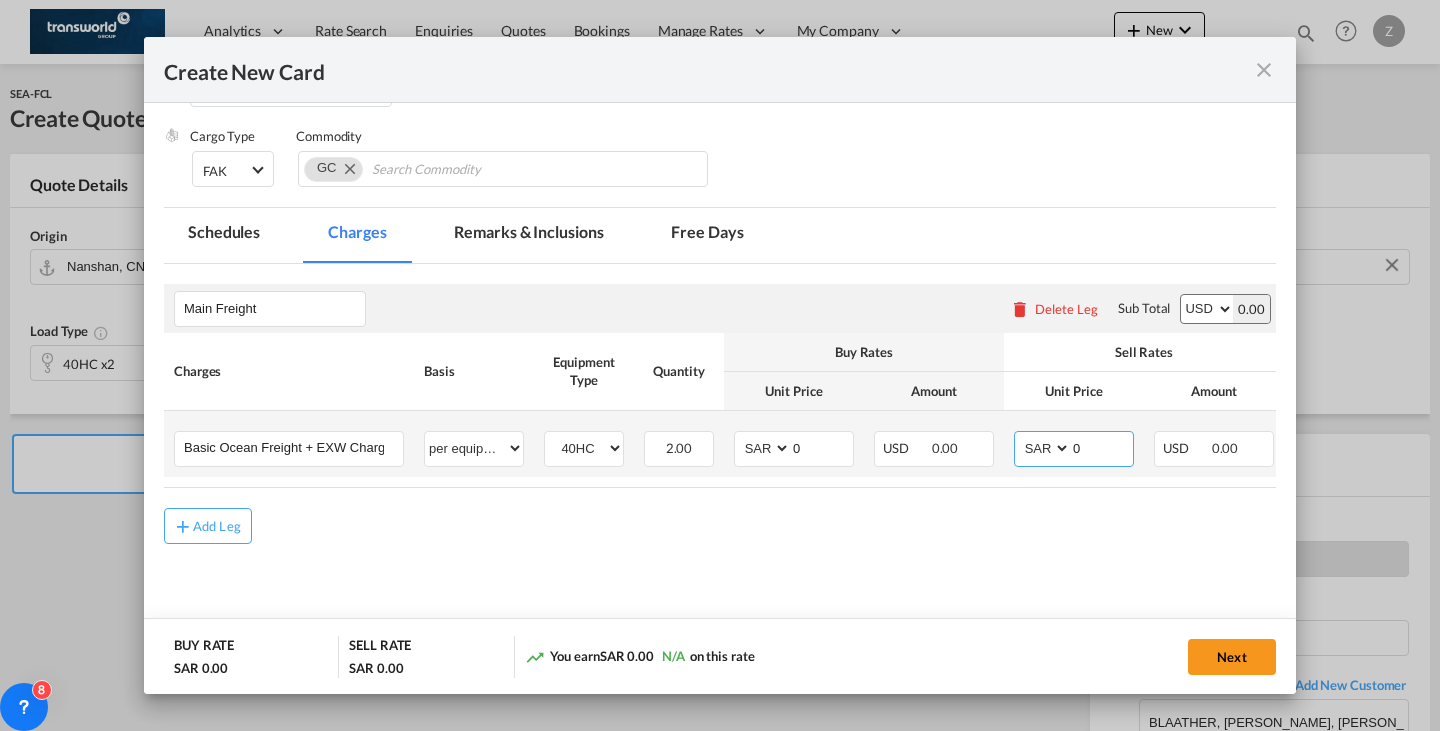 click on "AED AFN ALL AMD ANG AOA ARS AUD AWG AZN BAM BBD BDT BGN BHD BIF BMD BND BOB BRL BSD BTN BWP BYN BZD CAD CDF CHF CLP CNY COP CRC CUC CUP CVE CZK DJF DKK DOP DZD EGP ERN ETB EUR FJD FKP FOK GBP GEL GGP GHS GIP GMD GNF GTQ GYD HKD HNL HRK HTG HUF IDR ILS IMP INR IQD IRR ISK JMD JOD JPY KES KGS KHR KID KMF KRW KWD KYD KZT LAK LBP LKR LRD LSL LYD MAD MDL MGA MKD MMK MNT MOP MRU MUR MVR MWK MXN MYR MZN NAD NGN NIO NOK NPR NZD OMR PAB PEN PGK PHP PKR PLN PYG QAR RON RSD RUB RWF SAR SBD SCR SDG SEK SGD SHP SLL SOS SRD SSP STN SYP SZL THB TJS TMT TND TOP TRY TTD TVD TWD TZS UAH UGX USD UYU UZS VES VND VUV WST XAF XCD XDR XOF XPF YER ZAR ZMW" at bounding box center (1044, 448) 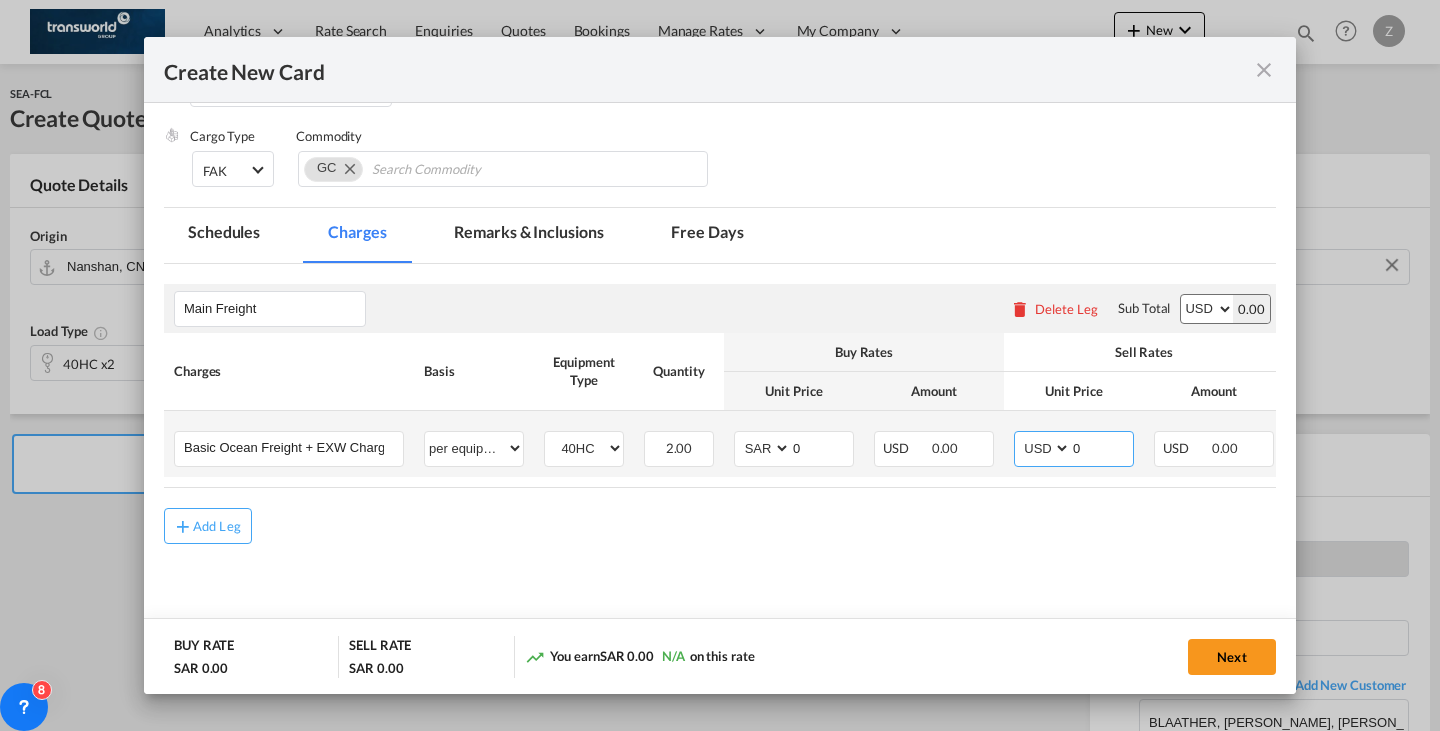 click on "AED AFN ALL AMD ANG AOA ARS AUD AWG AZN BAM BBD BDT BGN BHD BIF BMD BND BOB BRL BSD BTN BWP BYN BZD CAD CDF CHF CLP CNY COP CRC CUC CUP CVE CZK DJF DKK DOP DZD EGP ERN ETB EUR FJD FKP FOK GBP GEL GGP GHS GIP GMD GNF GTQ GYD HKD HNL HRK HTG HUF IDR ILS IMP INR IQD IRR ISK JMD JOD JPY KES KGS KHR KID KMF KRW KWD KYD KZT LAK LBP LKR LRD LSL LYD MAD MDL MGA MKD MMK MNT MOP MRU MUR MVR MWK MXN MYR MZN NAD NGN NIO NOK NPR NZD OMR PAB PEN PGK PHP PKR PLN PYG QAR RON RSD RUB RWF SAR SBD SCR SDG SEK SGD SHP SLL SOS SRD SSP STN SYP SZL THB TJS TMT TND TOP TRY TTD TVD TWD TZS UAH UGX USD UYU UZS VES VND VUV WST XAF XCD XDR XOF XPF YER ZAR ZMW" at bounding box center [1044, 448] 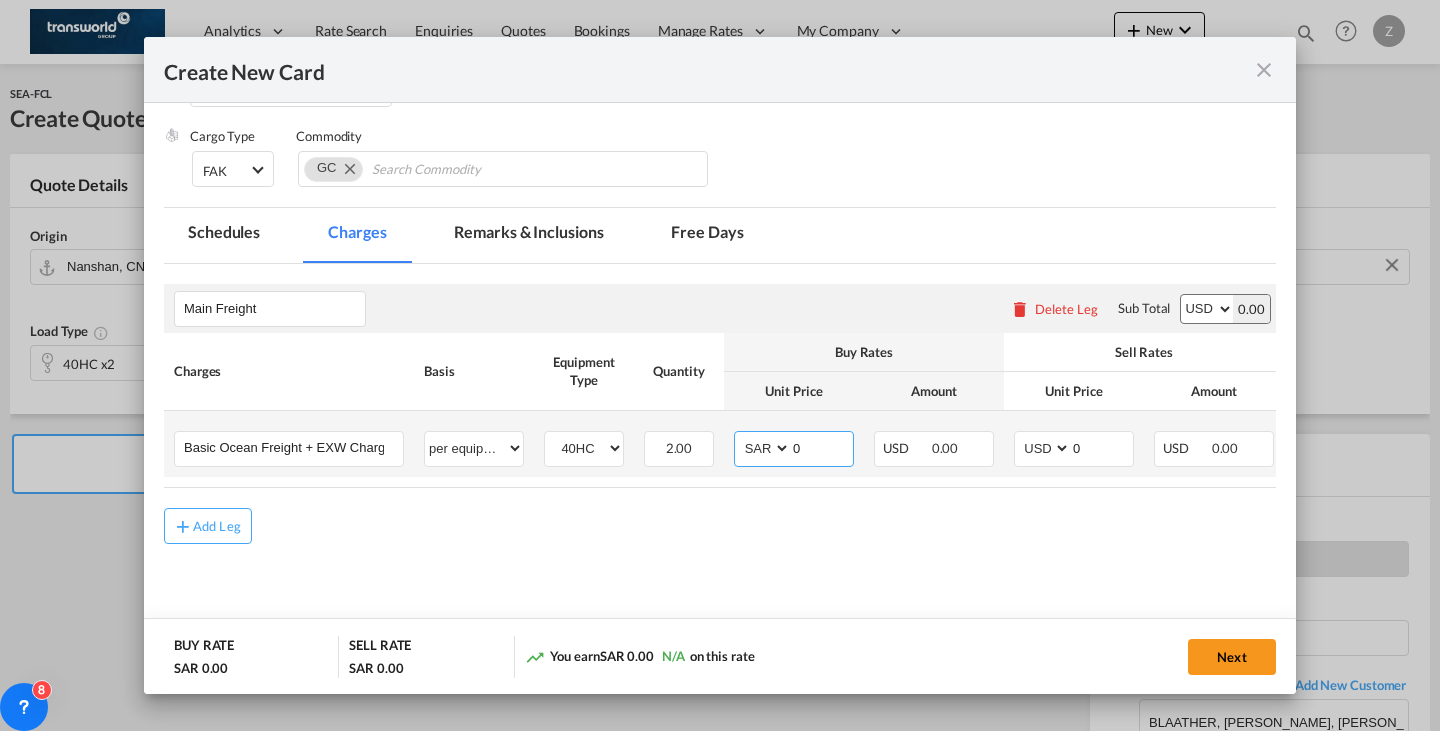 click on "AED AFN ALL AMD ANG AOA ARS AUD AWG AZN BAM BBD BDT BGN BHD BIF BMD BND BOB BRL BSD BTN BWP BYN BZD CAD CDF CHF CLP CNY COP CRC CUC CUP CVE CZK DJF DKK DOP DZD EGP ERN ETB EUR FJD FKP FOK GBP GEL GGP GHS GIP GMD GNF GTQ GYD HKD HNL HRK HTG HUF IDR ILS IMP INR IQD IRR ISK JMD JOD JPY KES KGS KHR KID KMF KRW KWD KYD KZT LAK LBP LKR LRD LSL LYD MAD MDL MGA MKD MMK MNT MOP MRU MUR MVR MWK MXN MYR MZN NAD NGN NIO NOK NPR NZD OMR PAB PEN PGK PHP PKR PLN PYG QAR RON RSD RUB RWF SAR SBD SCR SDG SEK SGD SHP SLL SOS SRD SSP STN SYP SZL THB TJS TMT TND TOP TRY TTD TVD TWD TZS UAH UGX USD UYU UZS VES VND VUV WST XAF XCD XDR XOF XPF YER ZAR ZMW" at bounding box center (764, 448) 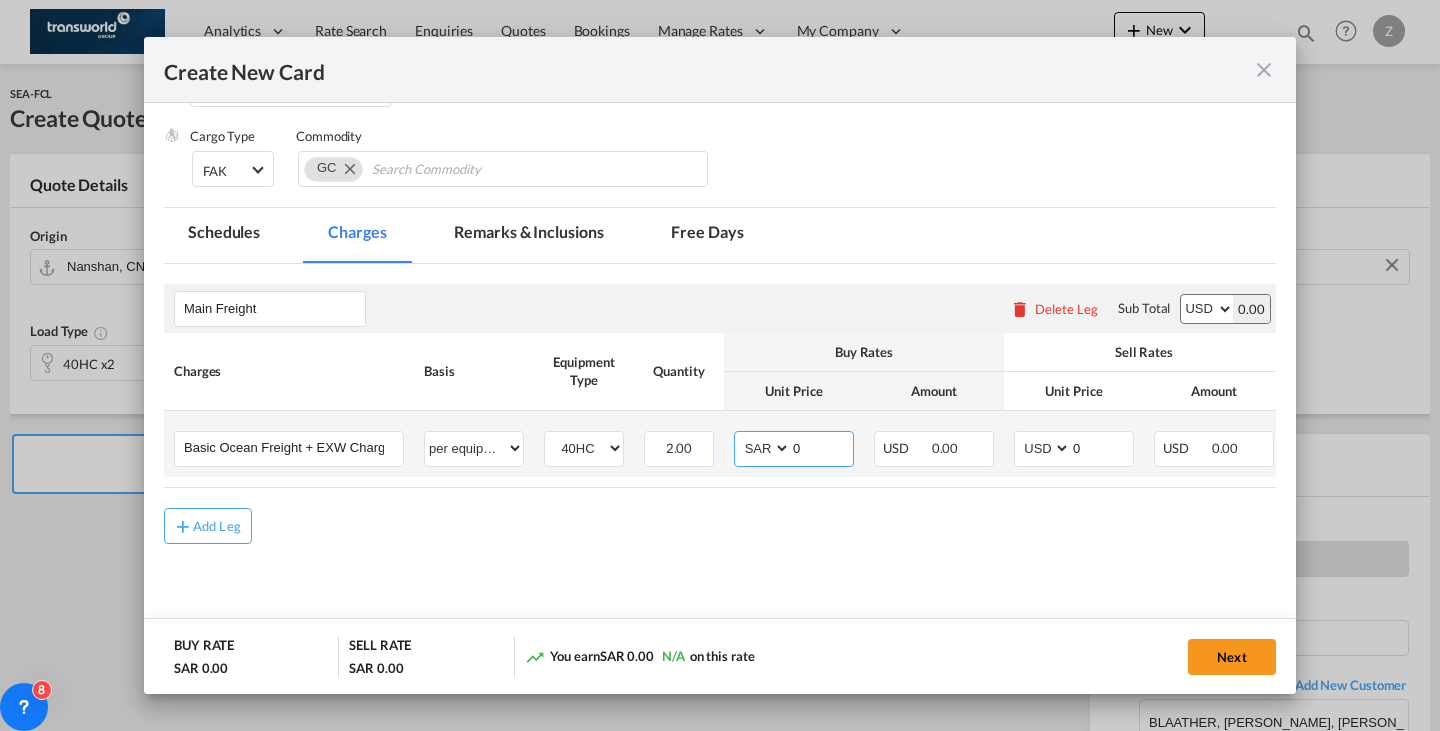 select on "string:USD" 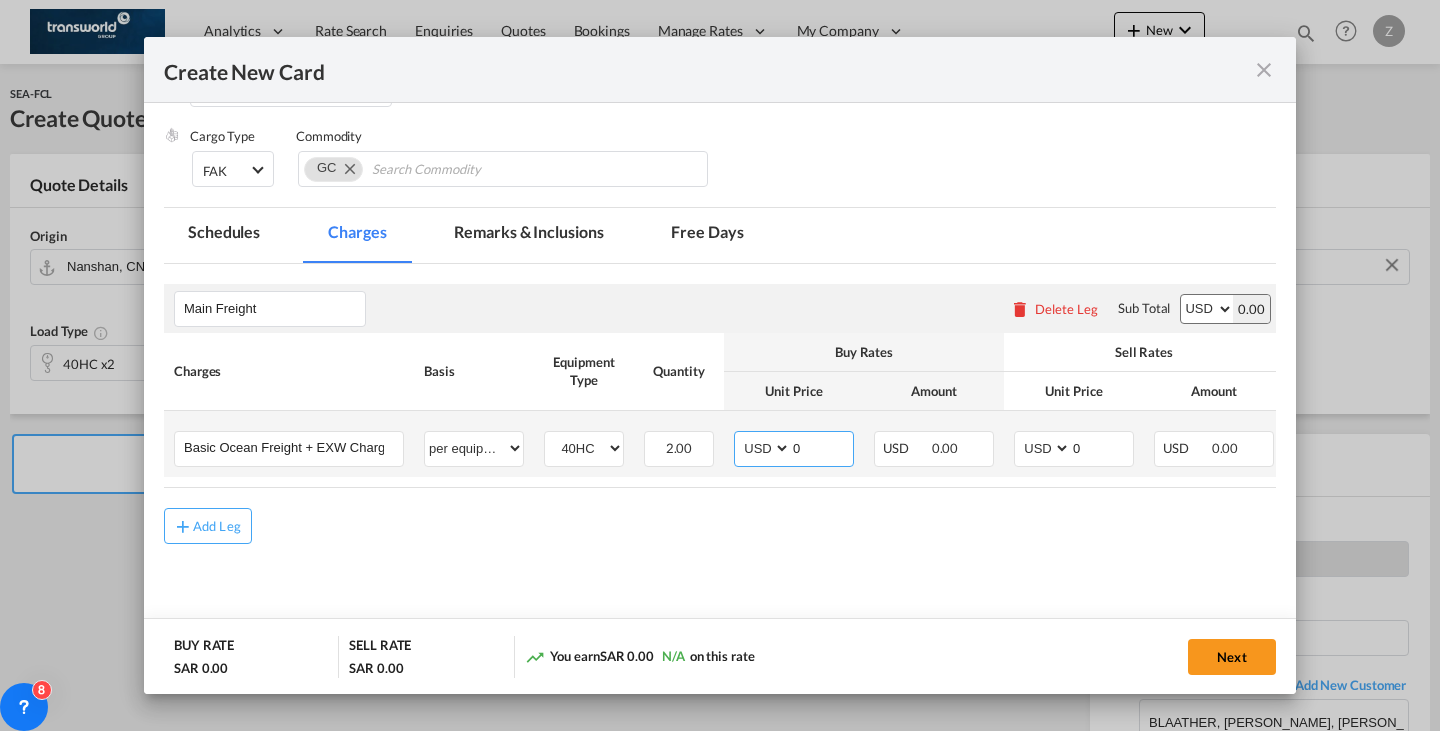 click on "AED AFN ALL AMD ANG AOA ARS AUD AWG AZN BAM BBD BDT BGN BHD BIF BMD BND BOB BRL BSD BTN BWP BYN BZD CAD CDF CHF CLP CNY COP CRC CUC CUP CVE CZK DJF DKK DOP DZD EGP ERN ETB EUR FJD FKP FOK GBP GEL GGP GHS GIP GMD GNF GTQ GYD HKD HNL HRK HTG HUF IDR ILS IMP INR IQD IRR ISK JMD JOD JPY KES KGS KHR KID KMF KRW KWD KYD KZT LAK LBP LKR LRD LSL LYD MAD MDL MGA MKD MMK MNT MOP MRU MUR MVR MWK MXN MYR MZN NAD NGN NIO NOK NPR NZD OMR PAB PEN PGK PHP PKR PLN PYG QAR RON RSD RUB RWF SAR SBD SCR SDG SEK SGD SHP SLL SOS SRD SSP STN SYP SZL THB TJS TMT TND TOP TRY TTD TVD TWD TZS UAH UGX USD UYU UZS VES VND VUV WST XAF XCD XDR XOF XPF YER ZAR ZMW" at bounding box center (764, 448) 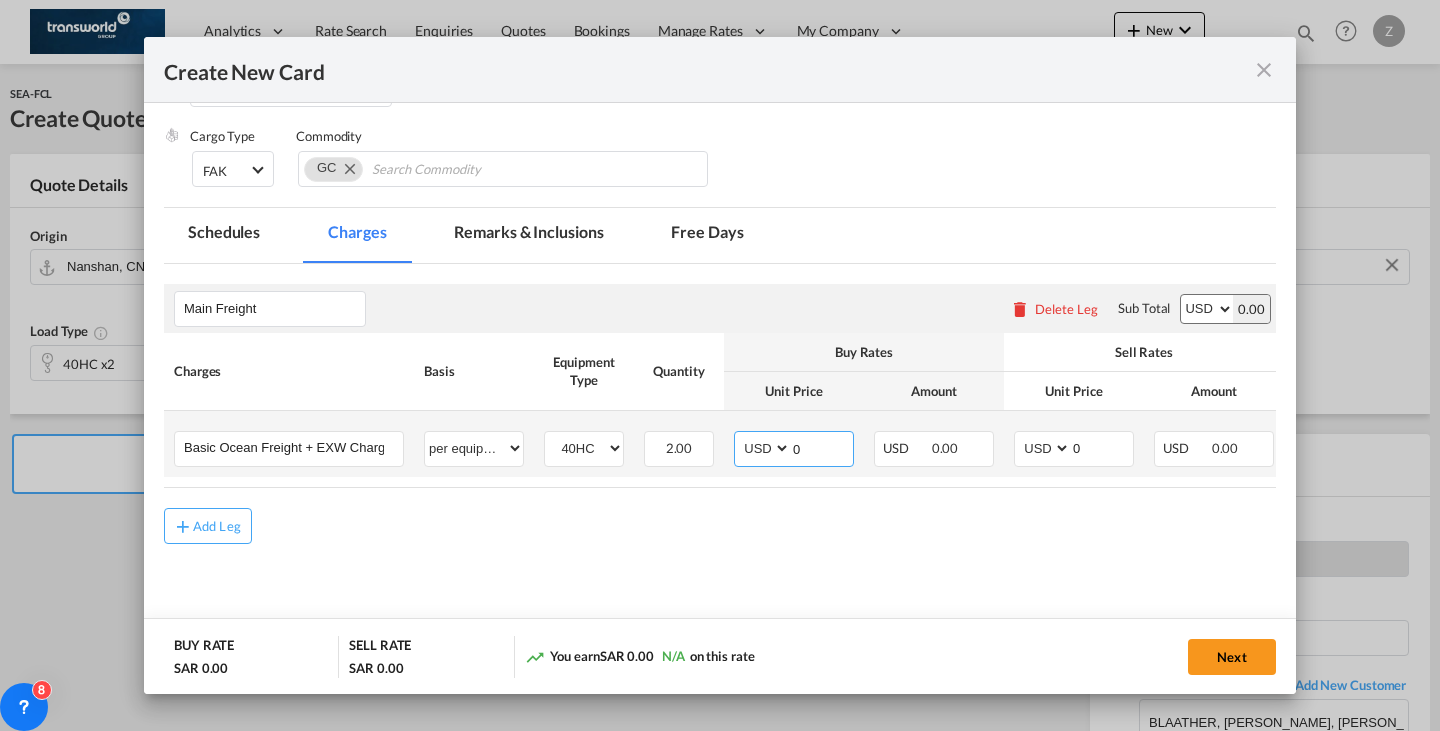 click on "0" at bounding box center [822, 447] 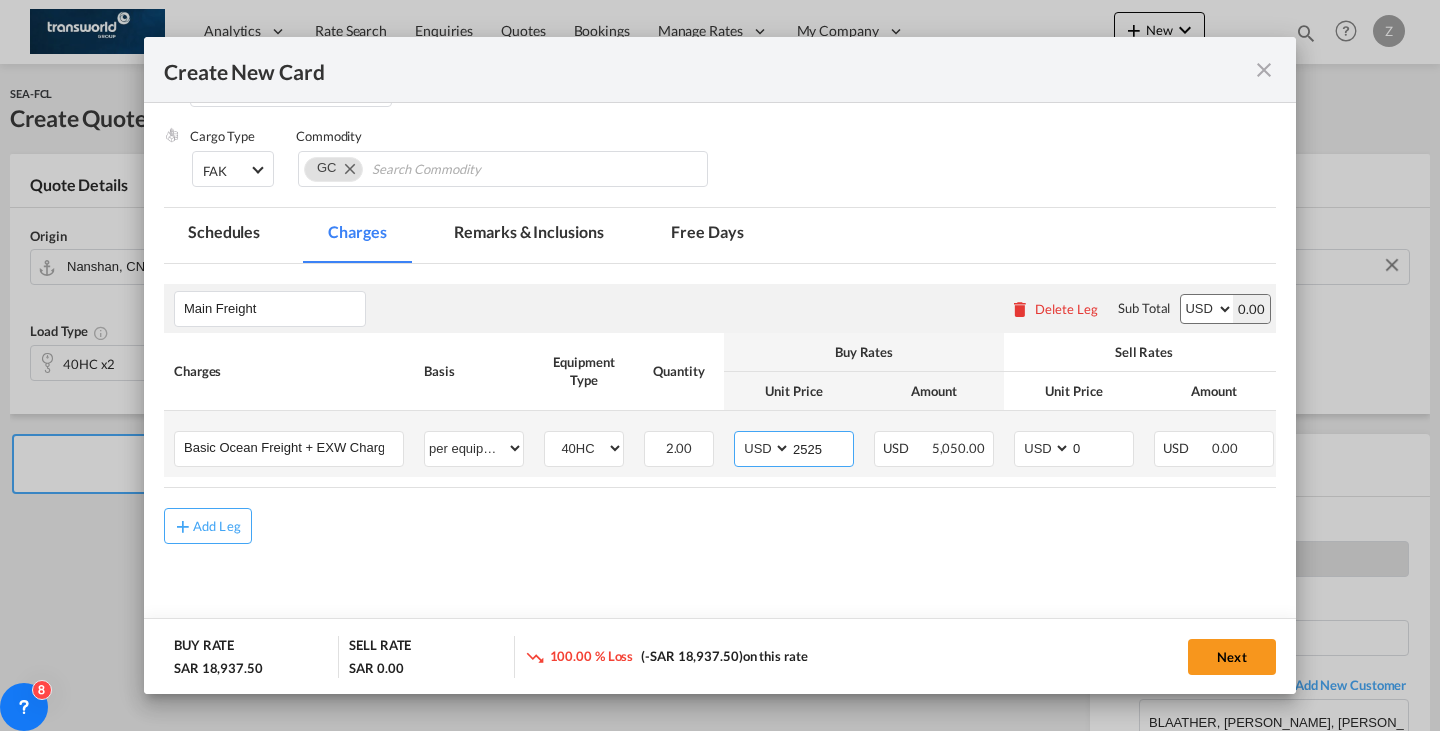 type on "2525" 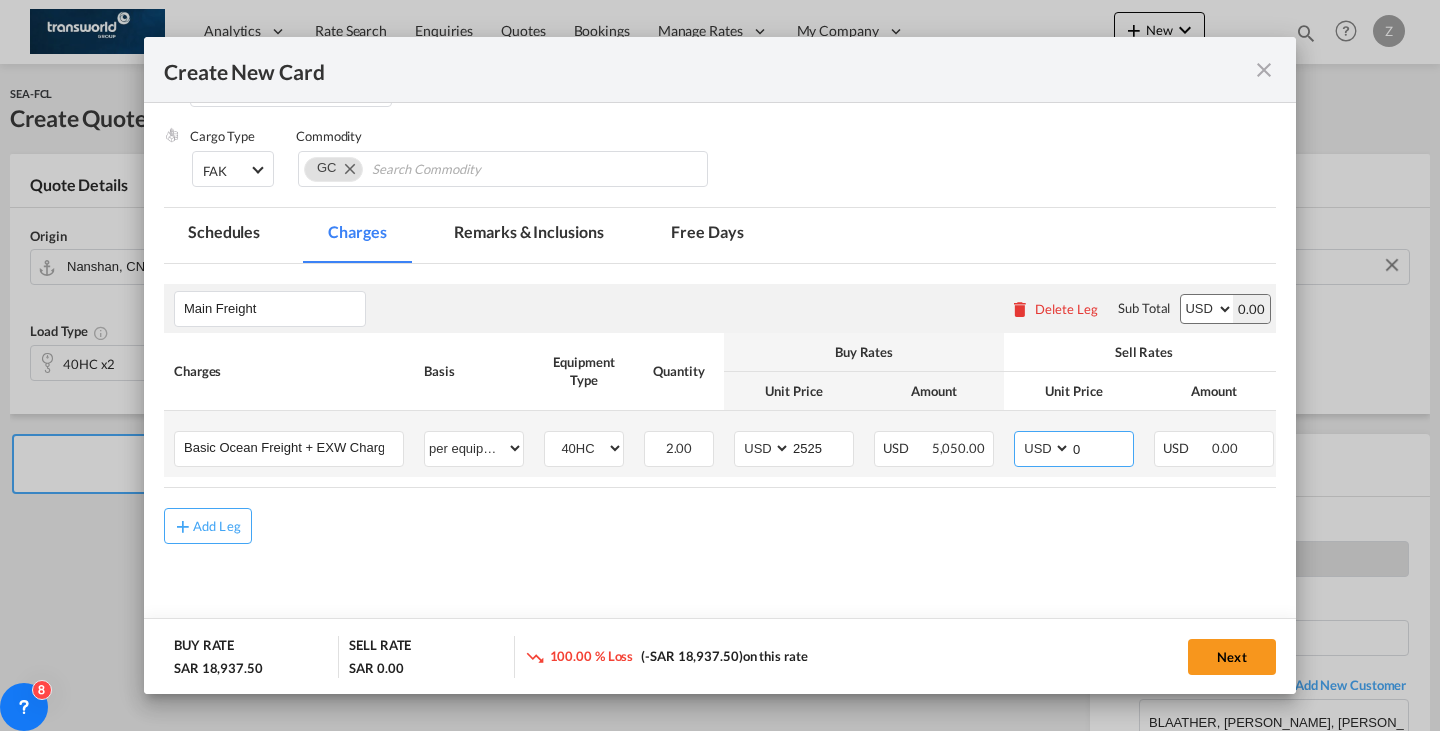 click on "0" at bounding box center (1102, 447) 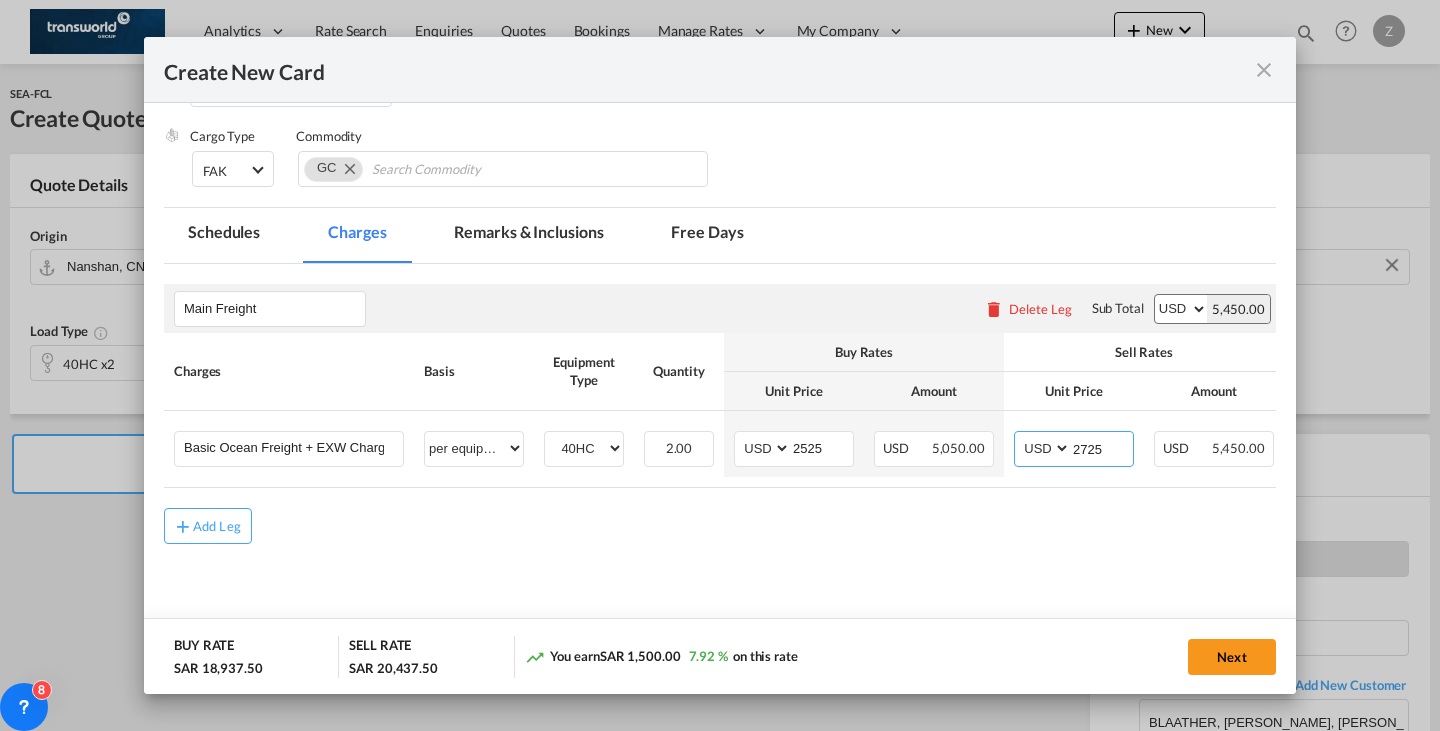 type on "2725" 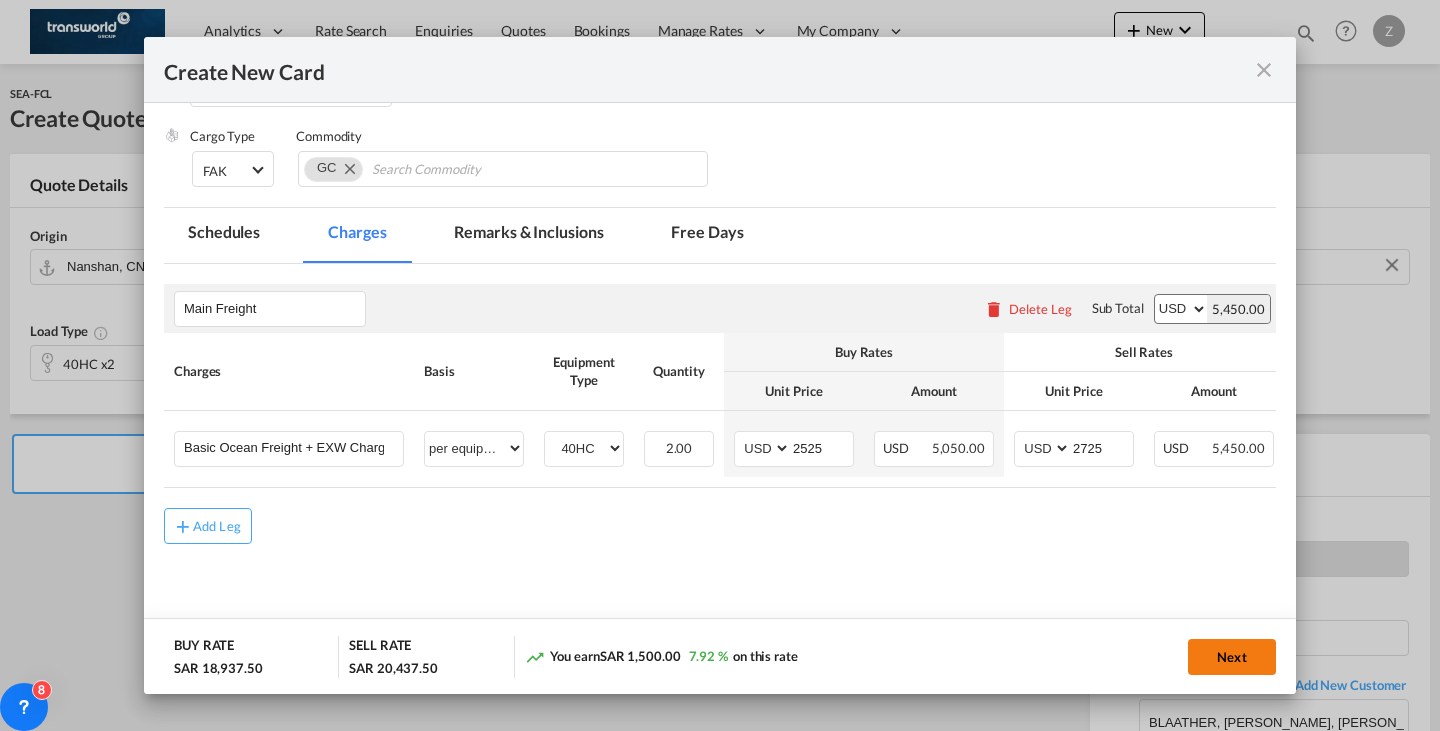 click on "Next" 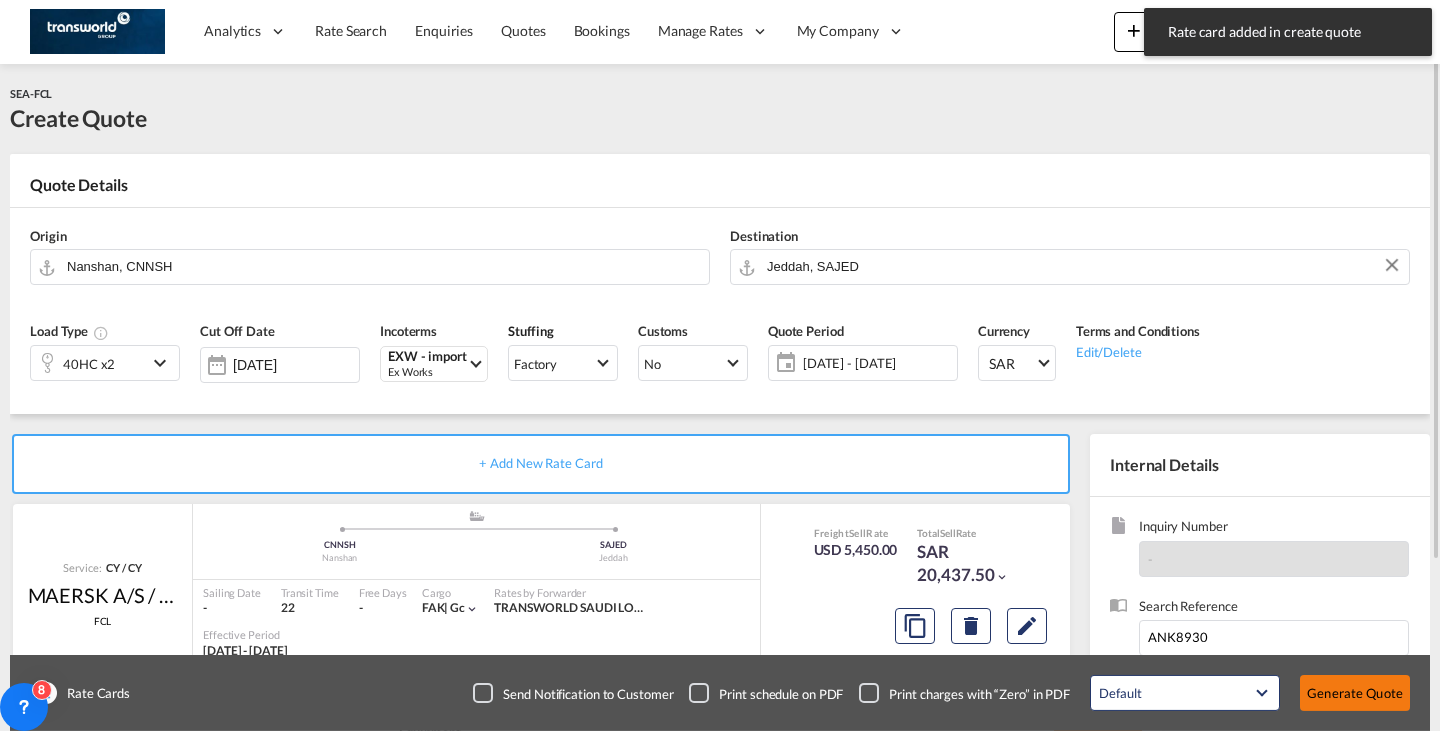 click on "Generate Quote" at bounding box center (1355, 693) 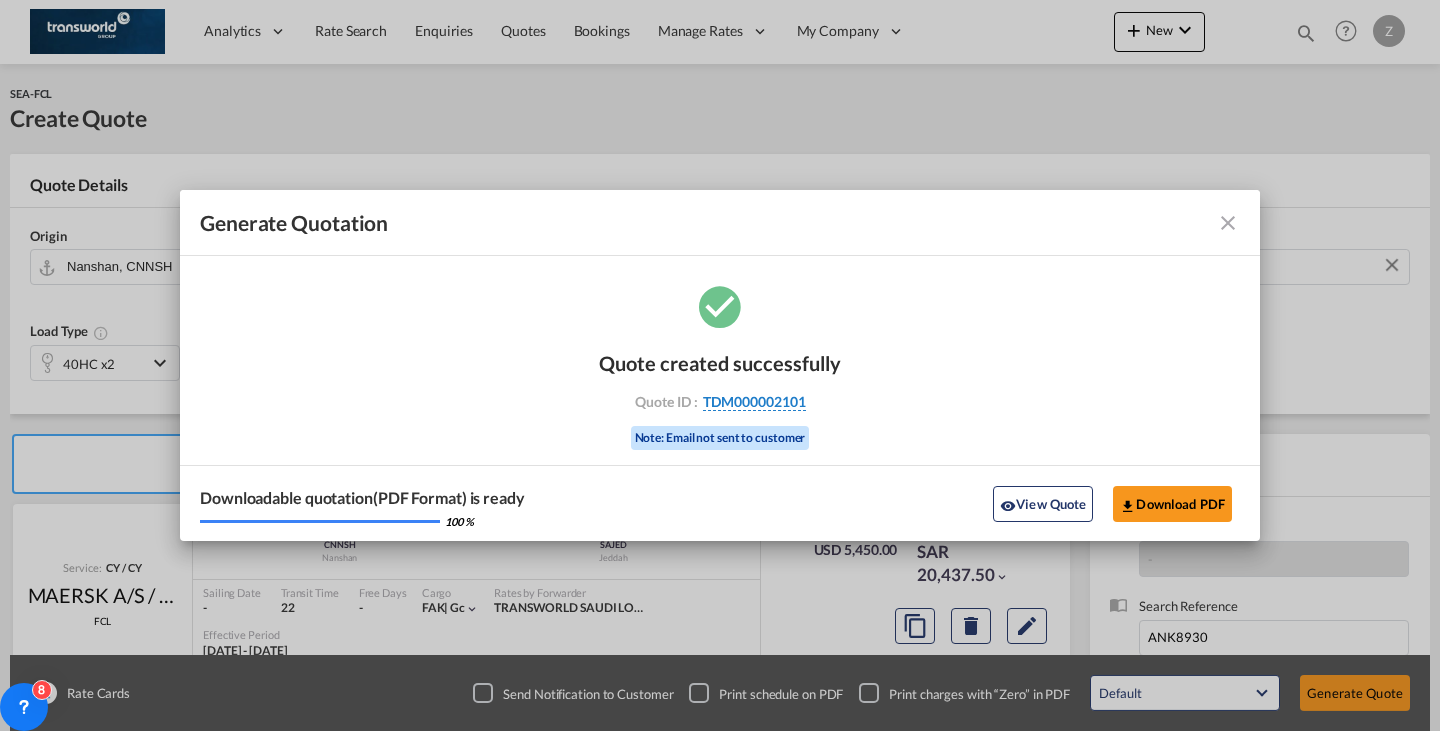 click on "TDM000002101" at bounding box center (754, 402) 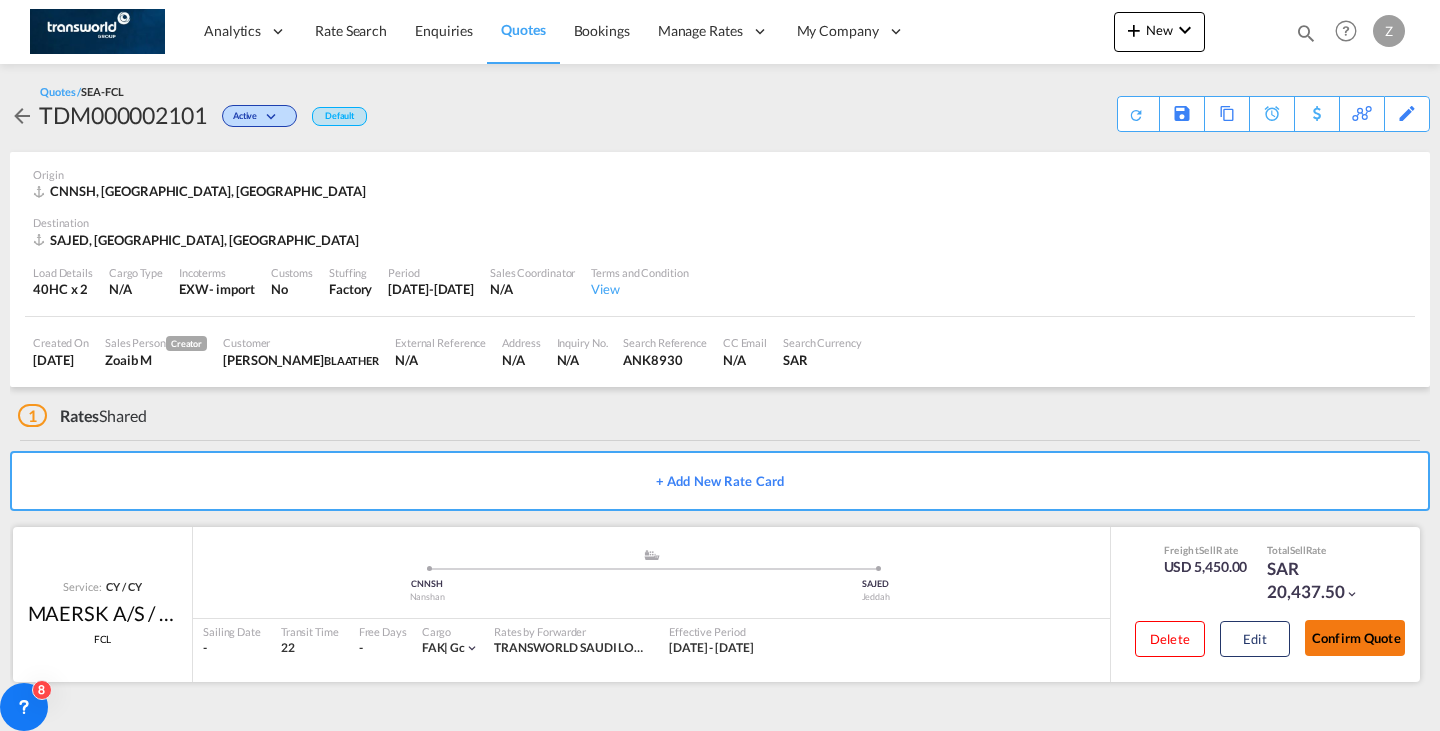 click on "Confirm Quote" at bounding box center [1355, 638] 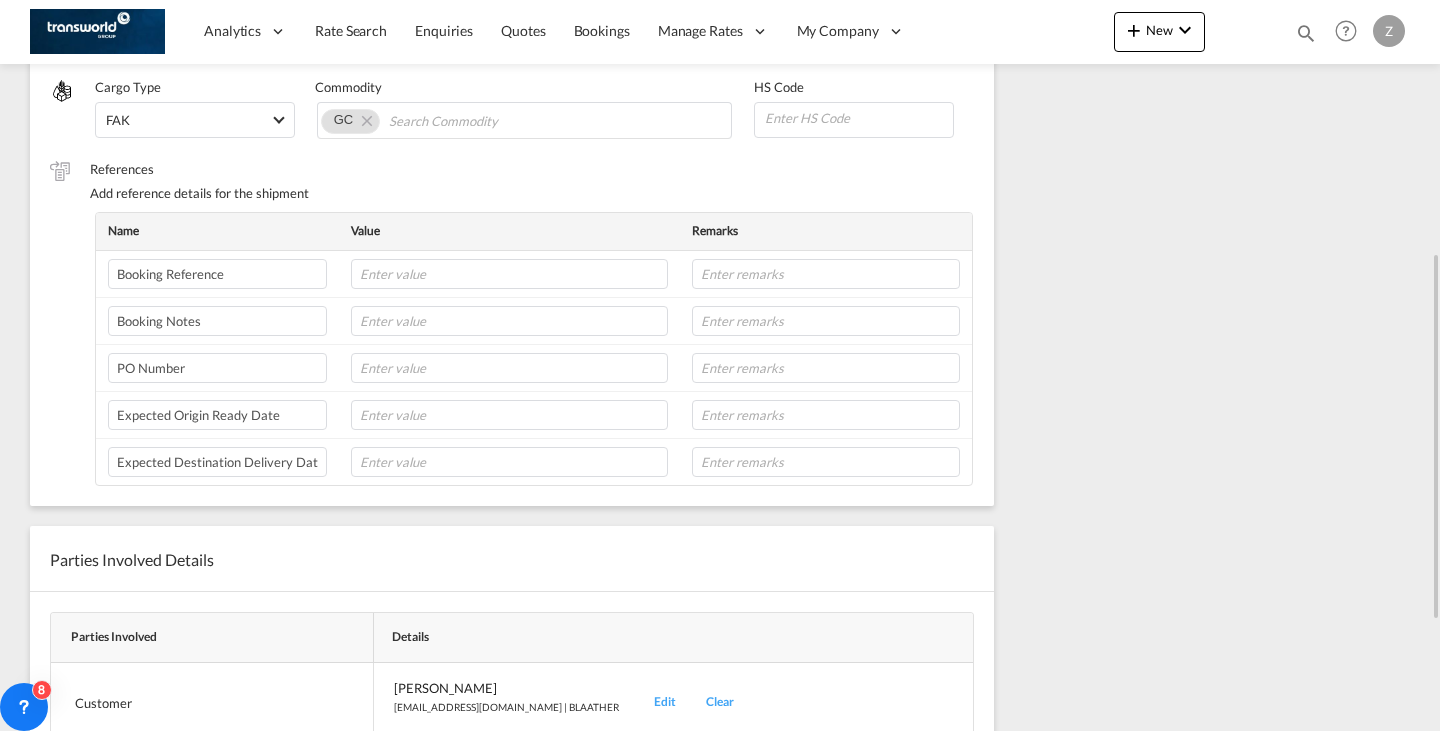 scroll, scrollTop: 724, scrollLeft: 0, axis: vertical 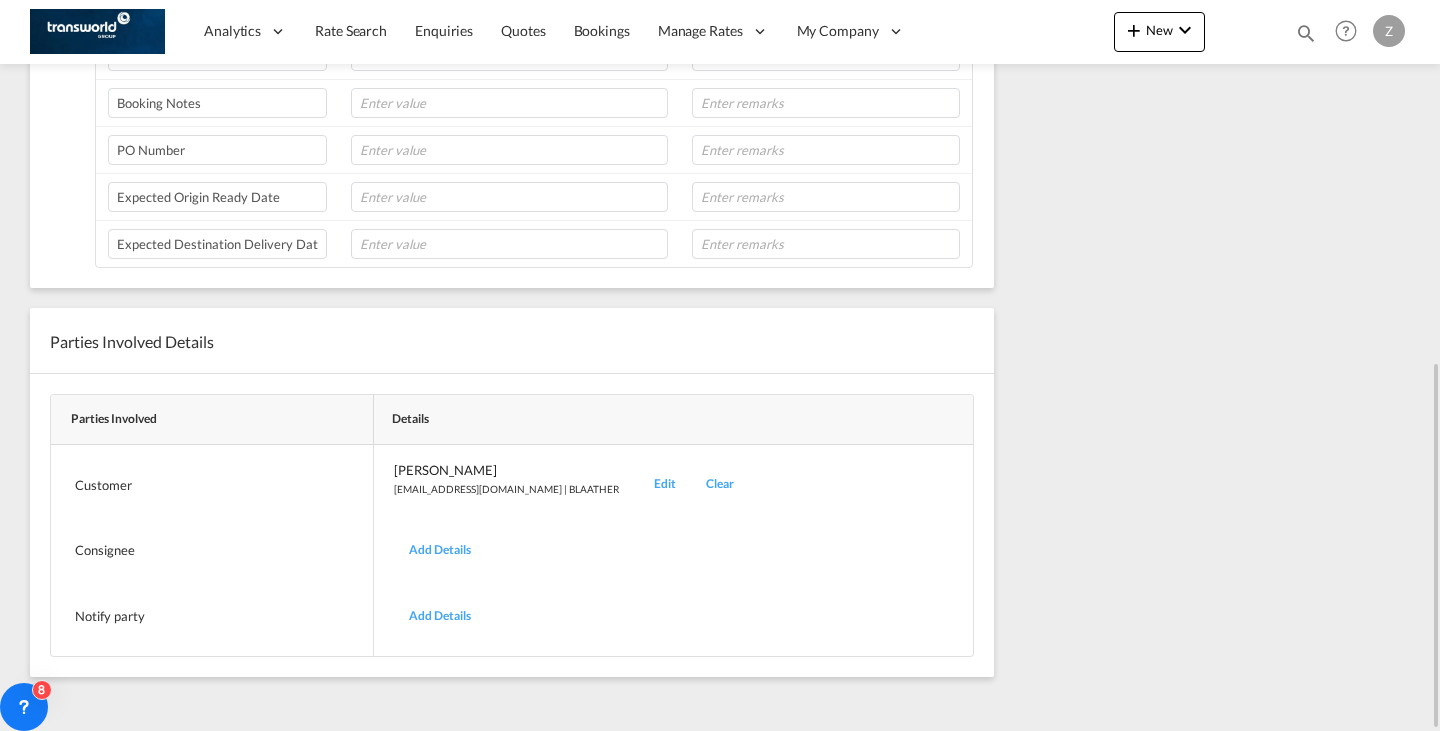 click on "Edit" at bounding box center [665, 484] 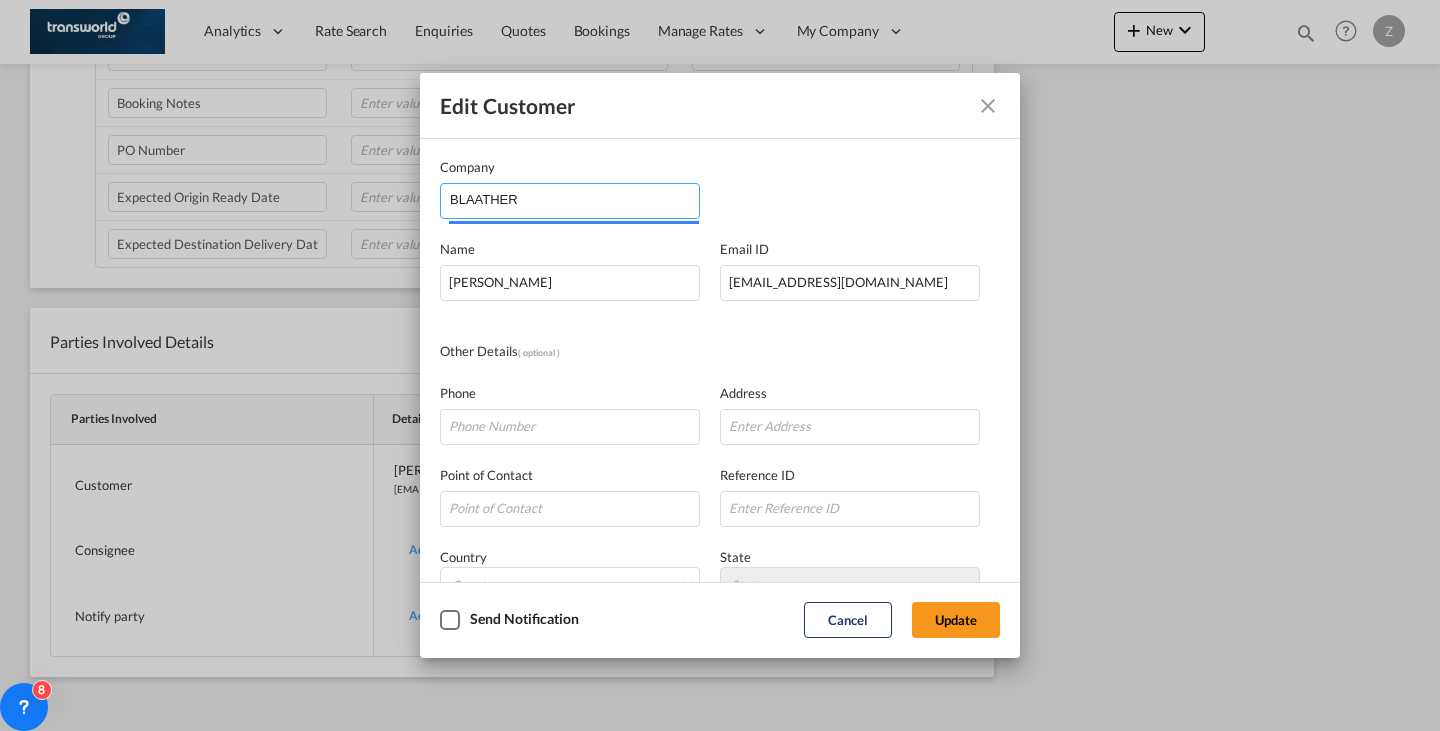drag, startPoint x: 611, startPoint y: 193, endPoint x: 225, endPoint y: 211, distance: 386.41946 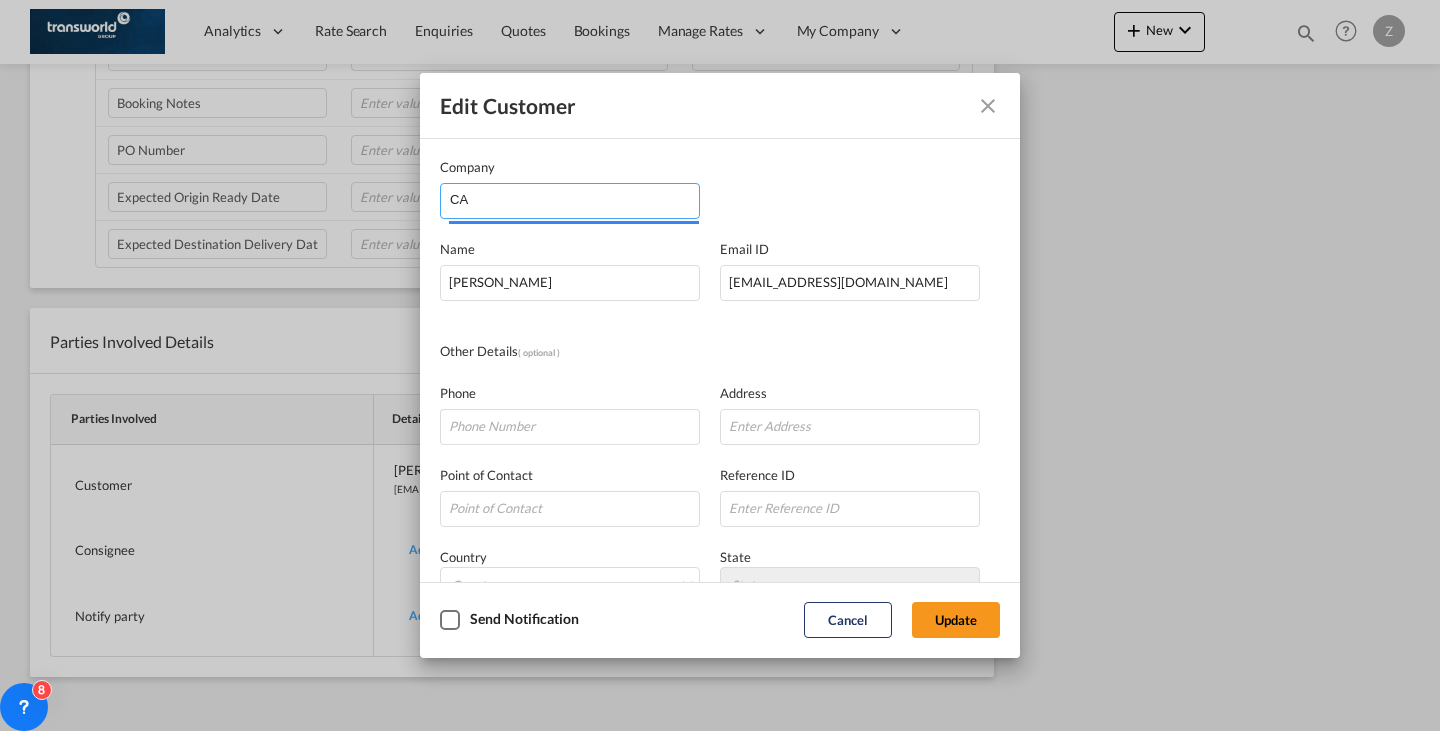 type on "C" 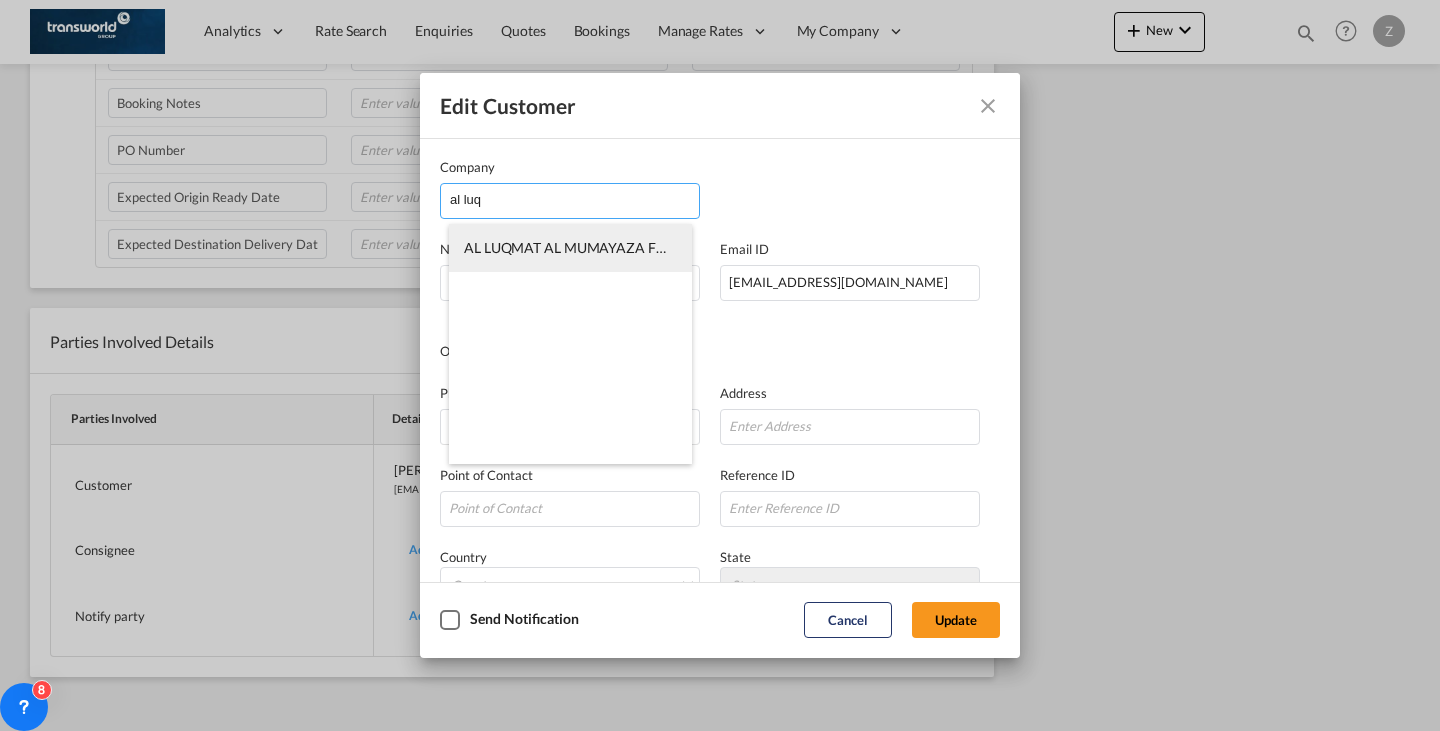 click on "AL LUQMAT AL MUMAYAZA FOR CATERING SERVICES" at bounding box center (638, 247) 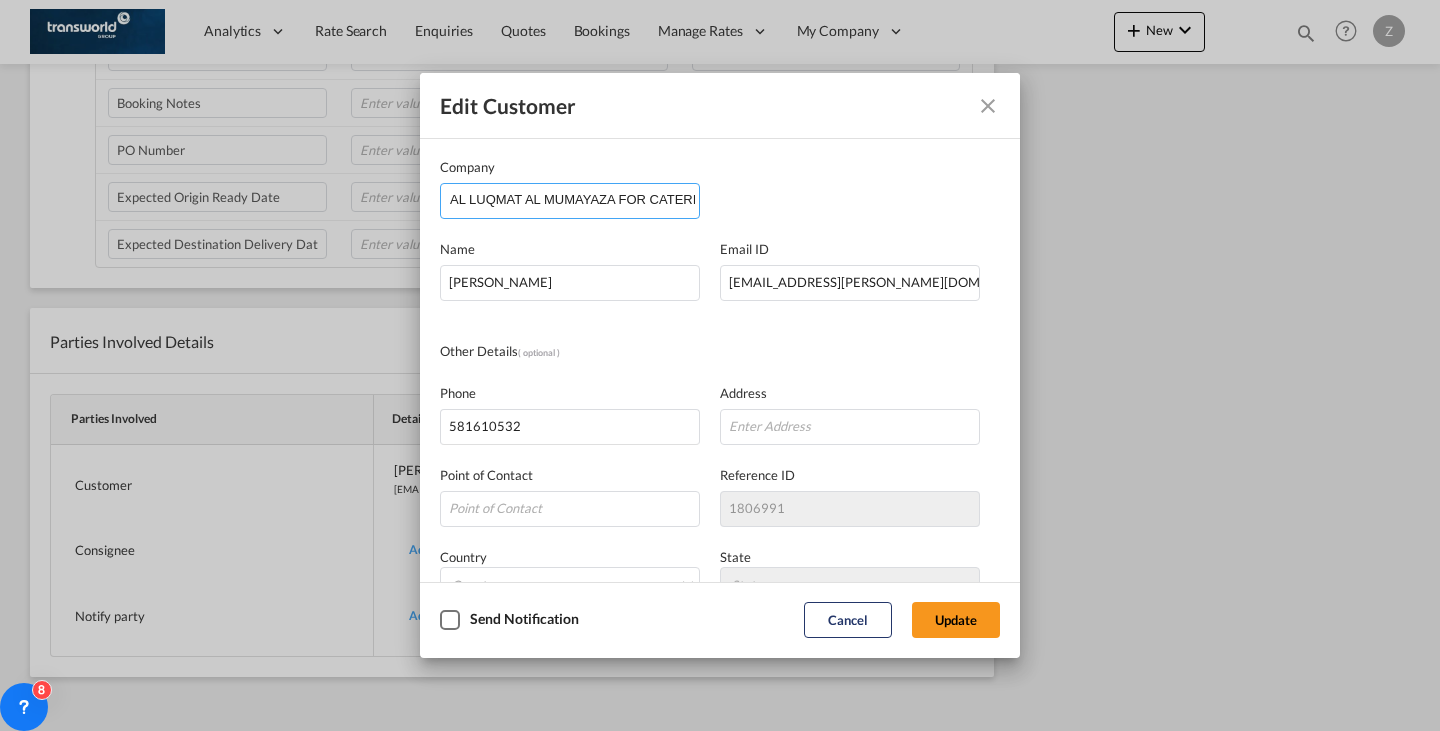 click on "AL LUQMAT AL MUMAYAZA FOR CATERING SERVICES" at bounding box center [574, 199] 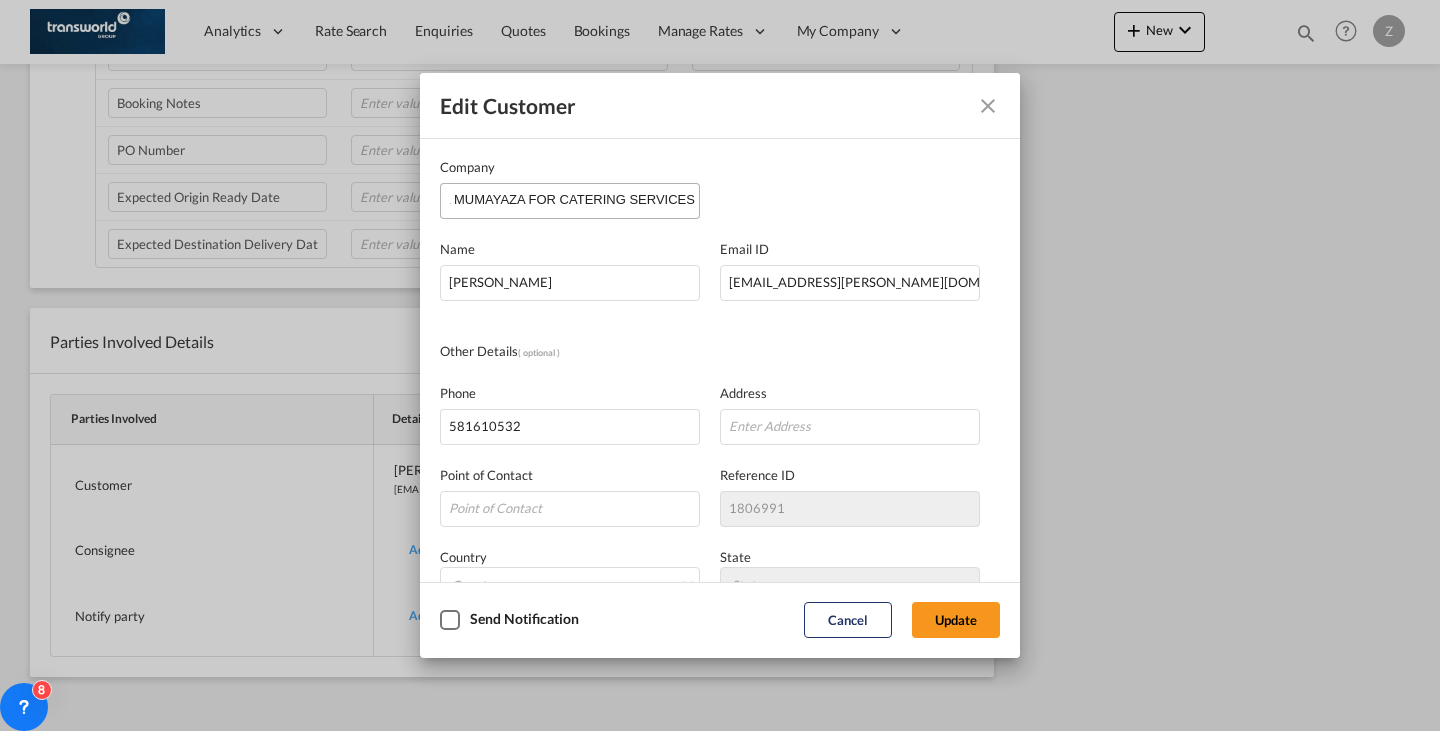 scroll, scrollTop: 0, scrollLeft: 0, axis: both 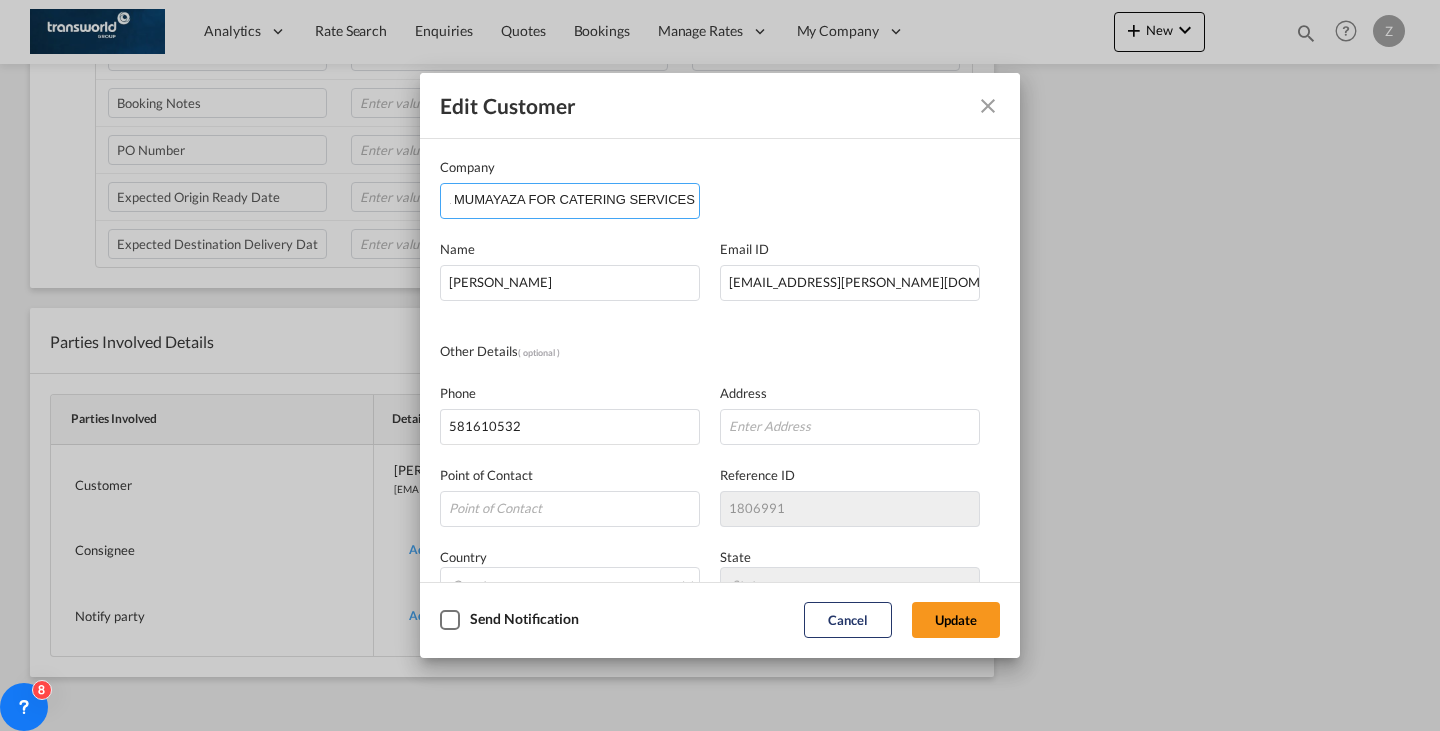 drag, startPoint x: 522, startPoint y: 195, endPoint x: 950, endPoint y: 185, distance: 428.11682 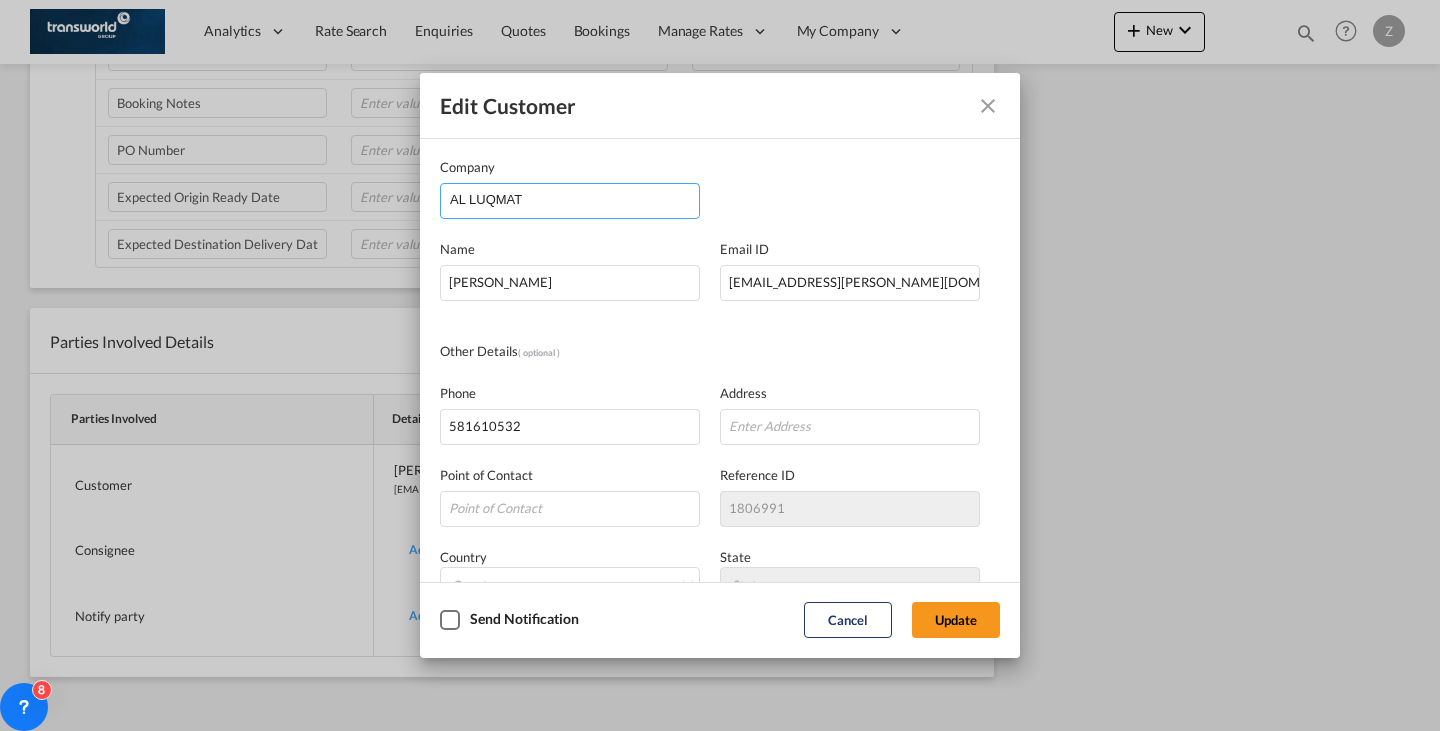 scroll, scrollTop: 0, scrollLeft: 0, axis: both 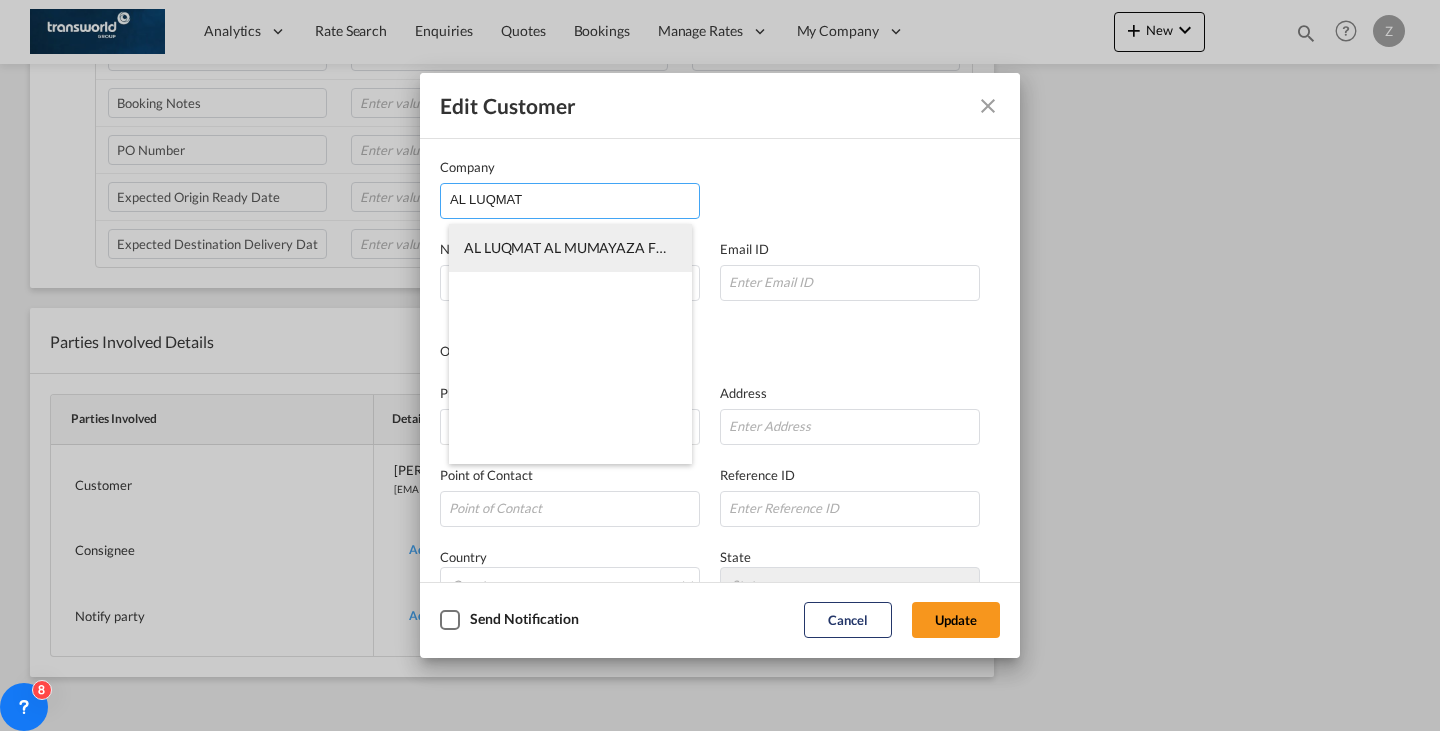 click on "AL LUQMAT AL MUMAYAZA FOR CATERING SERVICES" at bounding box center [570, 248] 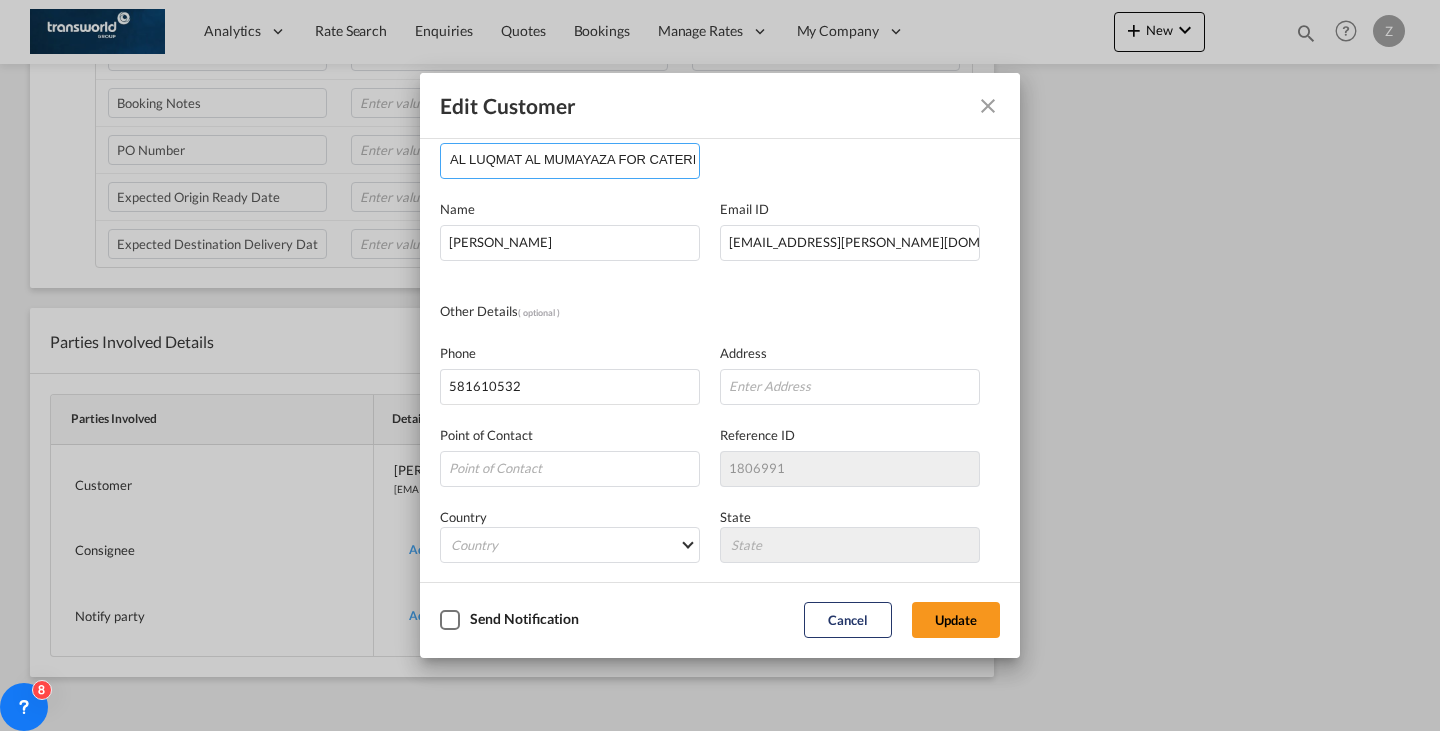 scroll, scrollTop: 126, scrollLeft: 0, axis: vertical 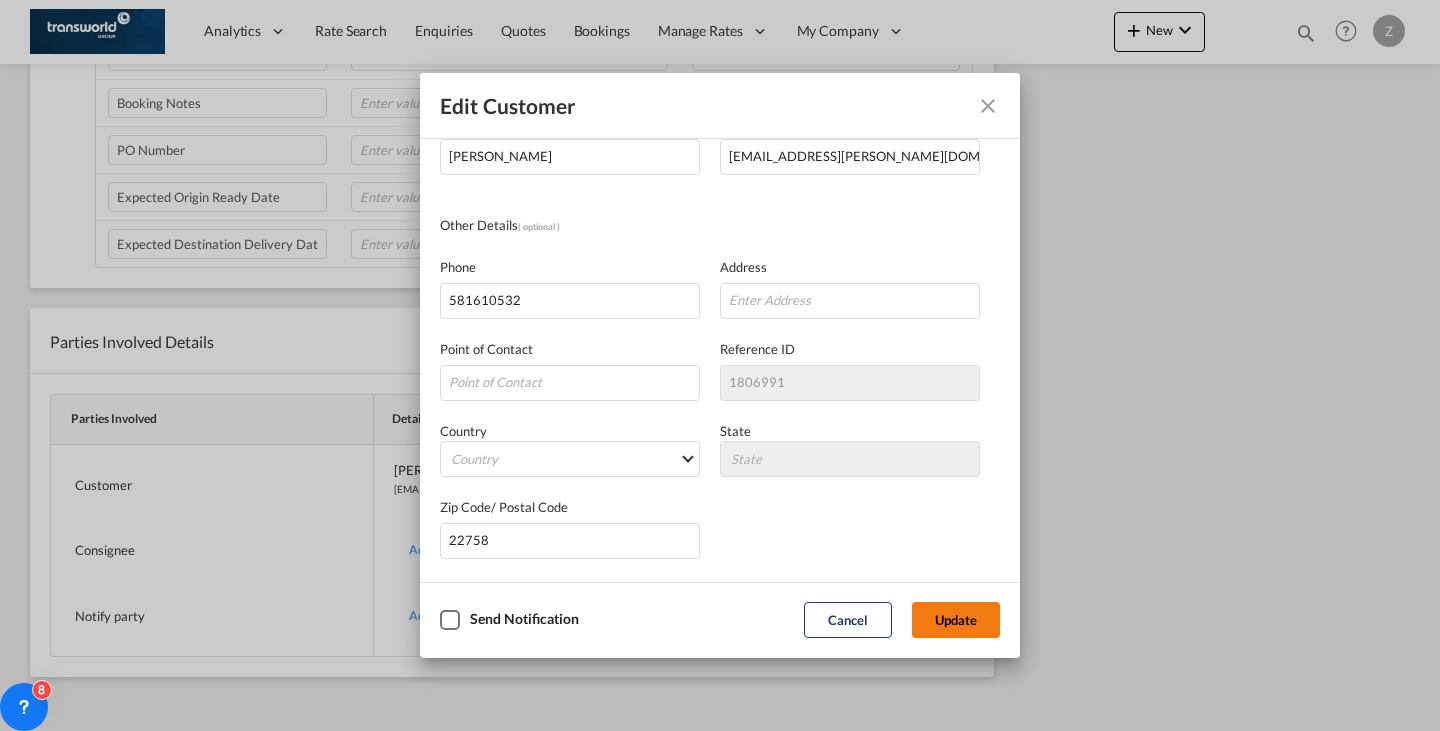 click on "Update" 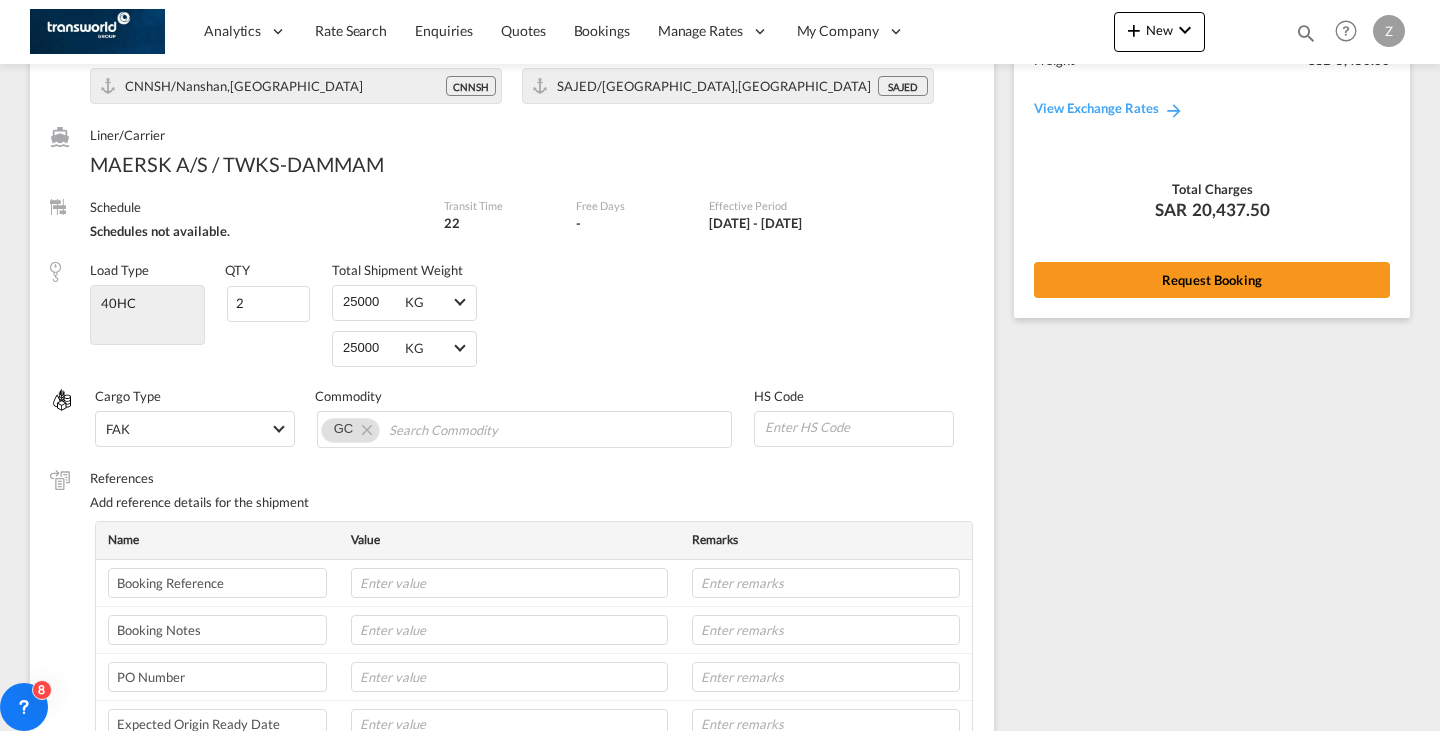 scroll, scrollTop: 0, scrollLeft: 0, axis: both 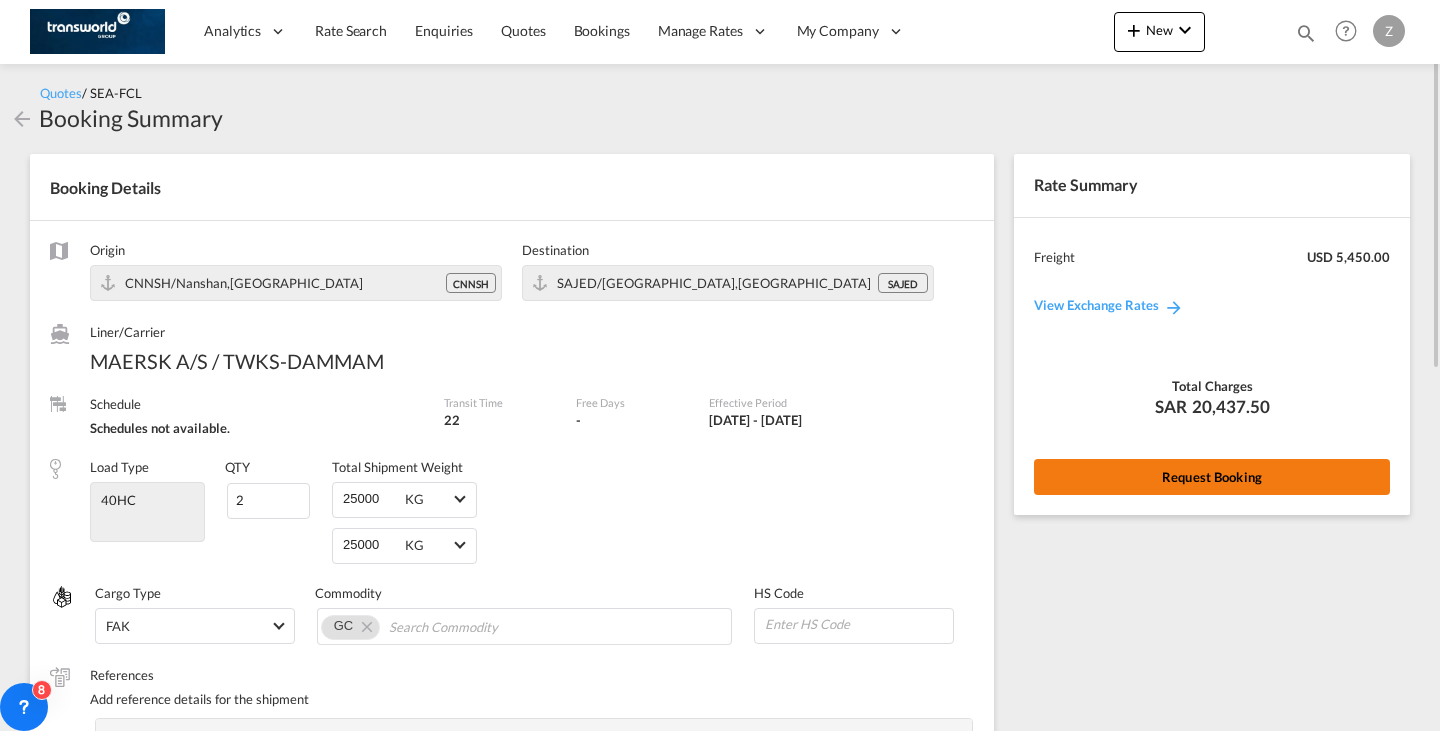 click on "Request Booking" at bounding box center (1212, 477) 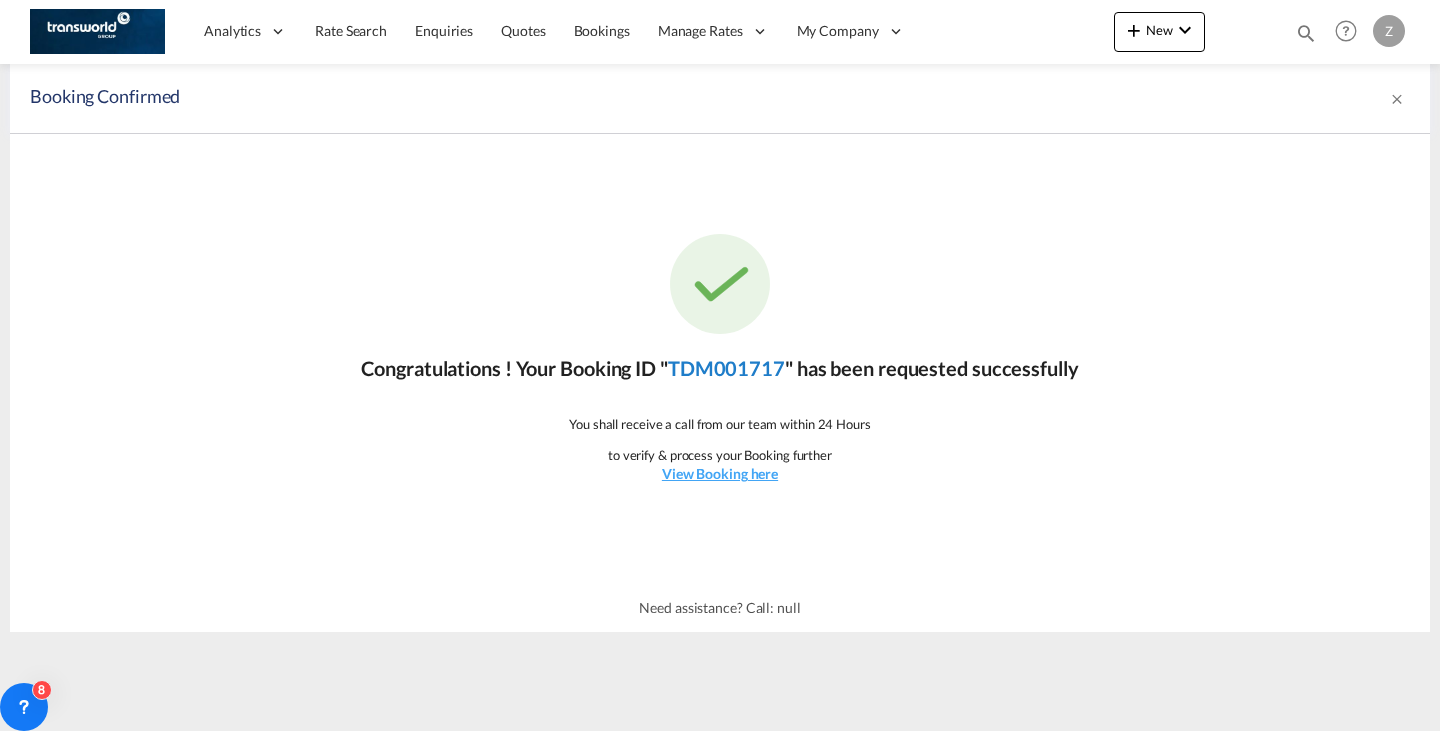 click on "TDM001717" 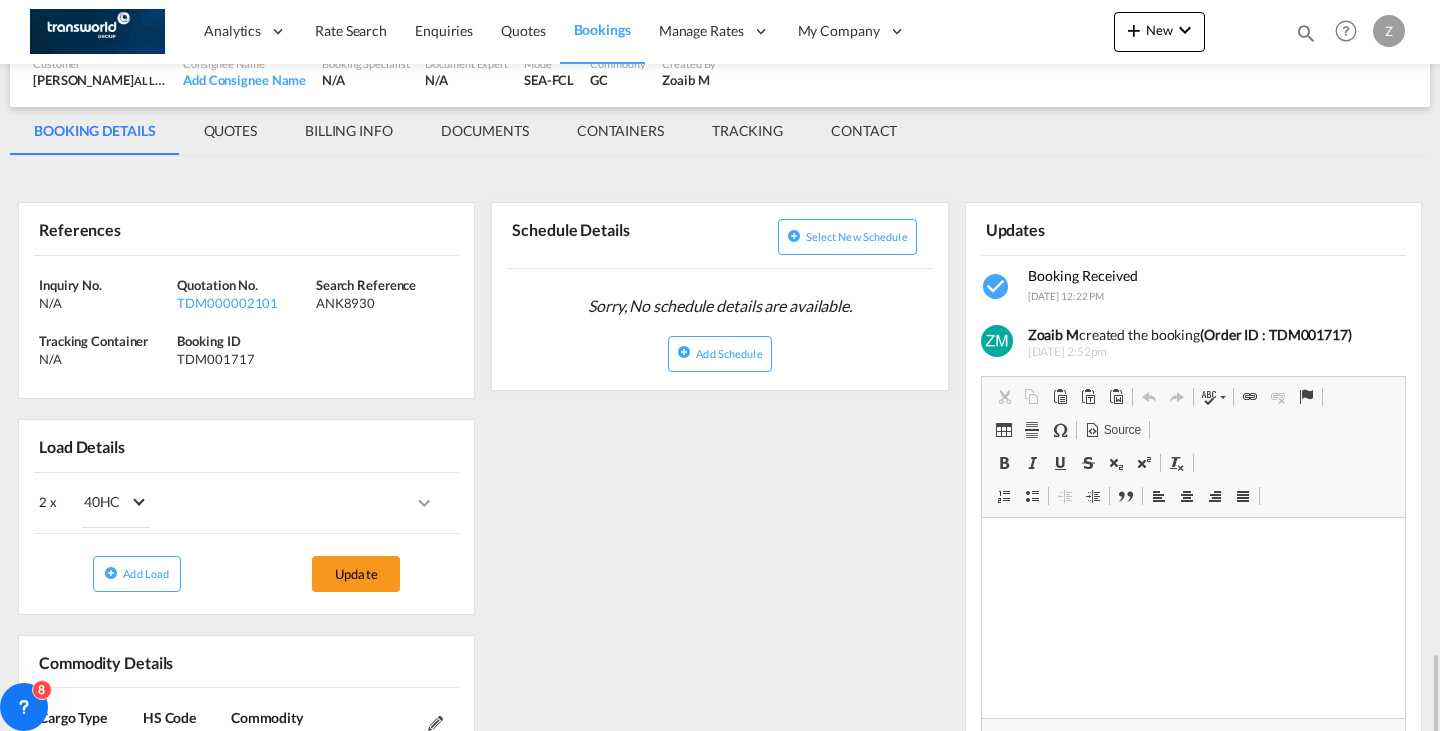 scroll, scrollTop: 0, scrollLeft: 0, axis: both 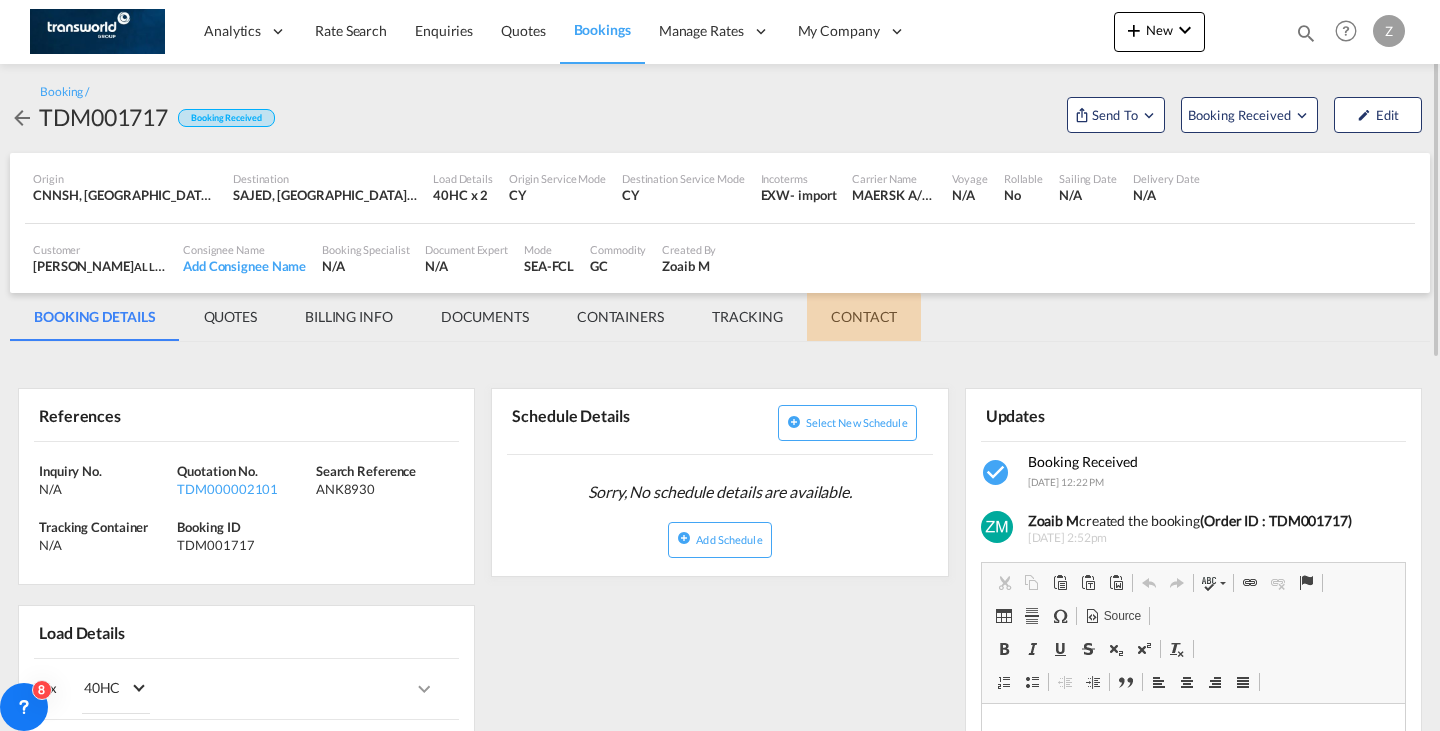 click on "CONTACT" at bounding box center [864, 317] 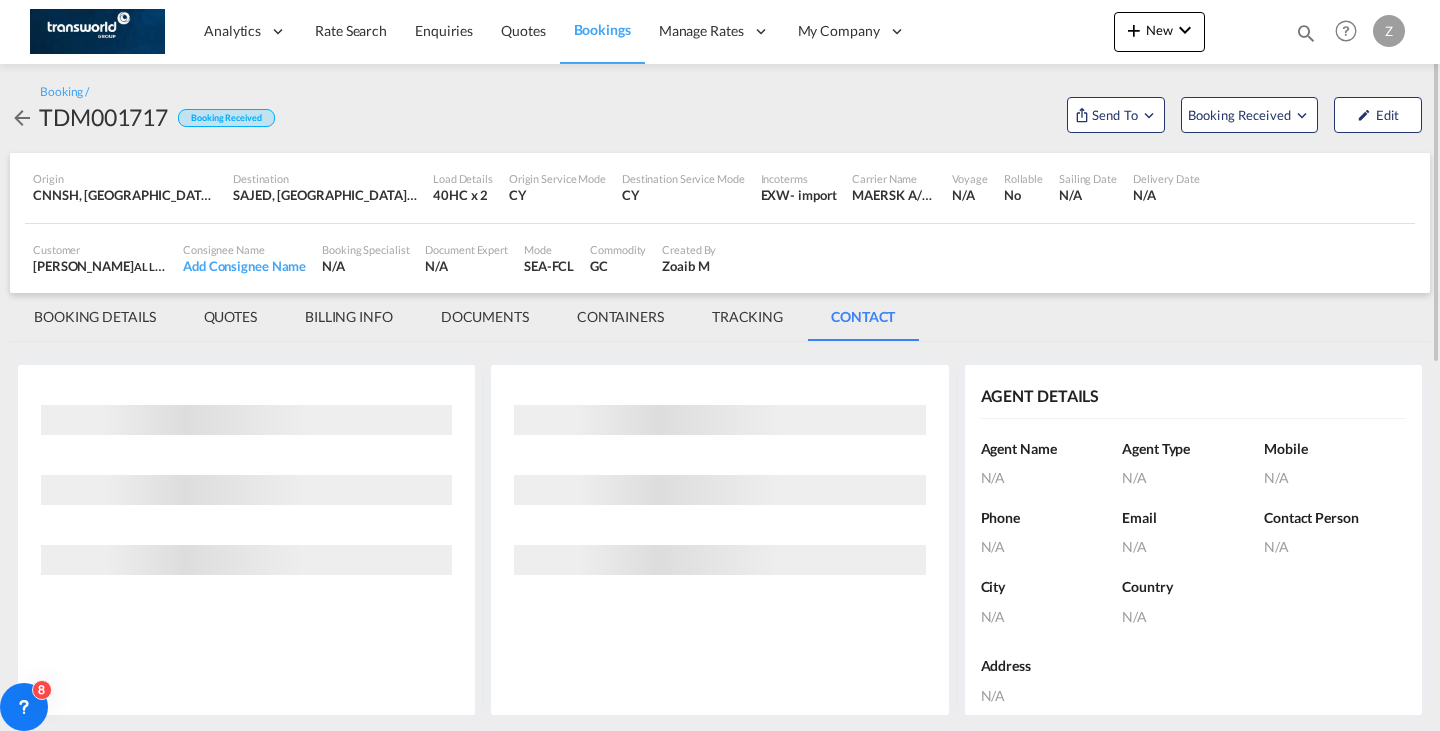 scroll, scrollTop: 0, scrollLeft: 0, axis: both 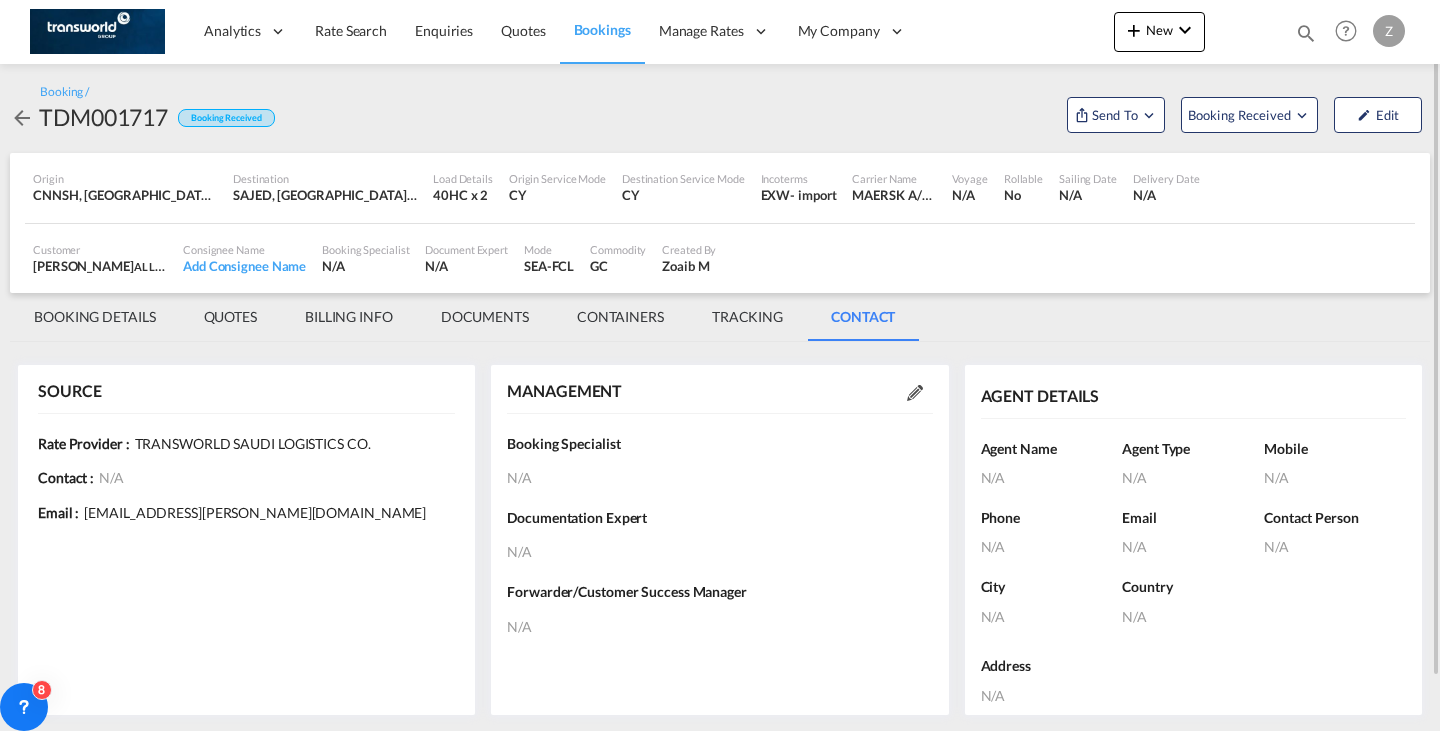 click at bounding box center (915, 393) 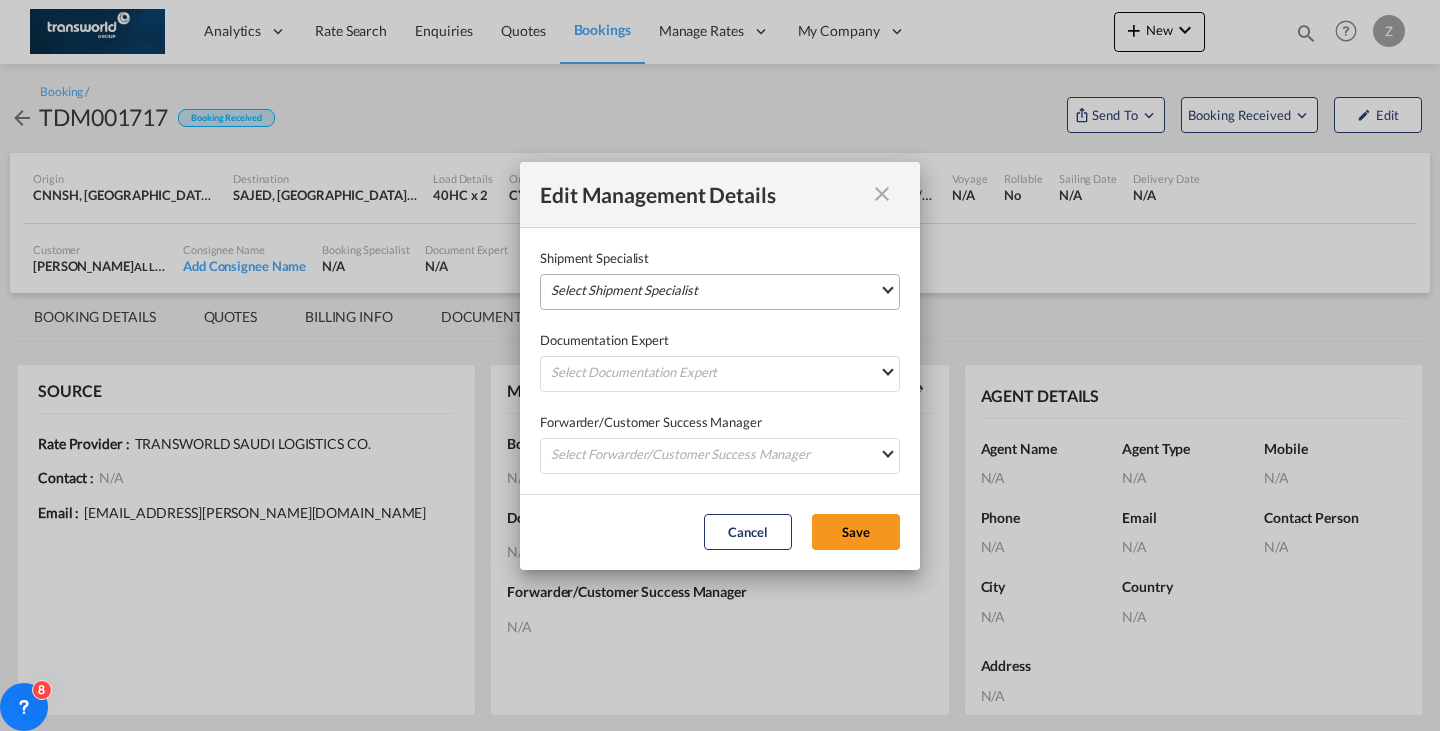 click on "Select Shipment Specialist
Manisha W
manisha.waghmare@transworld.com Jitesh Thakur
jitesh.thakur@transworld.com Irishi Kiran
irishi.kiran@transworld.com Zoaib M
zoaib.mukadam@transworld.com Kishor pawar
kishor.pawar@transworld.com Snehal P
snehal.pawanikar@transworld.com Viji Test
viji131991@gmail.com Sagar Charate
sagar.charate@transworld.com Russel tlssus
russel.tlssus@transworld.com Abdullah Obaid
abdullah.obaid@transworld.com Mihsin Nizam
mihsin.nizam@transworld.com Samee Gafoor
sameeulla.gafoor@transworld.com Siddharth Nambiar
siddharth.log@transworld.com OTM USER
otmuser@freightify.com Rishabh Jain
rishabh.jain@transworld.com Naji Abdel
naji.abdelmajid@transworld.com Abhay Sinha
abhay.sinha@transworld.com Ali Ibrahim
mohd.ibrahim@transworld.com Kashif Qureshi
kashif.qureshi@transworld.com Mohammed Shahil
mohammed.shahil@transworld.com Ramesh Santhanam
ramesh.santhanam@transworld.com Abdul Azees
abdul.azees@transworld.com R Venkat
Joseph Mathew" at bounding box center [720, 292] 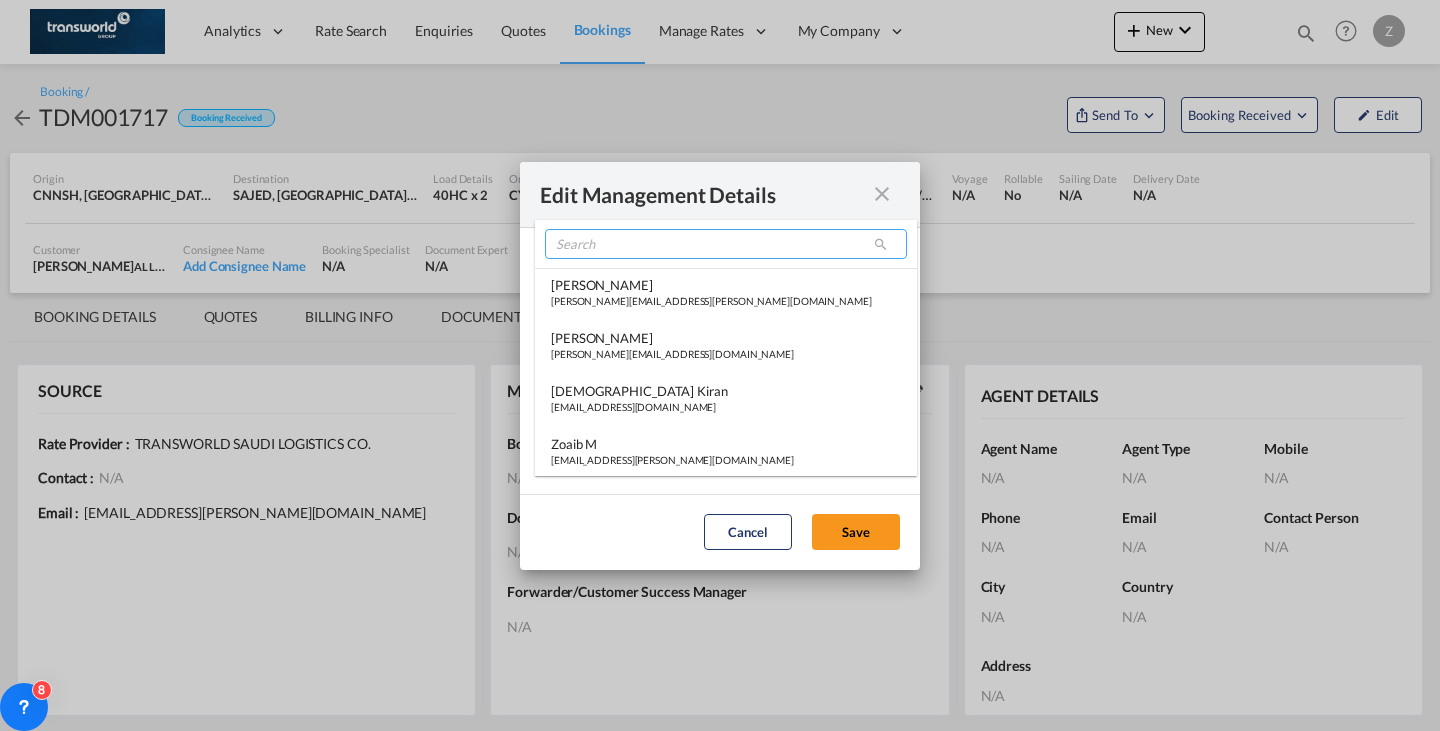 click at bounding box center (726, 244) 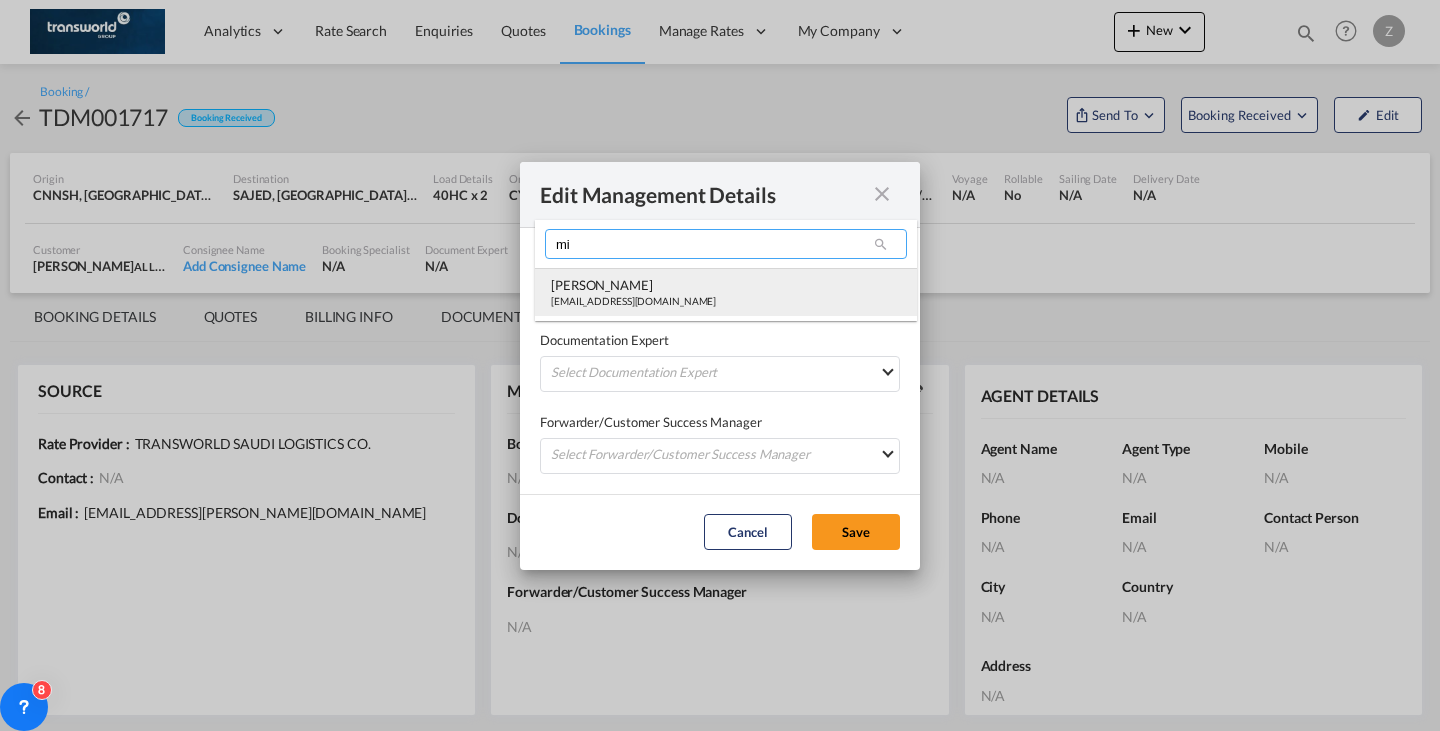 type on "mi" 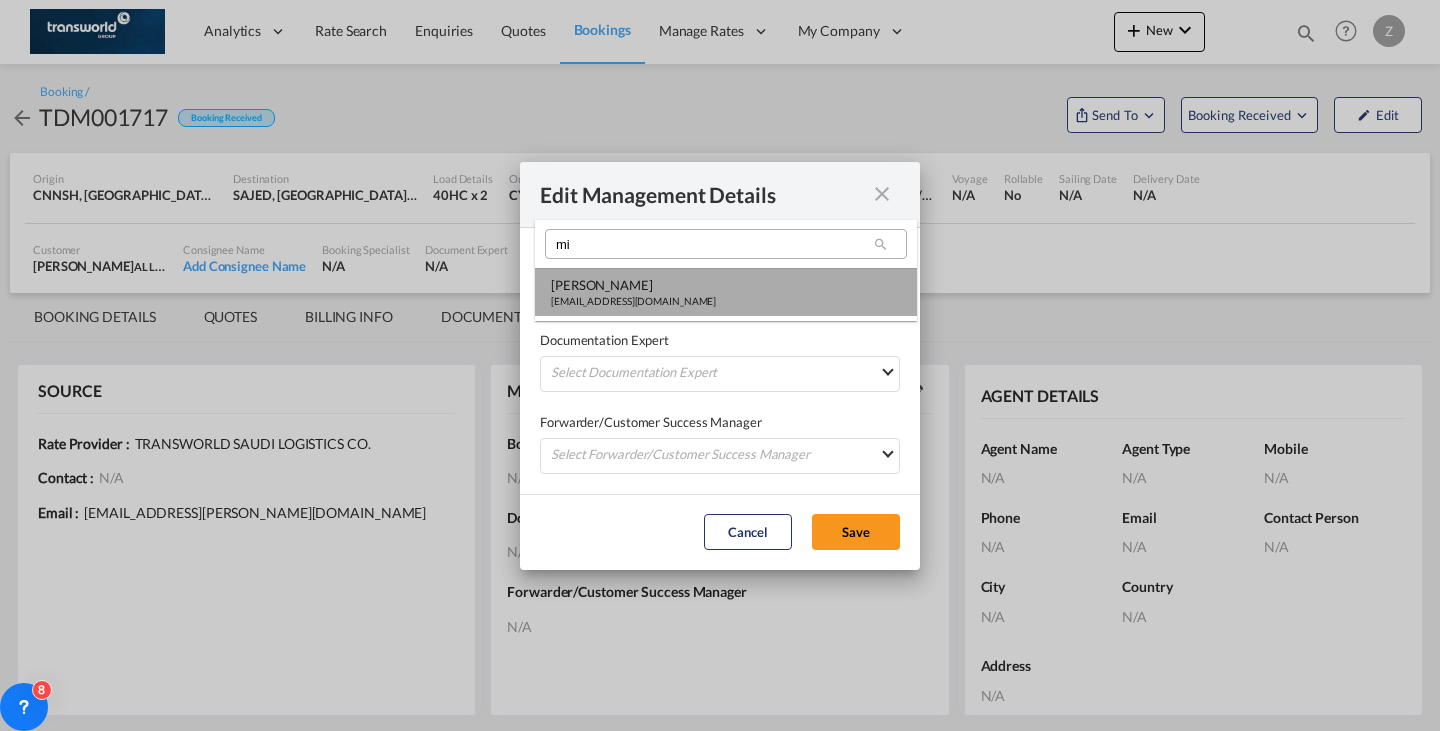 click on "Mihsin Nizam
mihsin.nizam@transworld.com" at bounding box center [726, 292] 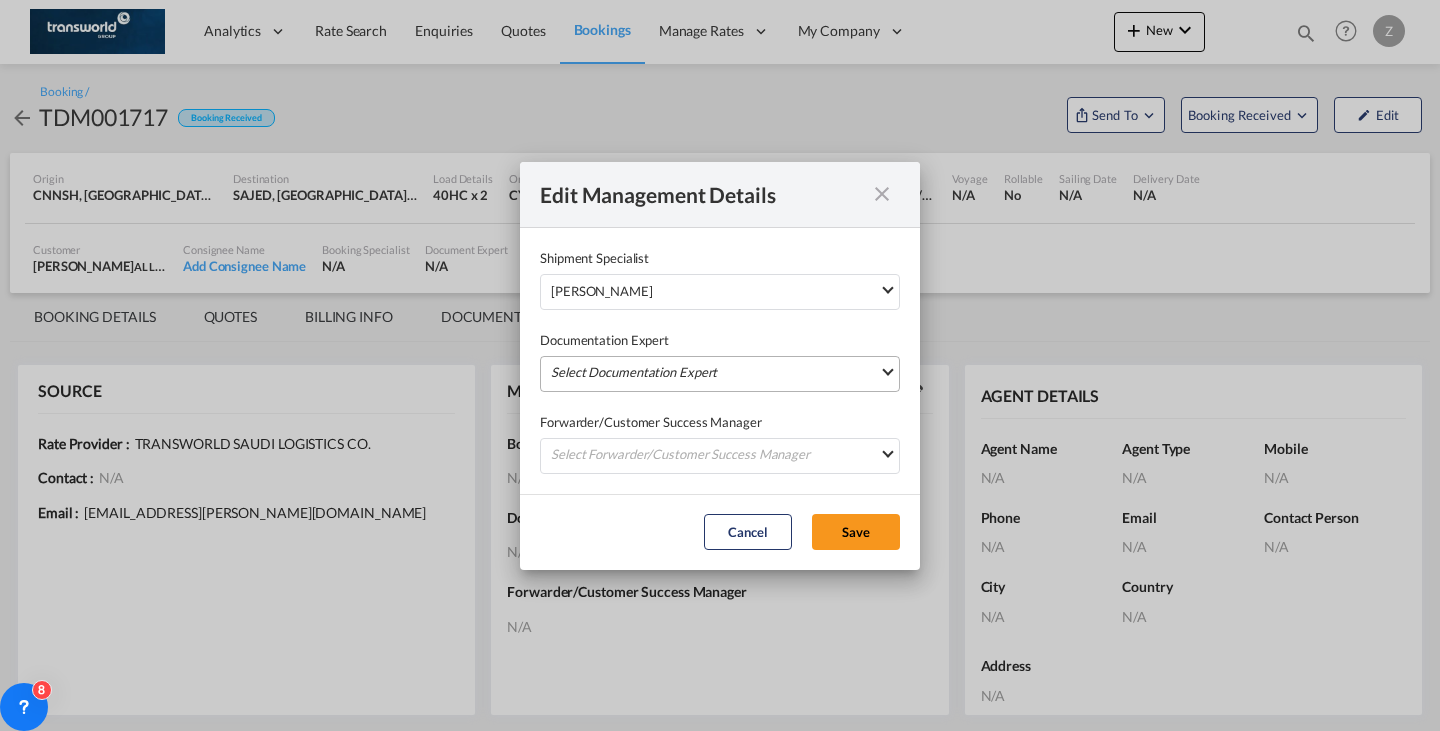 click on "Select Documentation Expert
Manisha W
manisha.waghmare@transworld.com Jitesh Thakur
jitesh.thakur@transworld.com Irishi Kiran
irishi.kiran@transworld.com Zoaib M
zoaib.mukadam@transworld.com Kishor pawar
kishor.pawar@transworld.com Snehal P
snehal.pawanikar@transworld.com Viji Test
viji131991@gmail.com Sagar Charate
sagar.charate@transworld.com Russel tlssus
russel.tlssus@transworld.com Abdullah Obaid
abdullah.obaid@transworld.com Mihsin Nizam
mihsin.nizam@transworld.com Samee Gafoor
sameeulla.gafoor@transworld.com Siddharth Nambiar
siddharth.log@transworld.com OTM USER
otmuser@freightify.com Rishabh Jain
rishabh.jain@transworld.com Naji Abdel
naji.abdelmajid@transworld.com Abhay Sinha
abhay.sinha@transworld.com Ali Ibrahim
mohd.ibrahim@transworld.com Kashif Qureshi
kashif.qureshi@transworld.com Mohammed Shahil
mohammed.shahil@transworld.com Ramesh Santhanam
ramesh.santhanam@transworld.com Abdul Azees
abdul.azees@transworld.com R Venkat
Joseph Mathew" at bounding box center (720, 374) 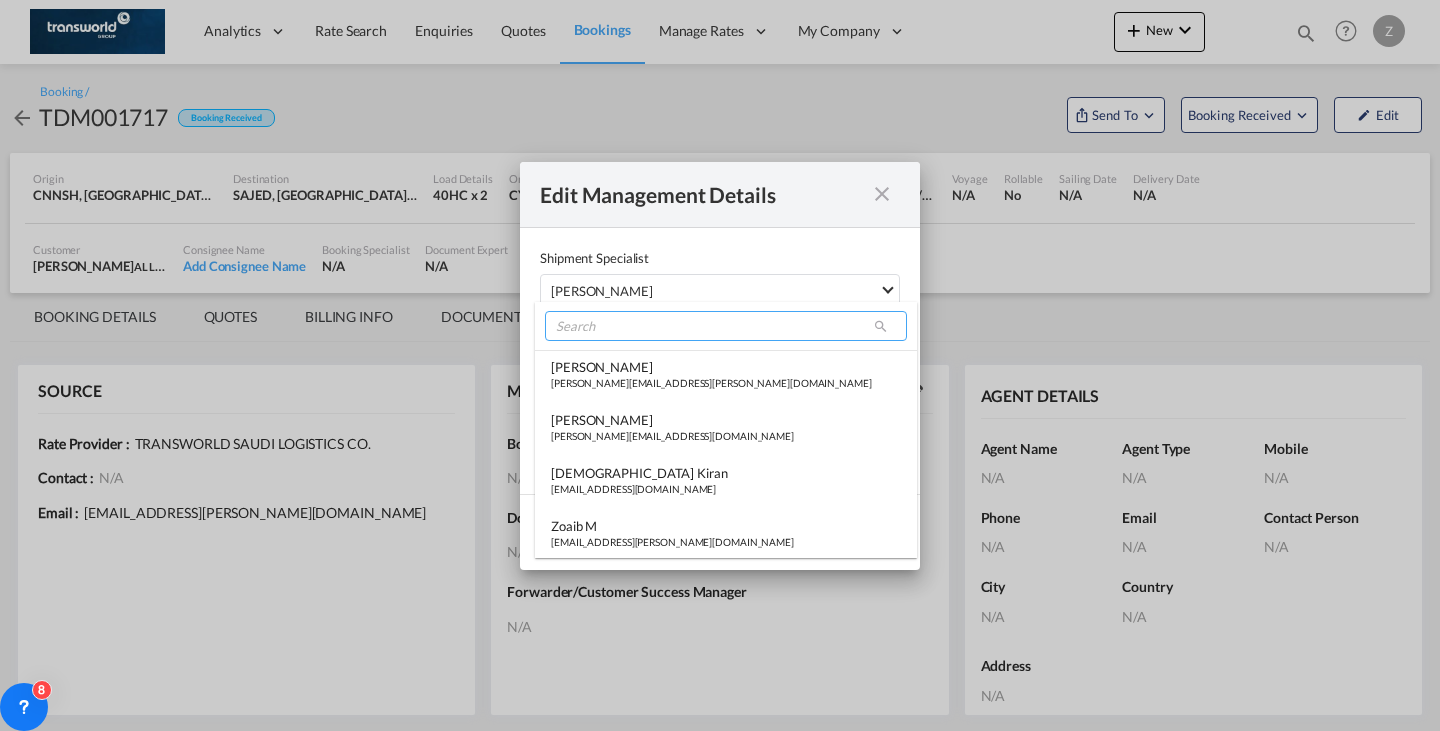 click at bounding box center (726, 326) 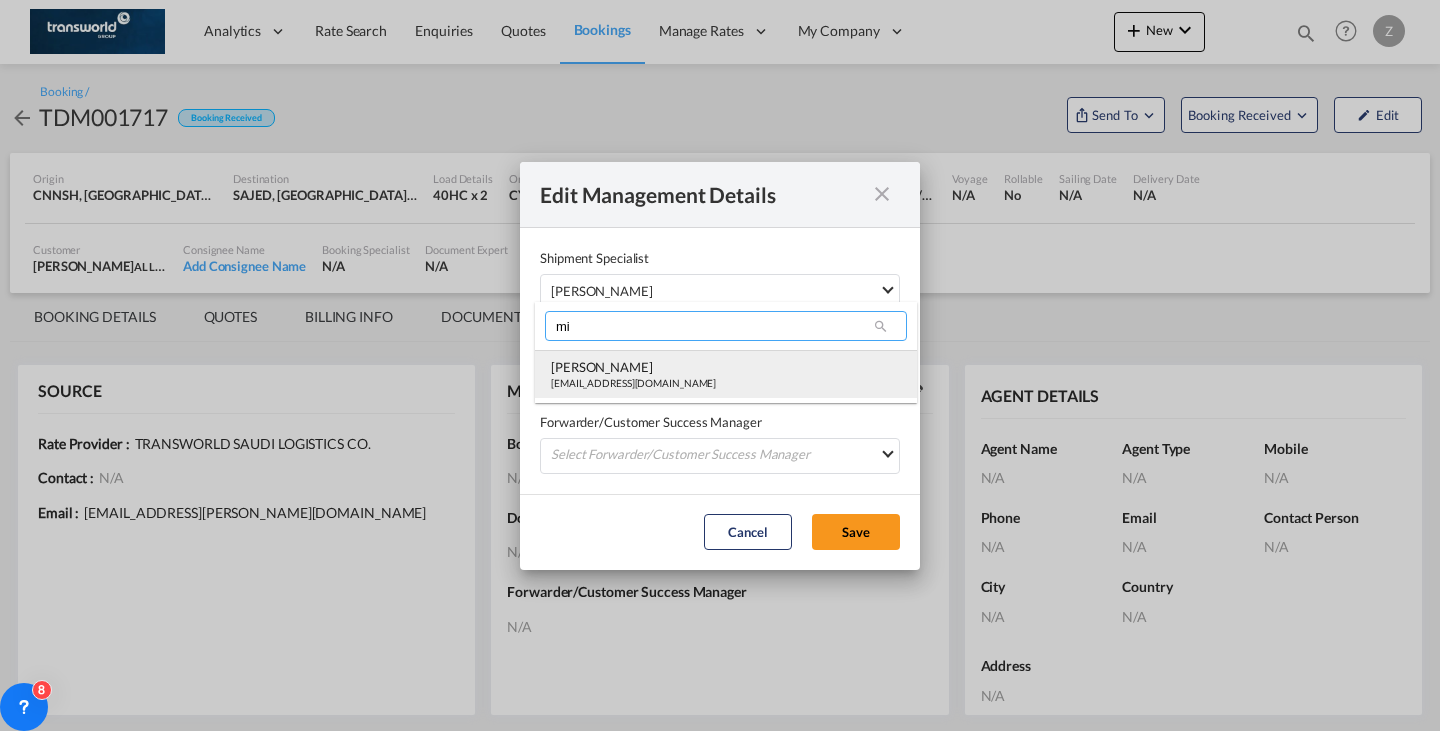 type on "mi" 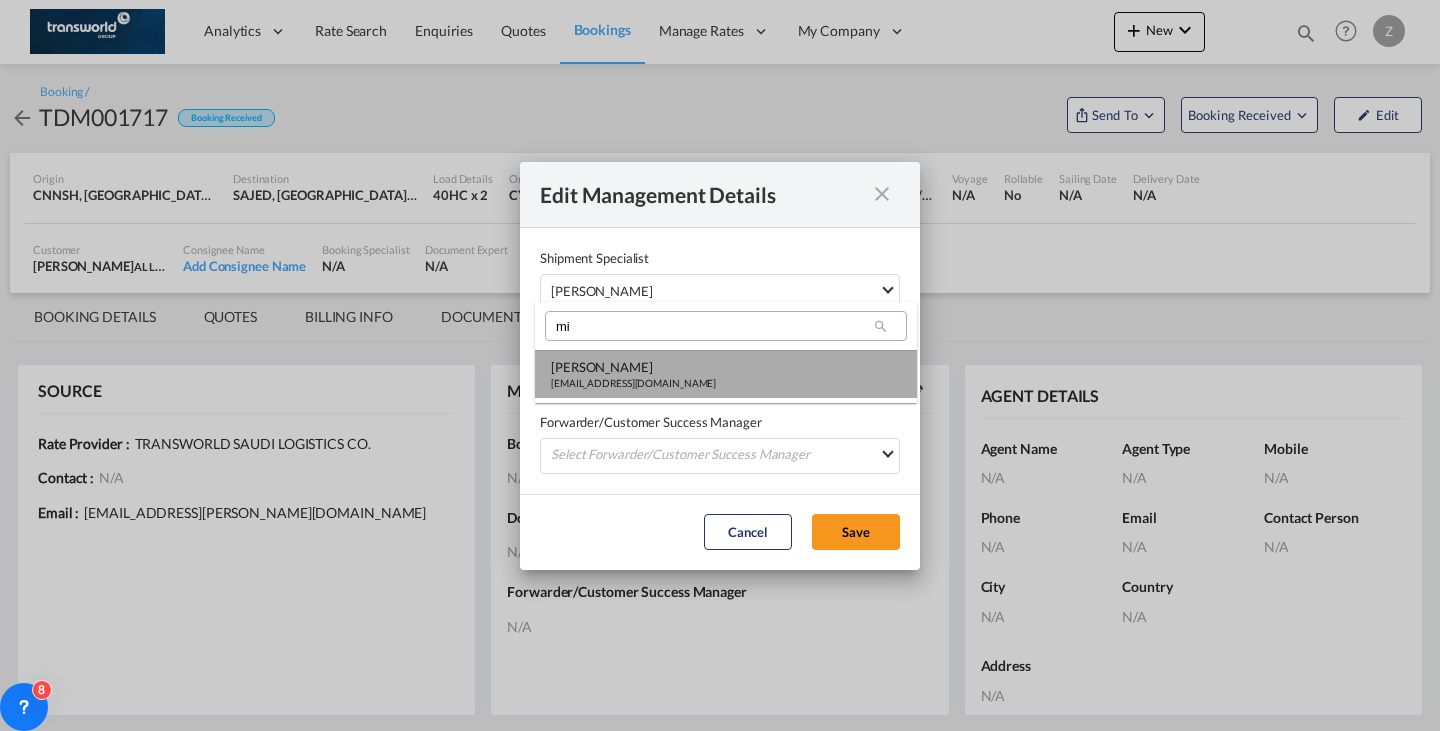 click on "mihsin.nizam@transworld.com" at bounding box center (633, 383) 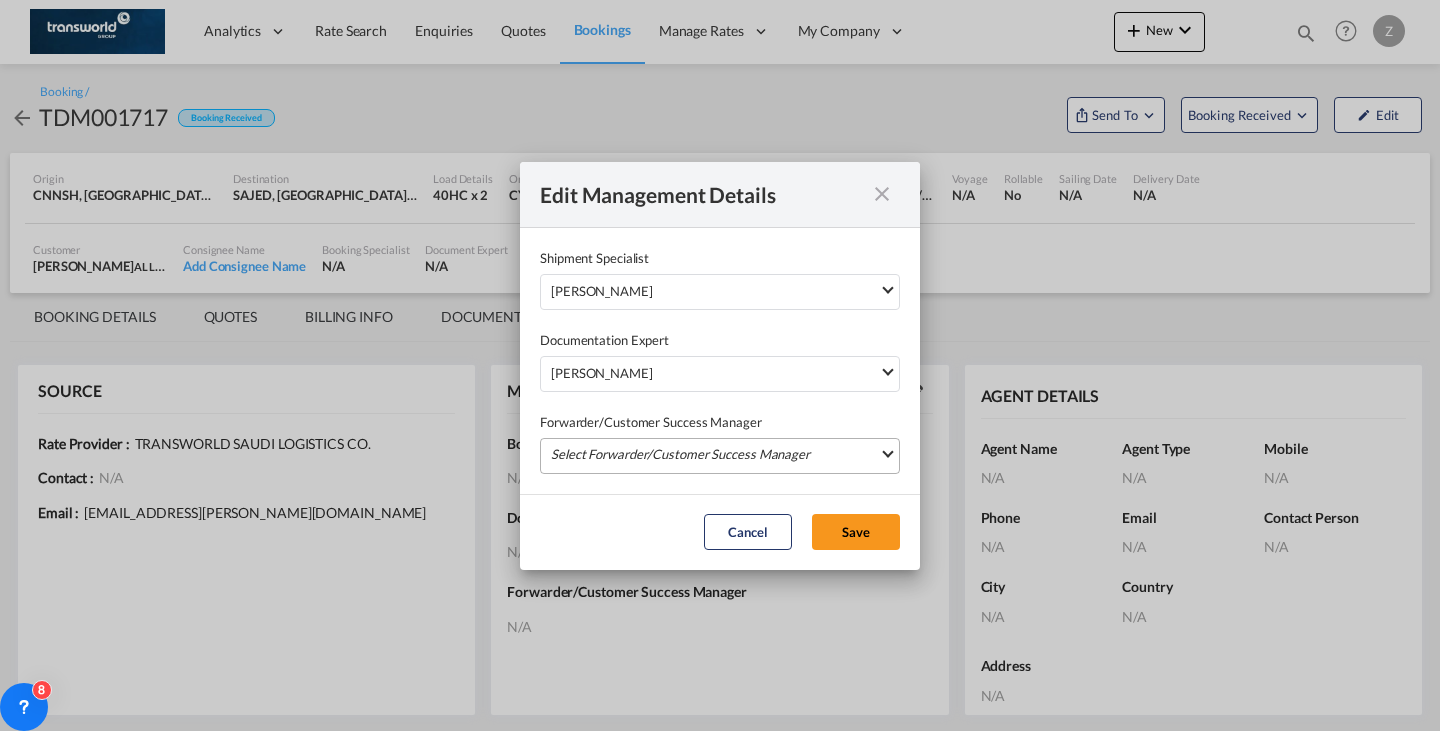 click on "Select Forwarder/Customer Success Manager
Manisha W manisha.waghmare@transworld.com Jitesh Thakur jitesh.thakur@transworld.com Irishi Kiran irishi.kiran@transworld.com Zoaib M zoaib.mukadam@transworld.com Kishor pawar kishor.pawar@transworld.com Snehal P snehal.pawanikar@transworld.com Viji Test viji131991@gmail.com Sagar Charate sagar.charate@transworld.com Russel tlssus russel.tlssus@transworld.com Abdullah Obaid abdullah.obaid@transworld.com Mihsin Nizam mihsin.nizam@transworld.com Samee Gafoor sameeulla.gafoor@transworld.com Siddharth Nambiar siddharth.log@transworld.com OTM USER otmuser@freightify.com Rishabh Jain rishabh.jain@transworld.com Naji Abdel naji.abdelmajid@transworld.com Abhay Sinha abhay.sinha@transworld.com Ali Ibrahim mohd.ibrahim@transworld.com Kashif Qureshi kashif.qureshi@transworld.com Mohammed Shahil mohammed.shahil@transworld.com Ramesh Santhanam ramesh.santhanam@transworld.com Abdul Azees abdul.azees@transworld.com R Venkat r.venkataramana@transworld.com Joseph Mathew Vijay M" at bounding box center [720, 456] 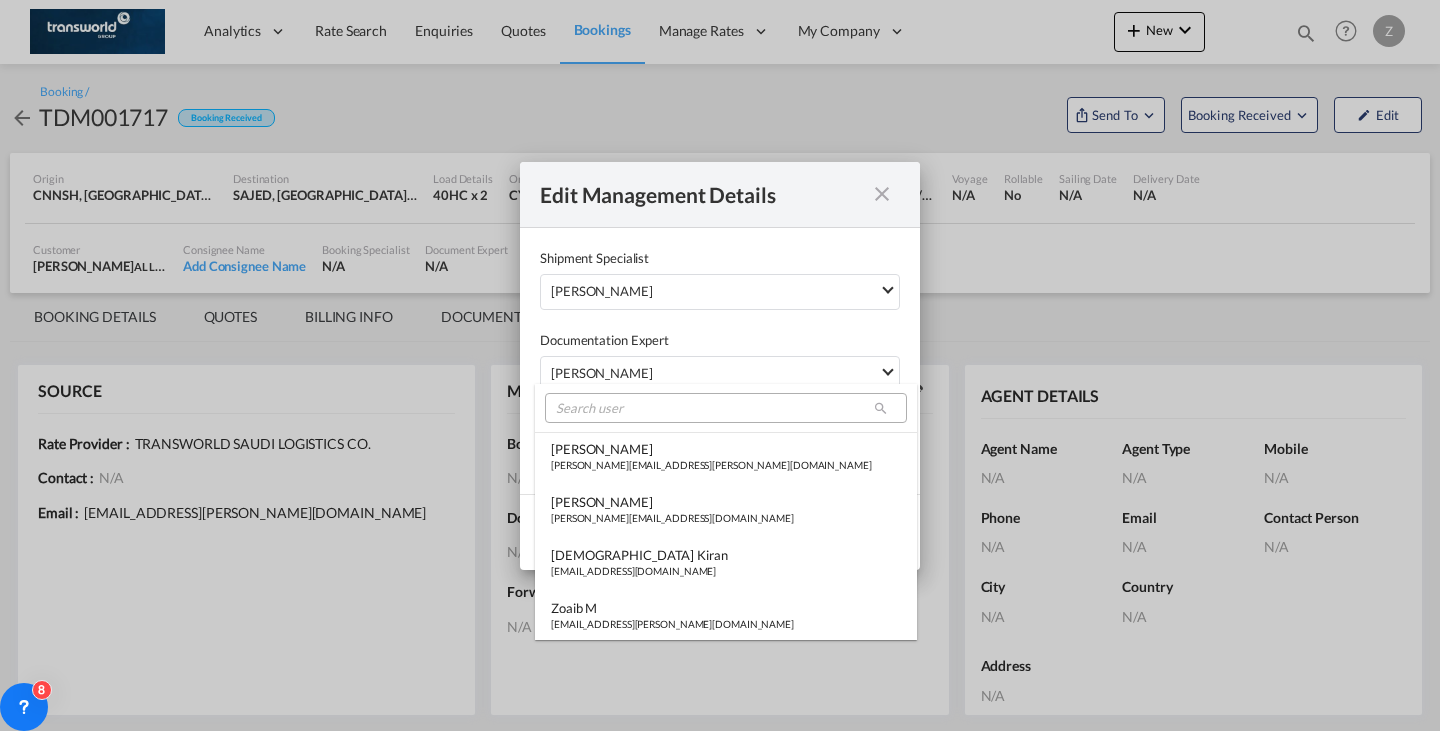 type on "[object Object]" 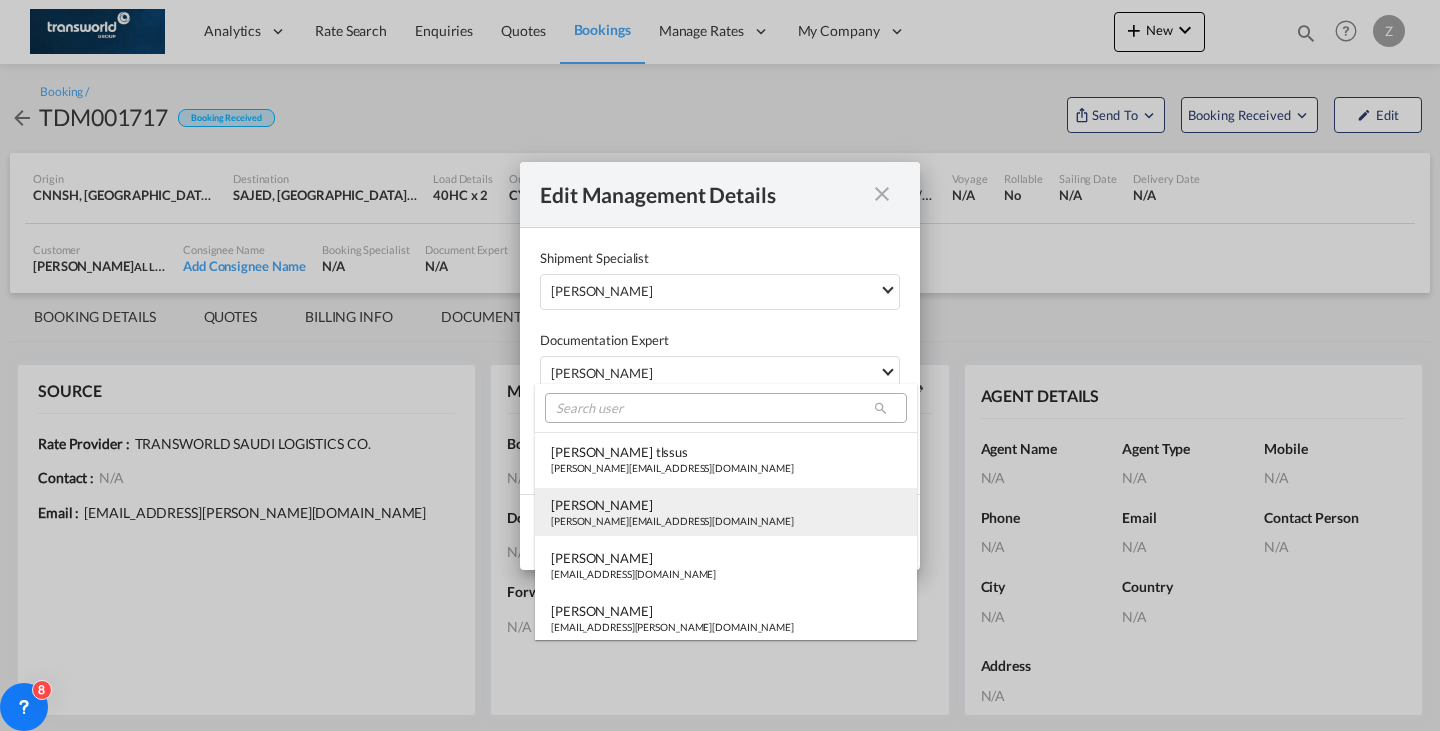 type on "[object Object]" 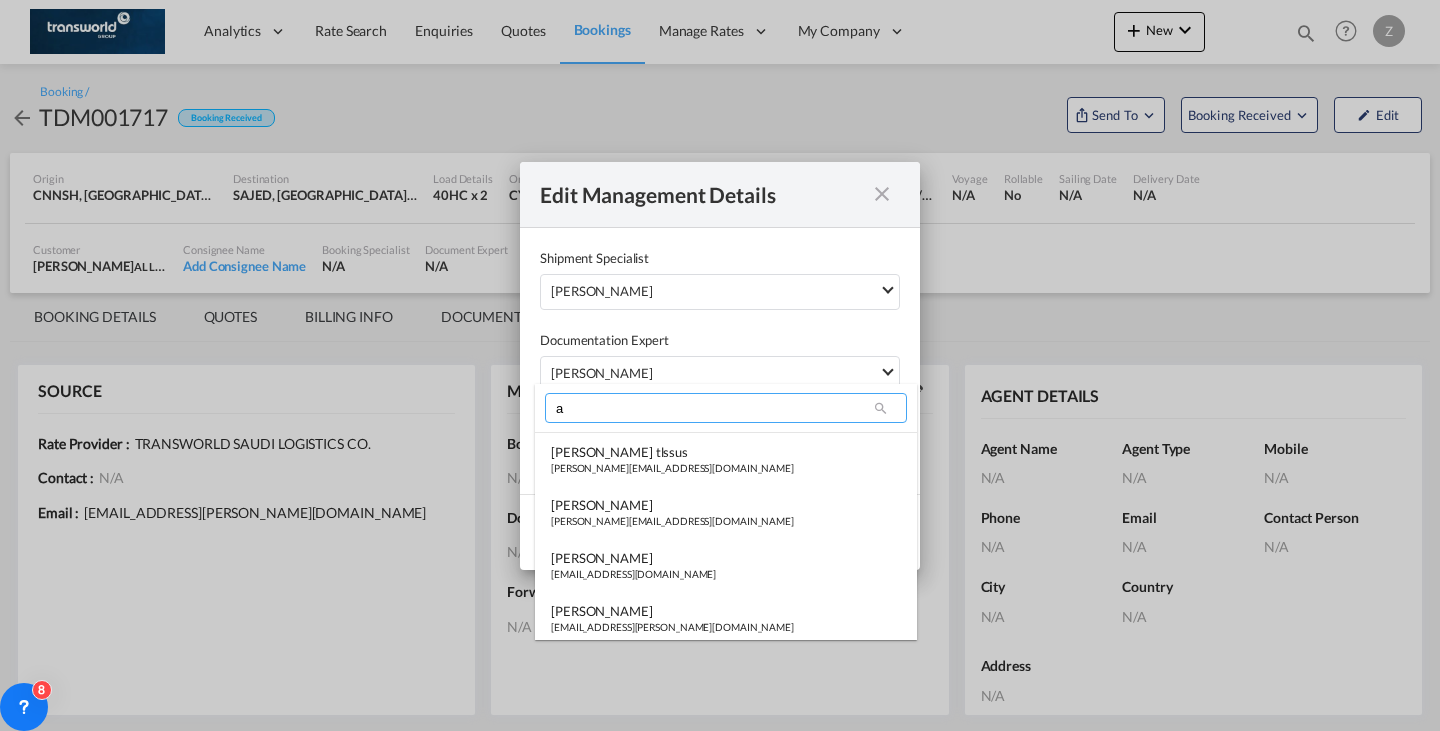 click on "a" at bounding box center [726, 408] 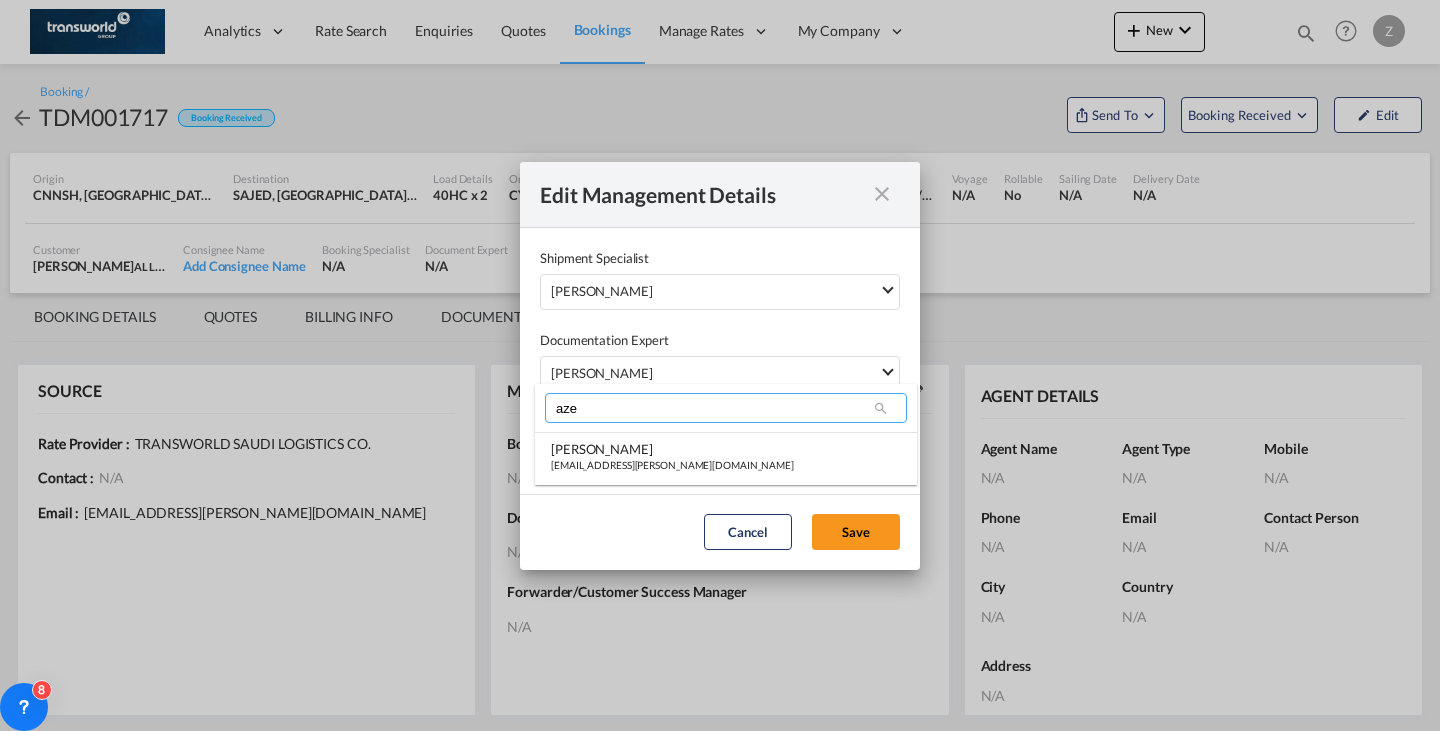 scroll, scrollTop: 0, scrollLeft: 0, axis: both 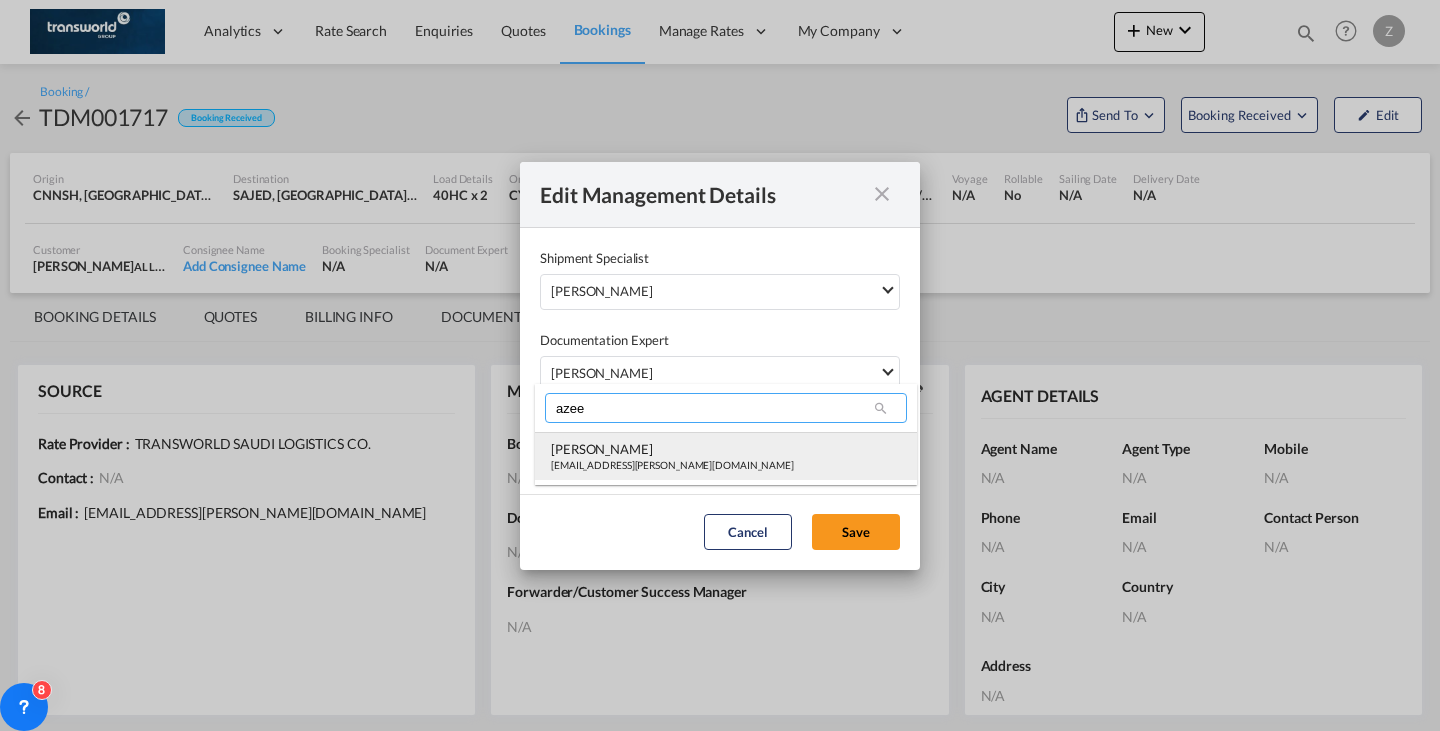 type on "azee" 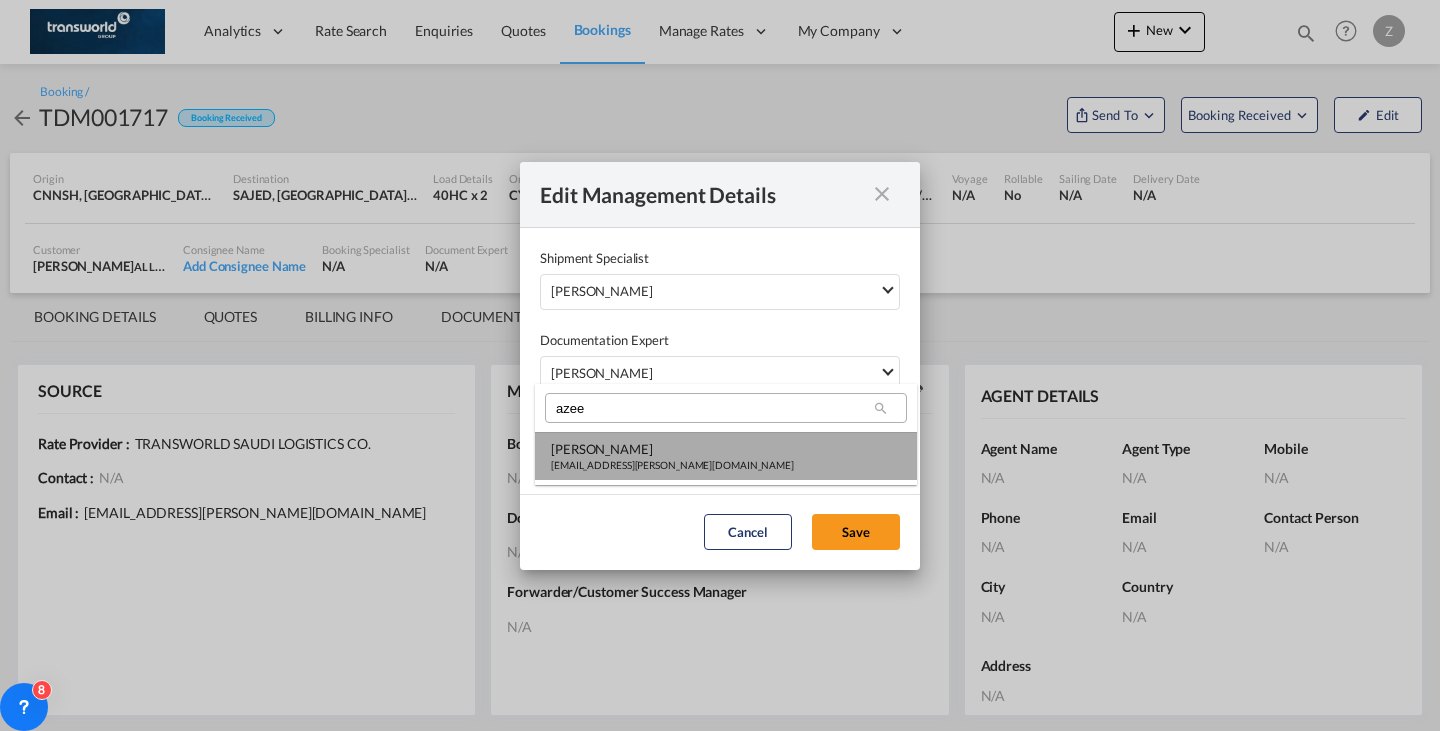 click on "Abdul Azees" at bounding box center (672, 449) 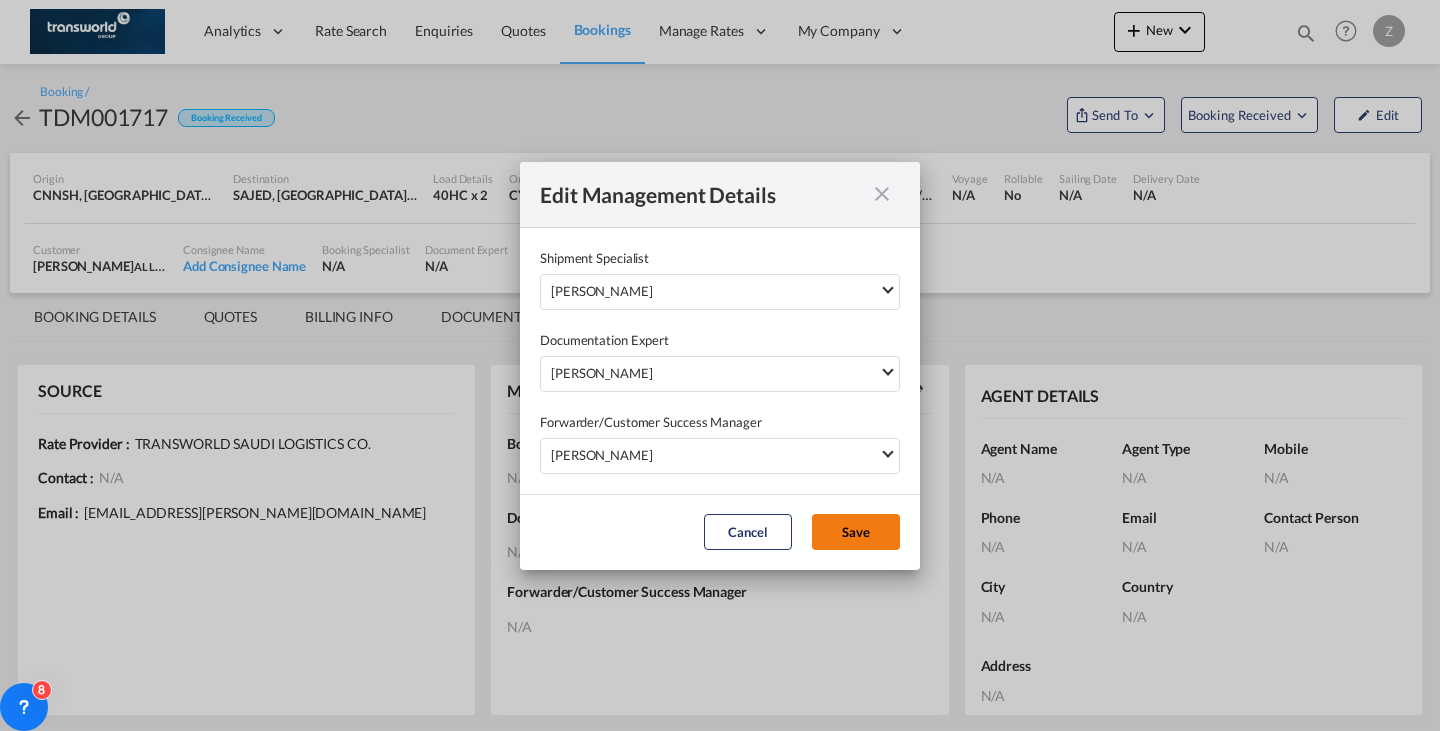 click on "Save" 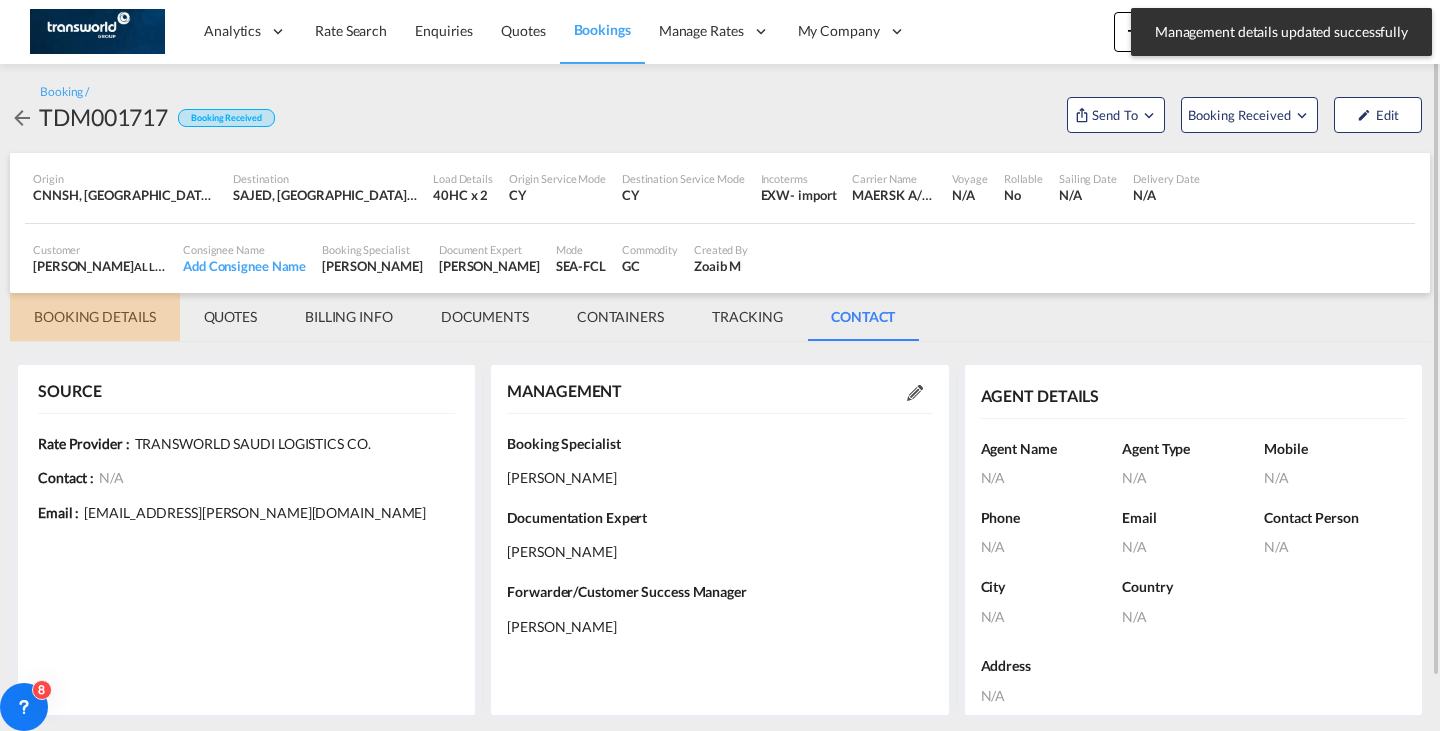 click on "BOOKING DETAILS" at bounding box center [95, 317] 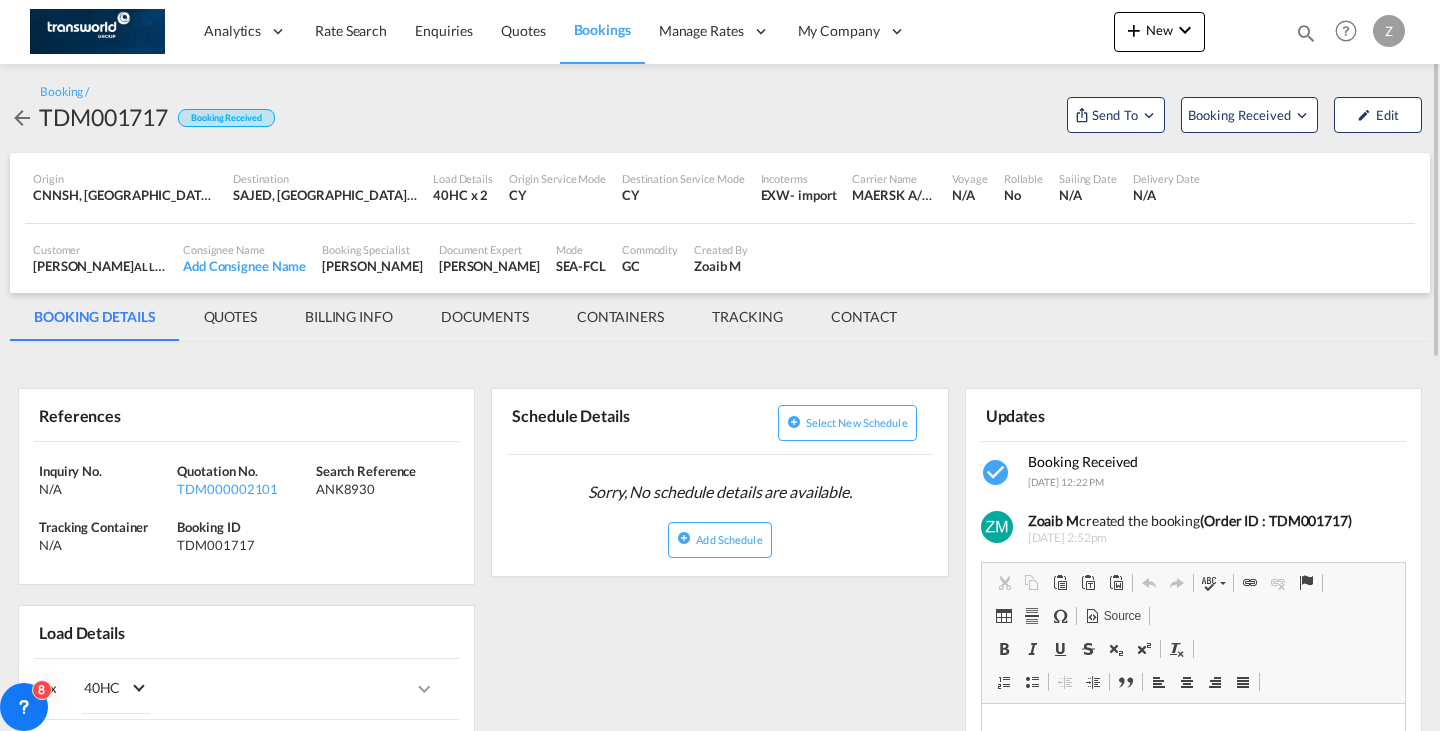 click on "Send To
OTM
Yet to sync
Send Shipment" at bounding box center [1116, 112] 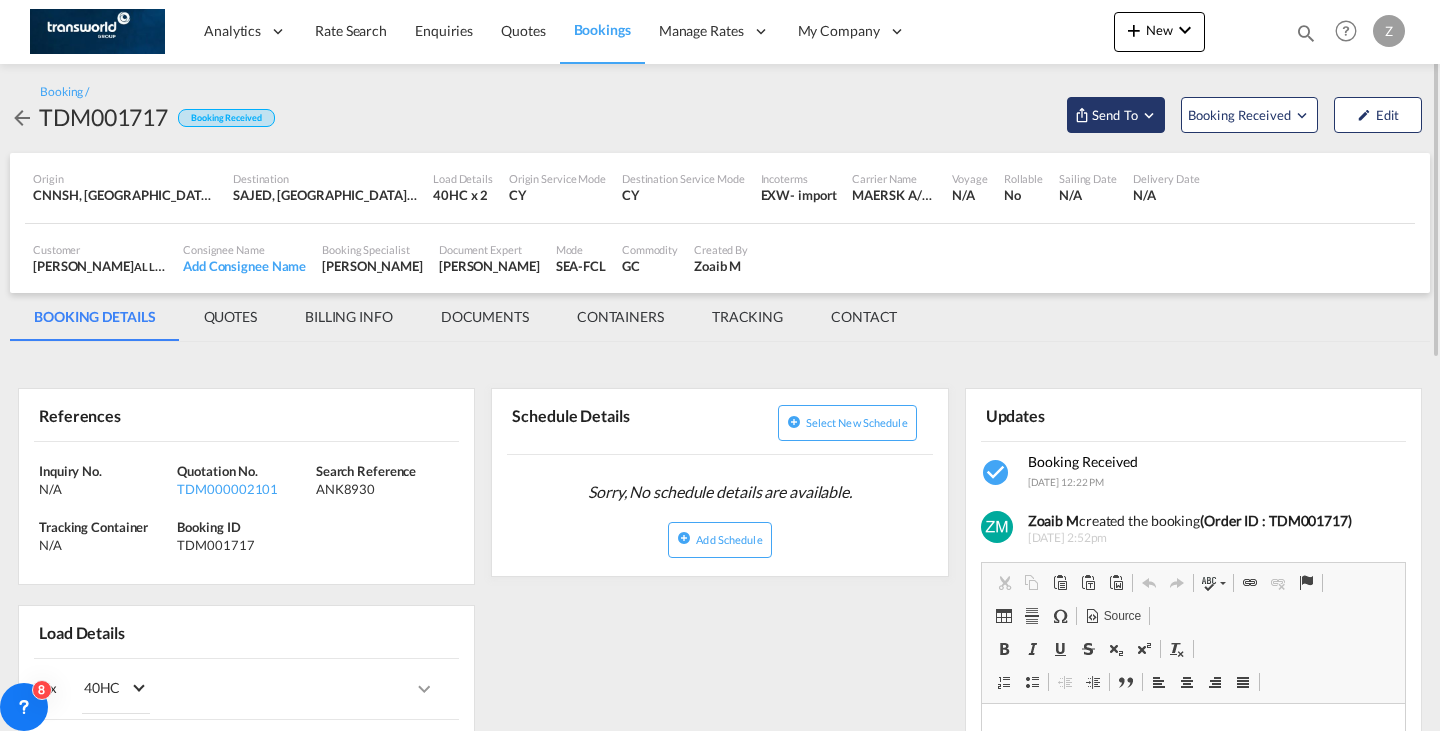 click on "Send To" at bounding box center (1116, 115) 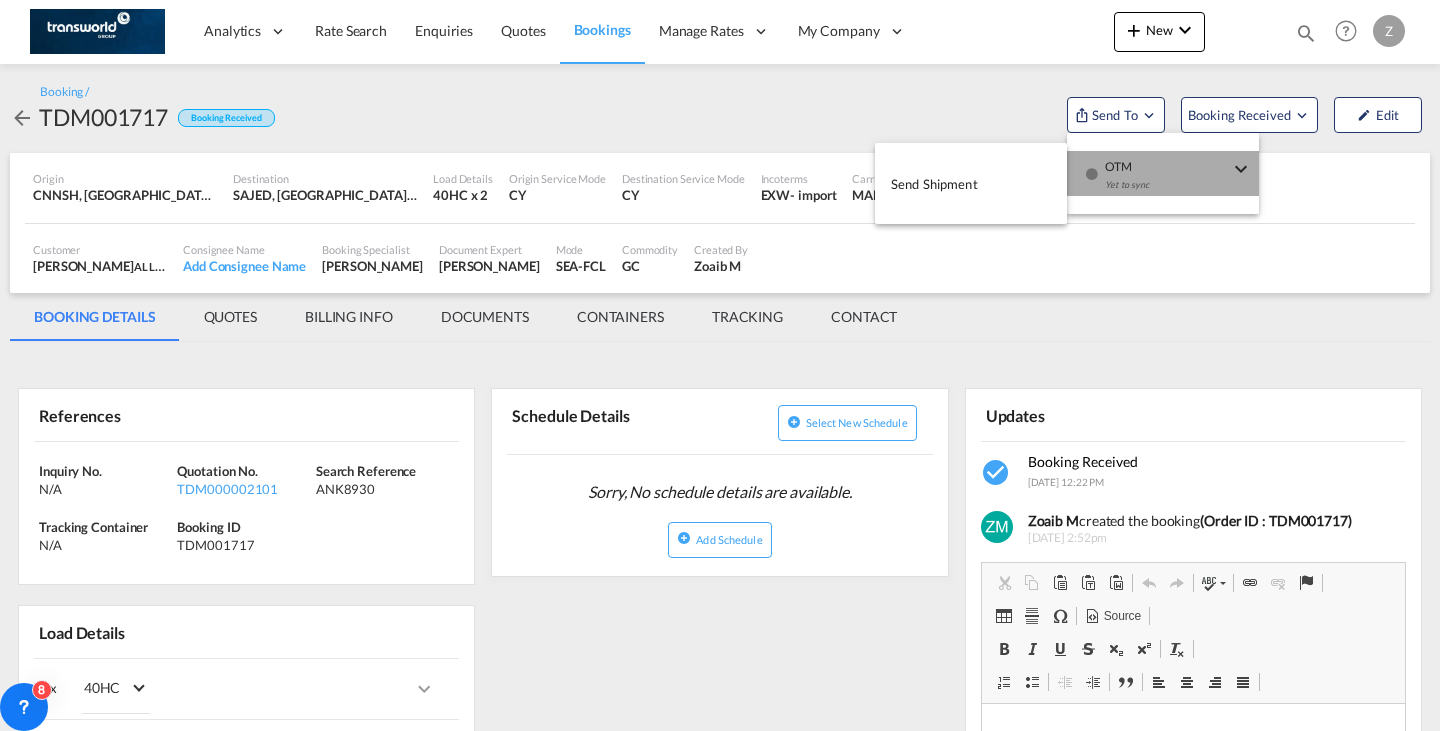 click on "Yet to sync" at bounding box center (1167, 190) 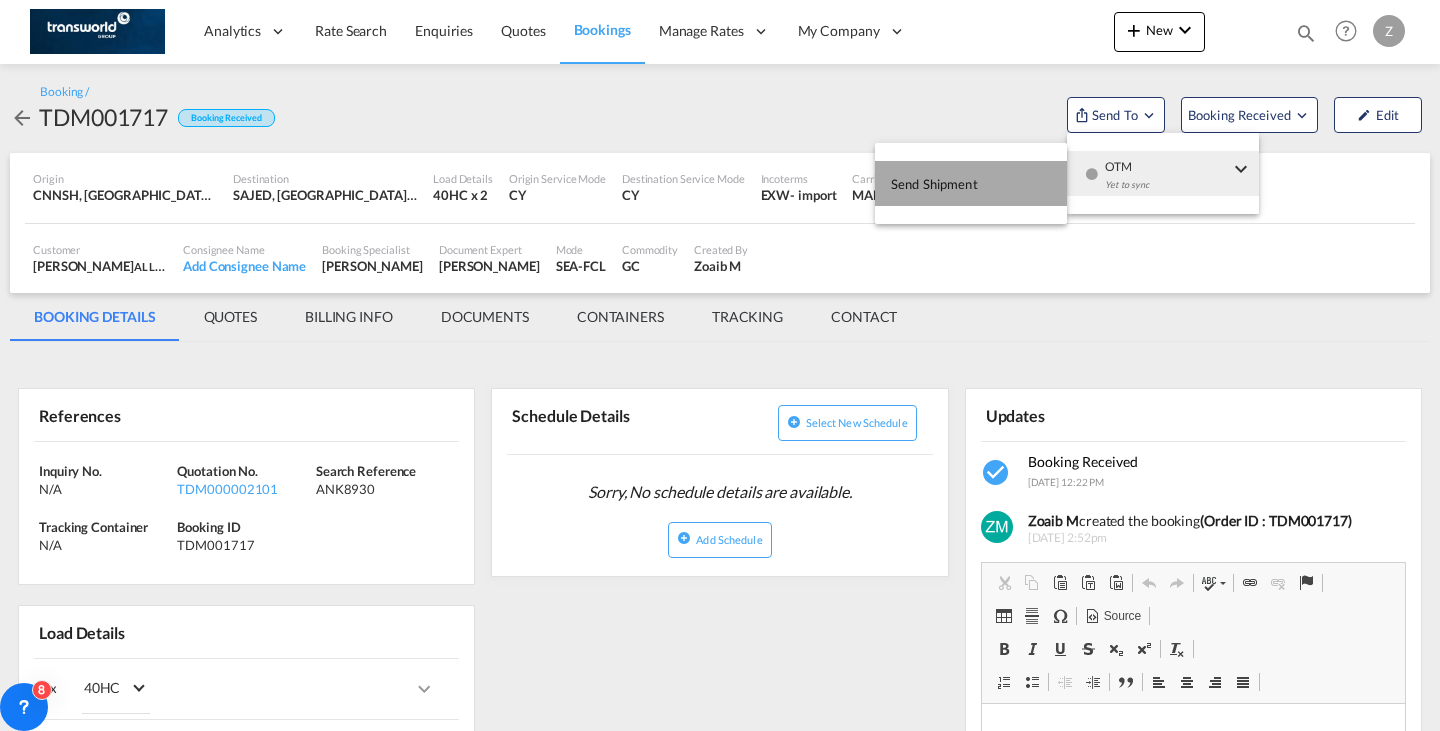 click on "Send Shipment" at bounding box center [971, 183] 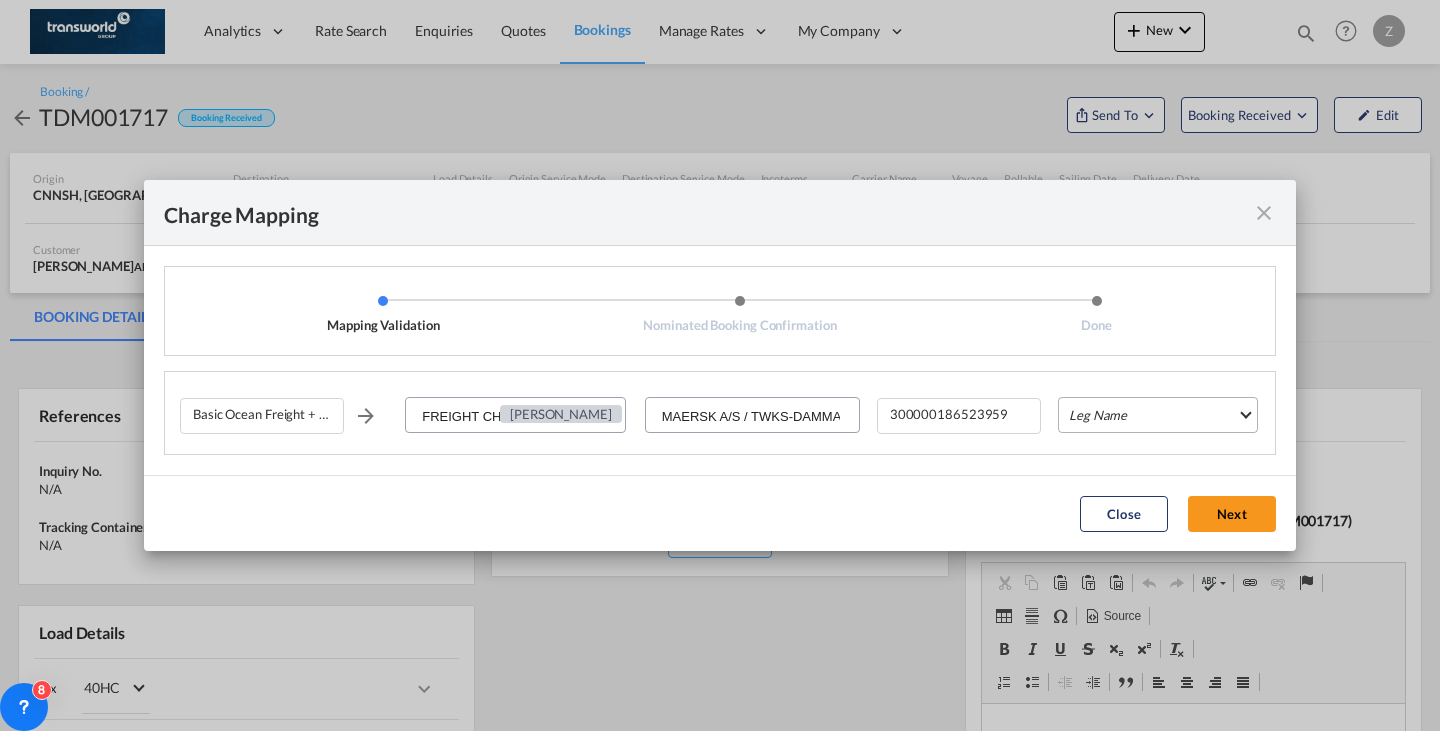 click on "Leg Name HANDLING ORIGIN VESSEL HANDLING DESTINATION OTHERS TL PICK UP CUSTOMS ORIGIN CUSTOMS DESTINATION TL DELIVERY" at bounding box center (1158, 415) 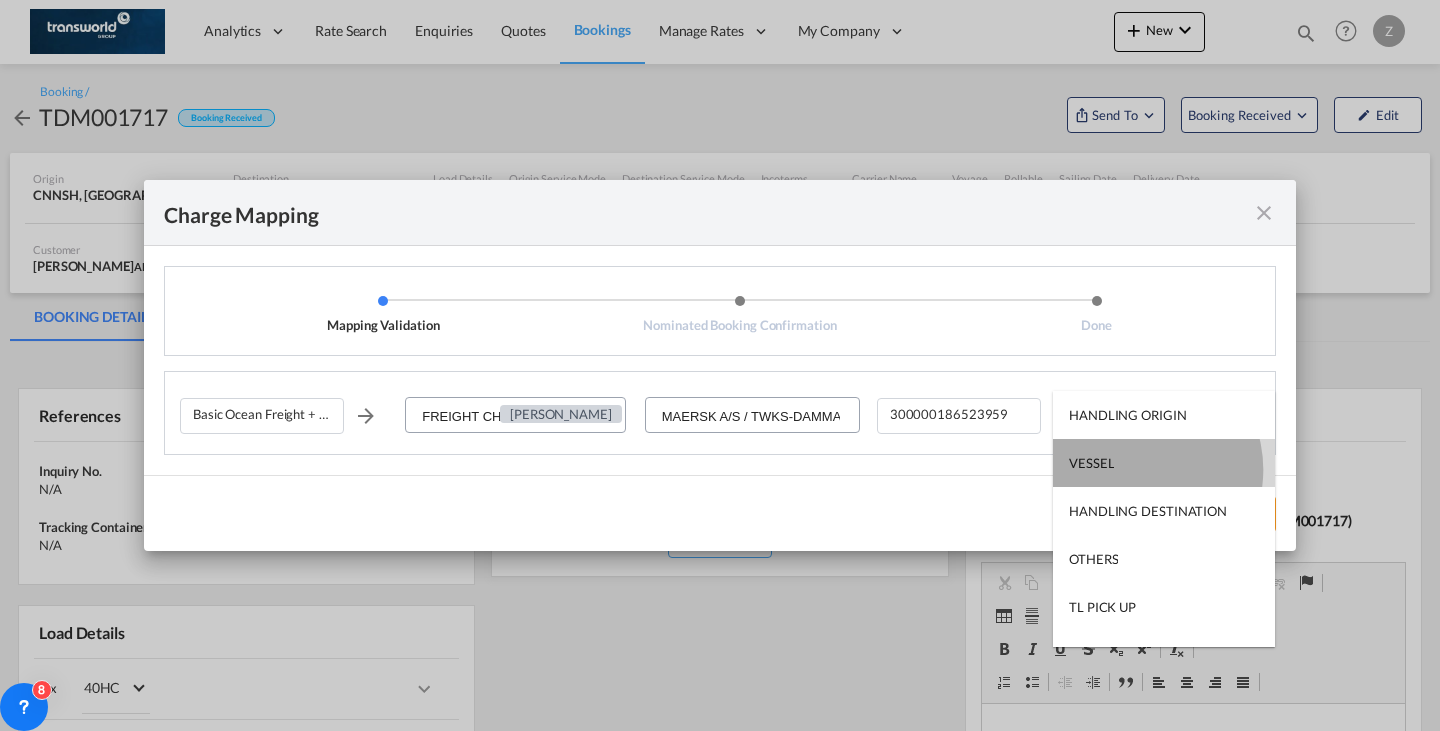 click on "VESSEL" at bounding box center [1164, 463] 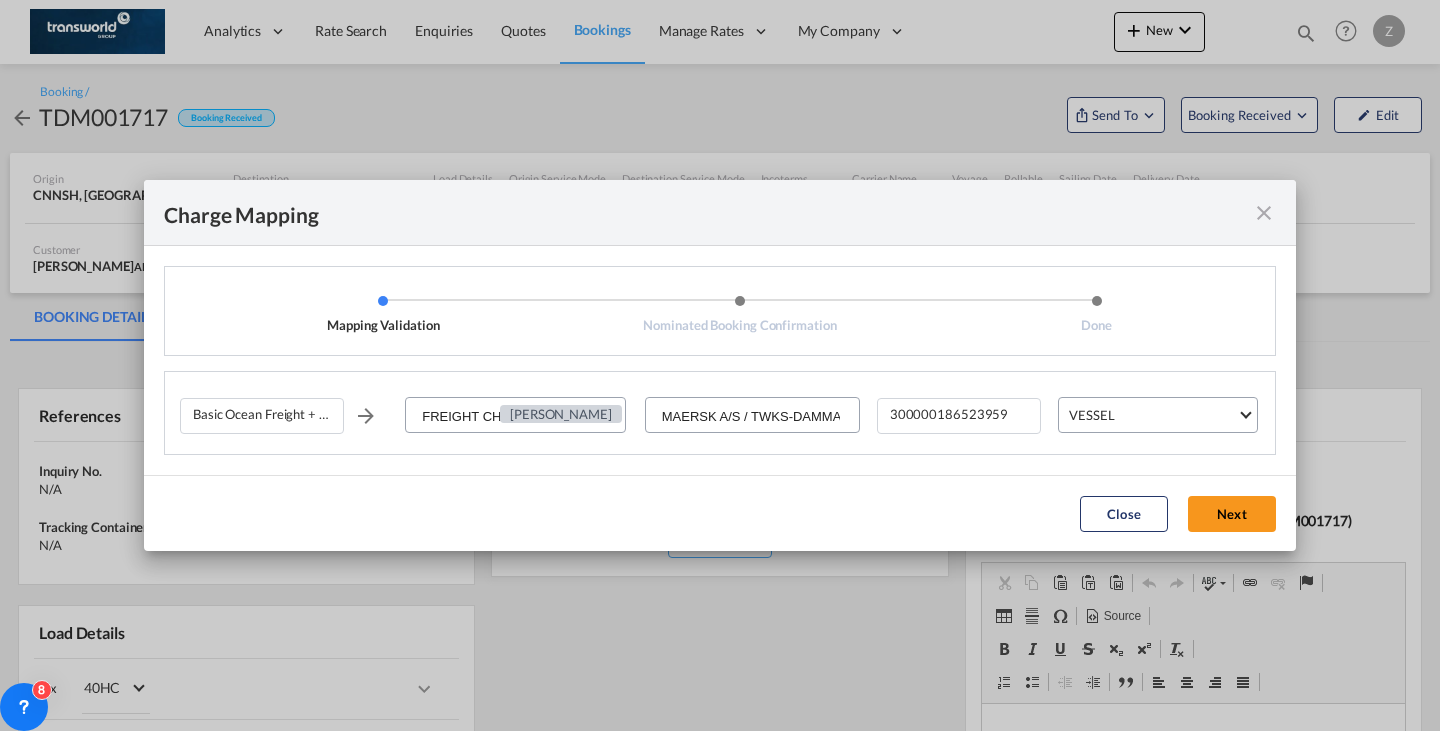 click on "Close Next" 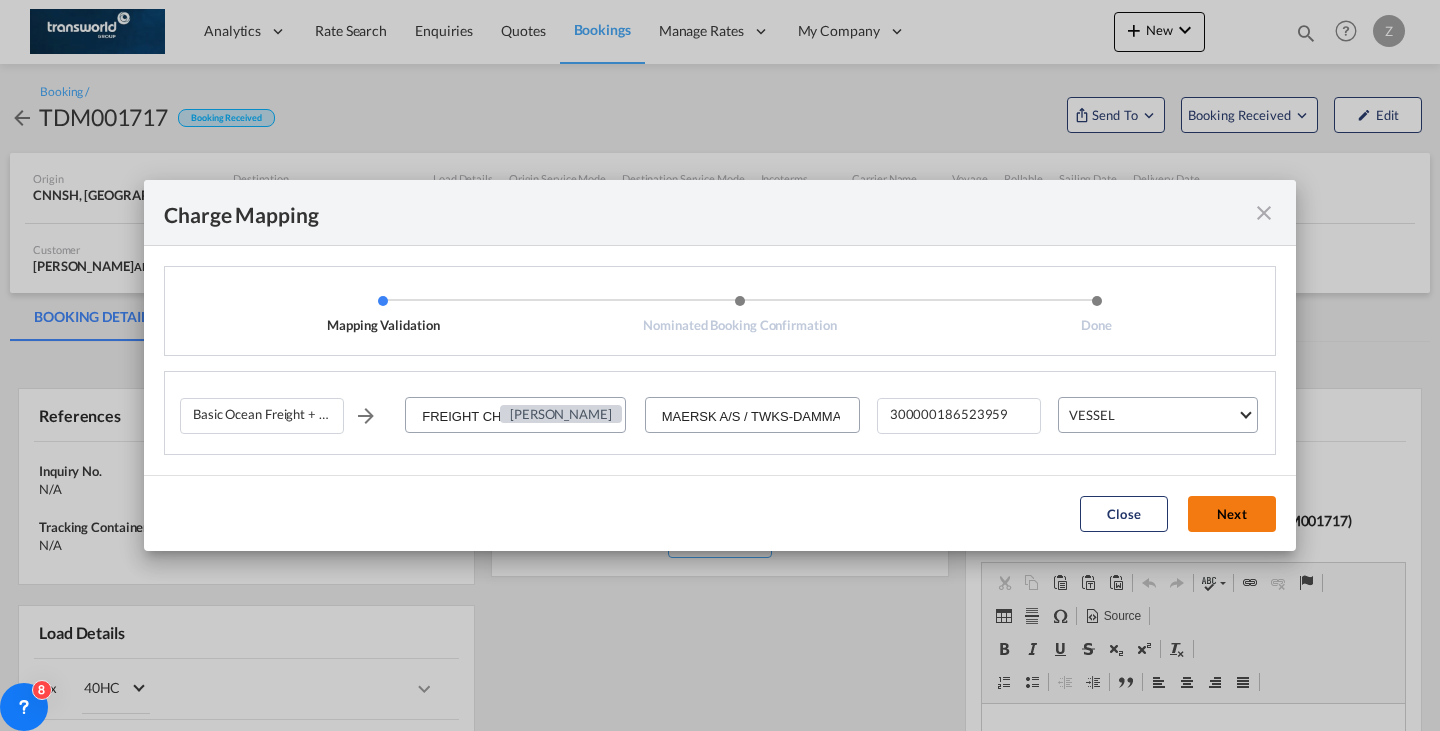 click on "Next" 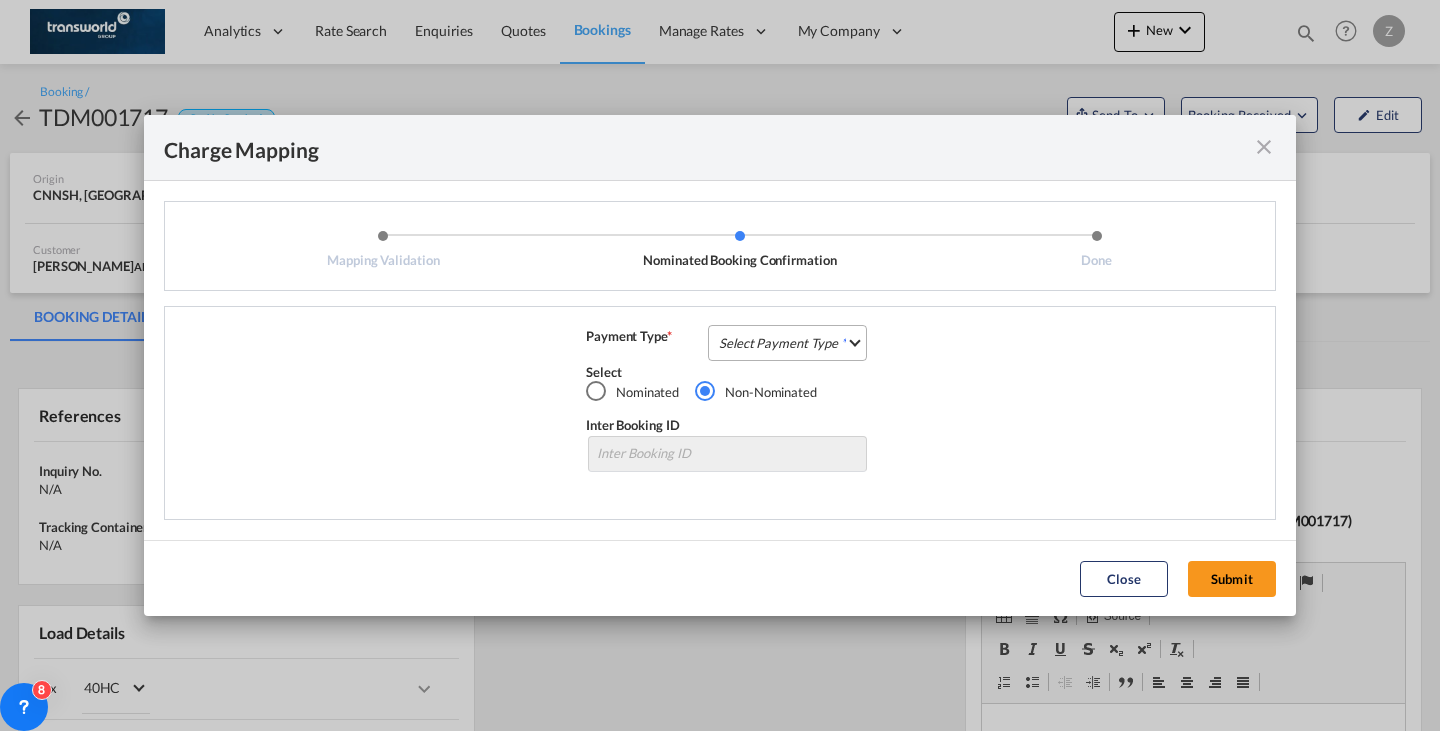 click on "Select Payment Type
COLLECT
PREPAID" at bounding box center (787, 343) 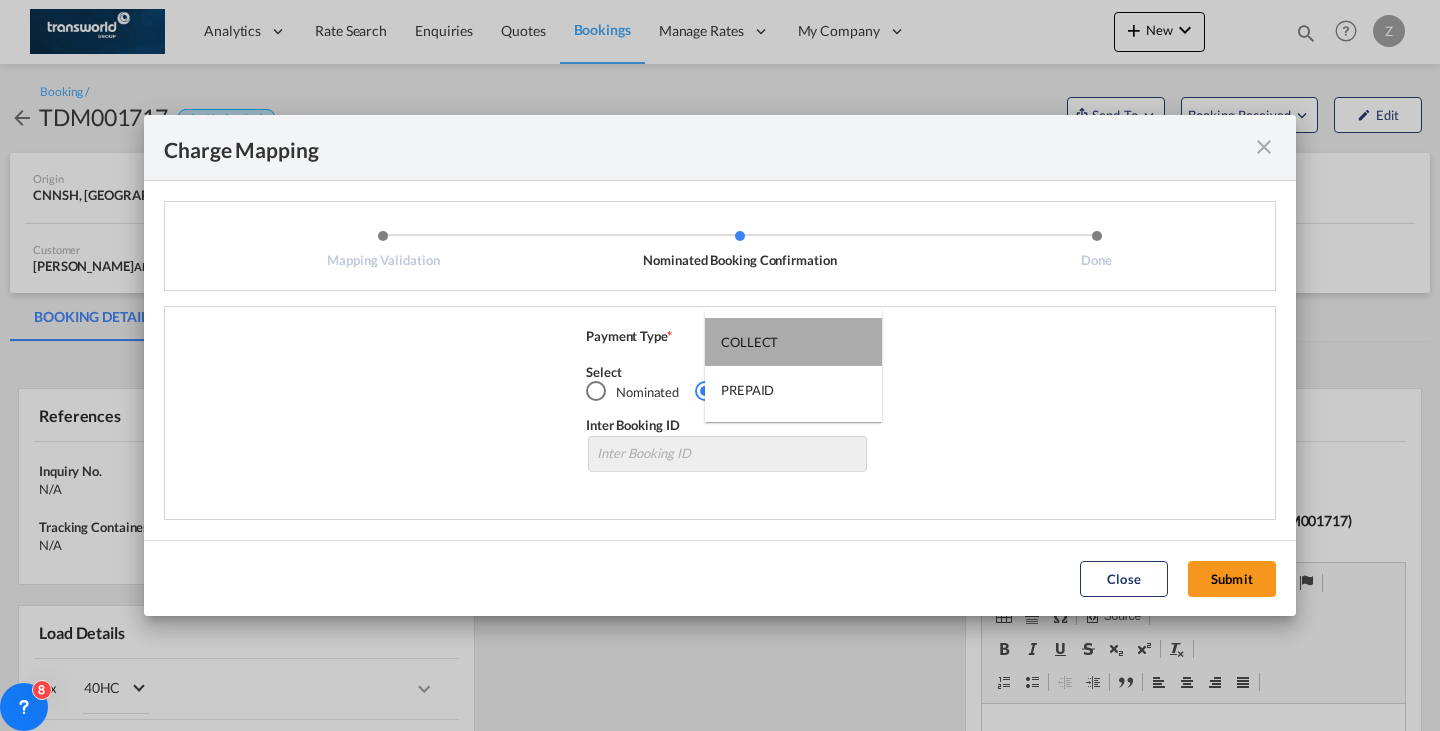 click on "COLLECT" at bounding box center (793, 342) 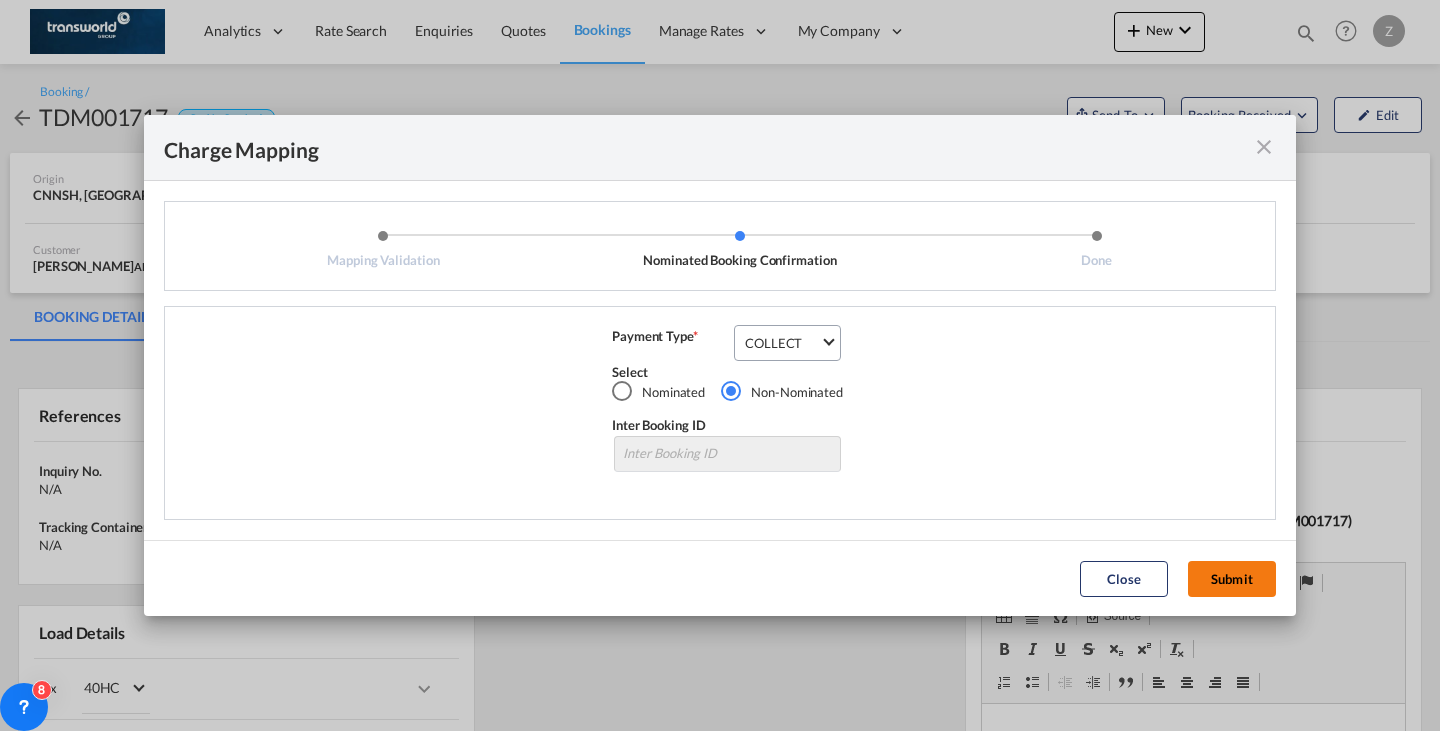 click on "Submit" 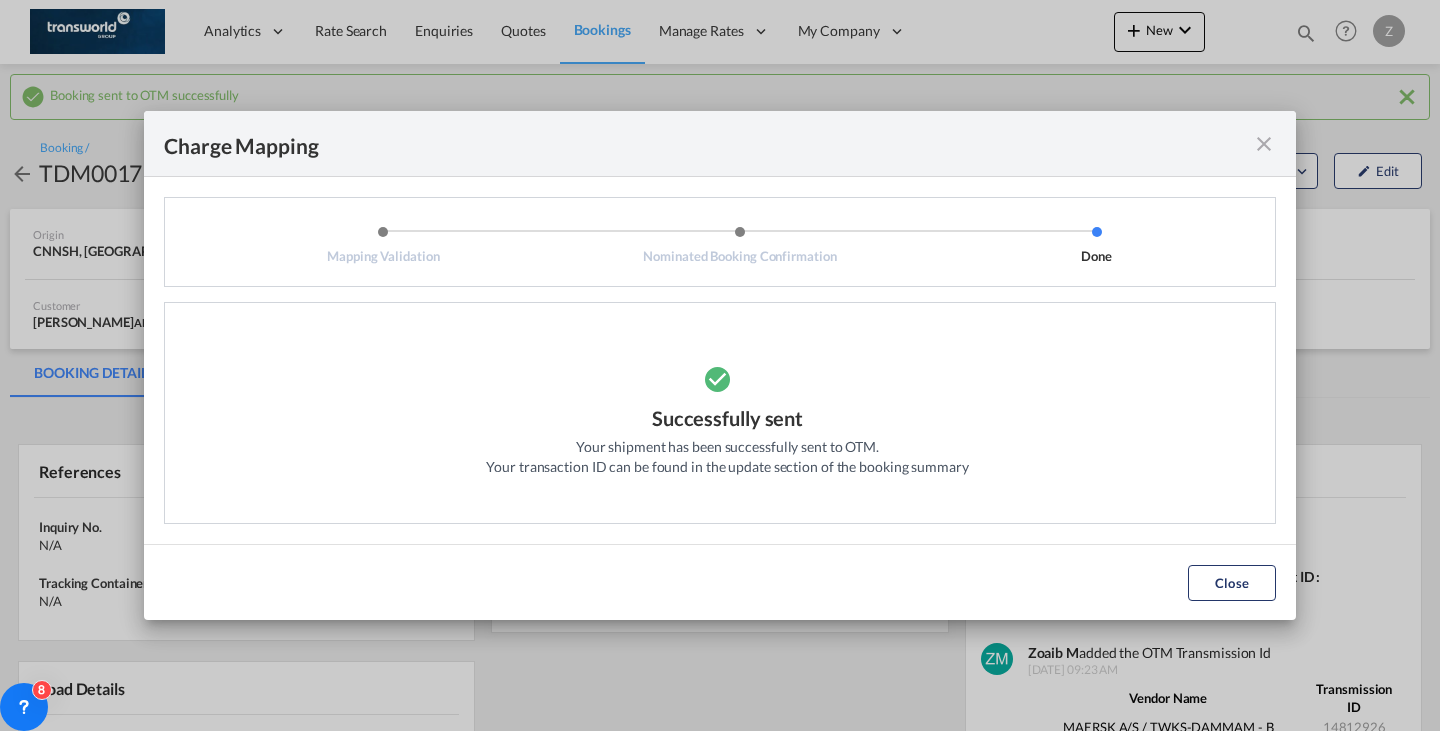 click at bounding box center [1264, 144] 